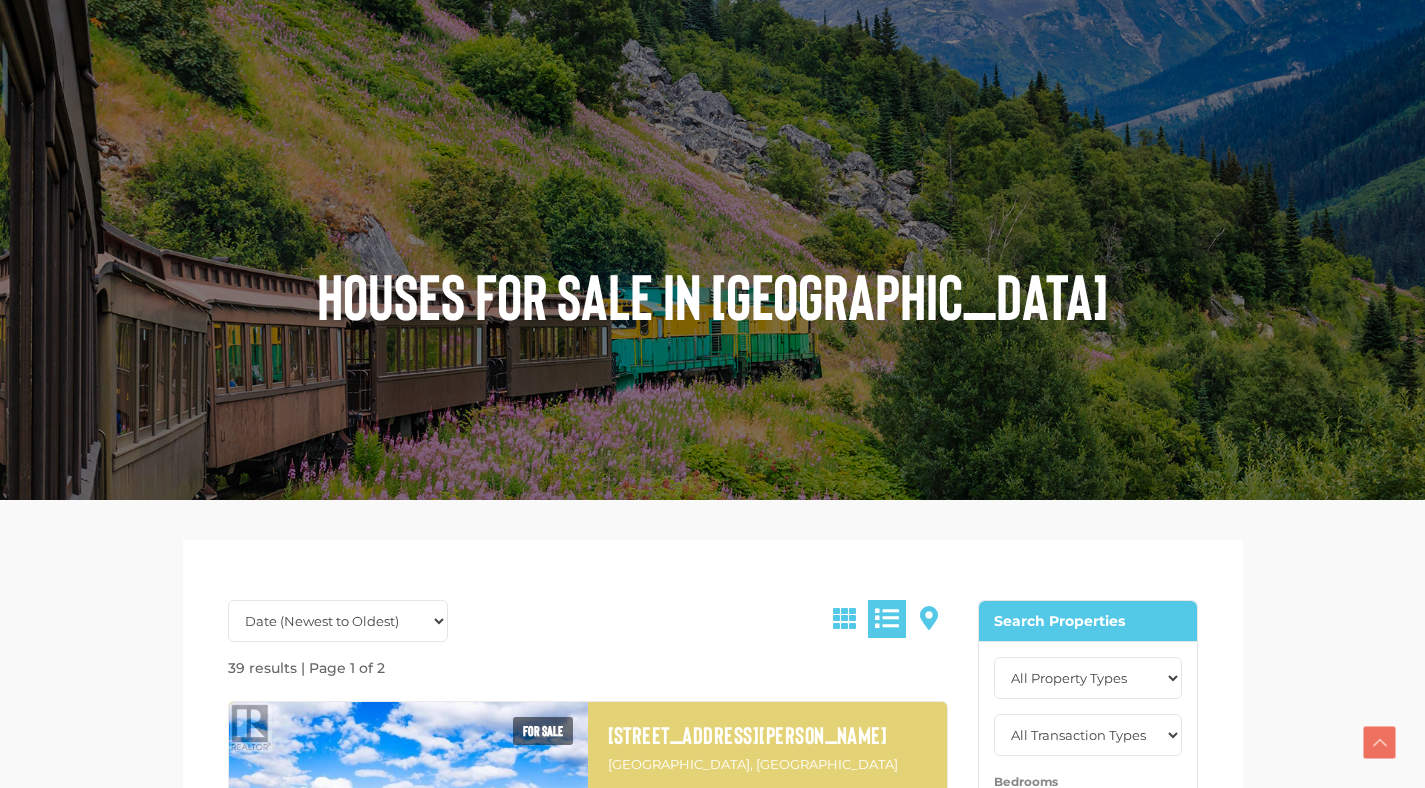 scroll, scrollTop: 842, scrollLeft: 0, axis: vertical 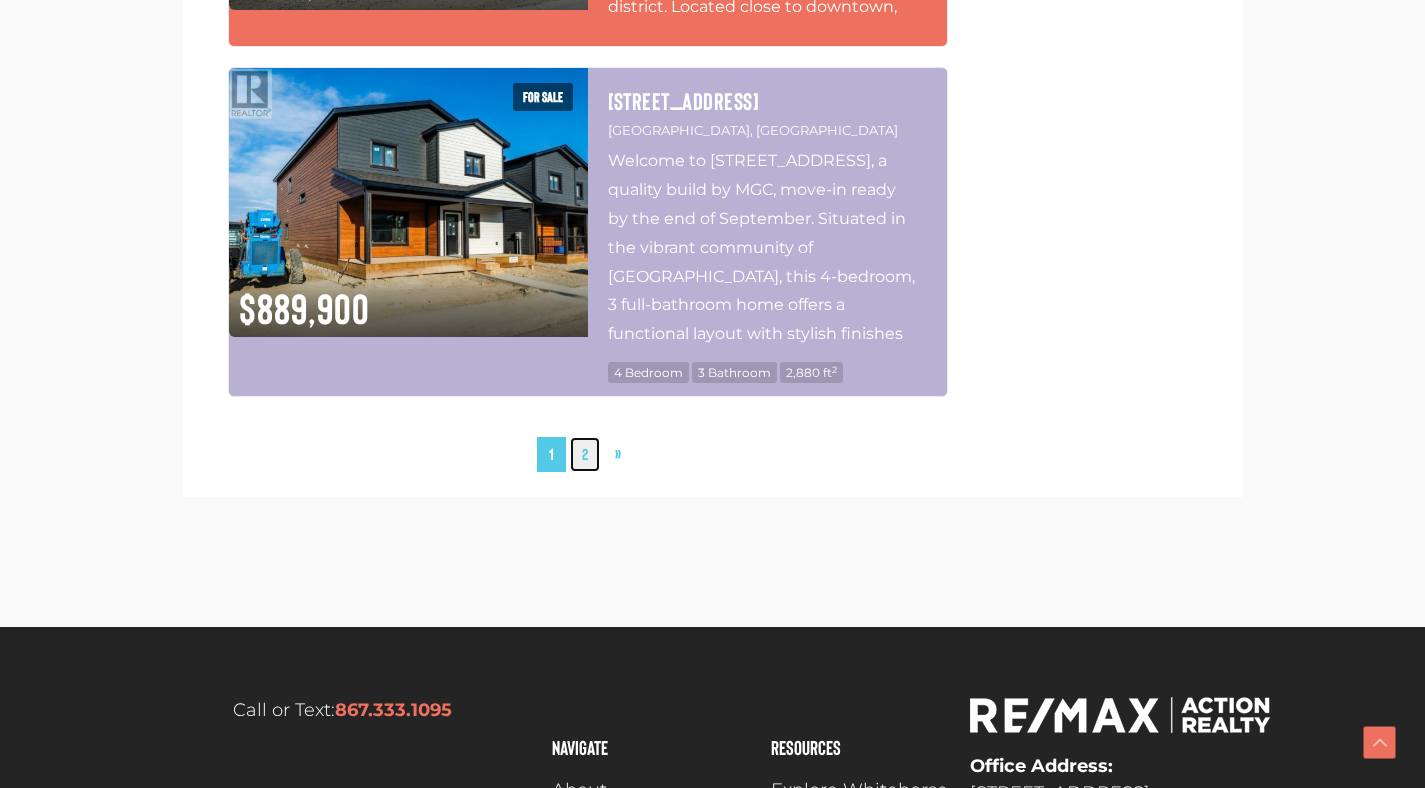 click on "2" at bounding box center (585, 454) 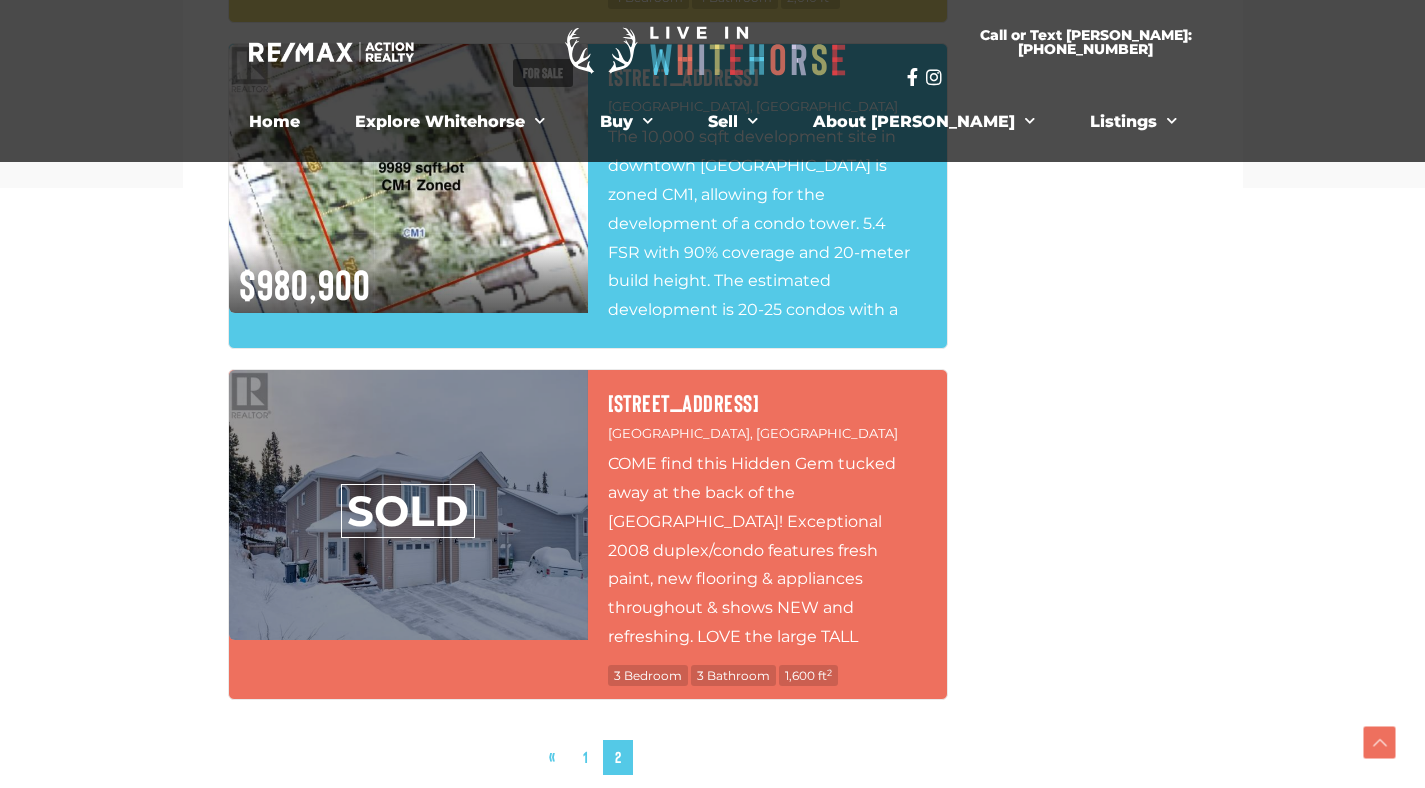 scroll, scrollTop: 5271, scrollLeft: 0, axis: vertical 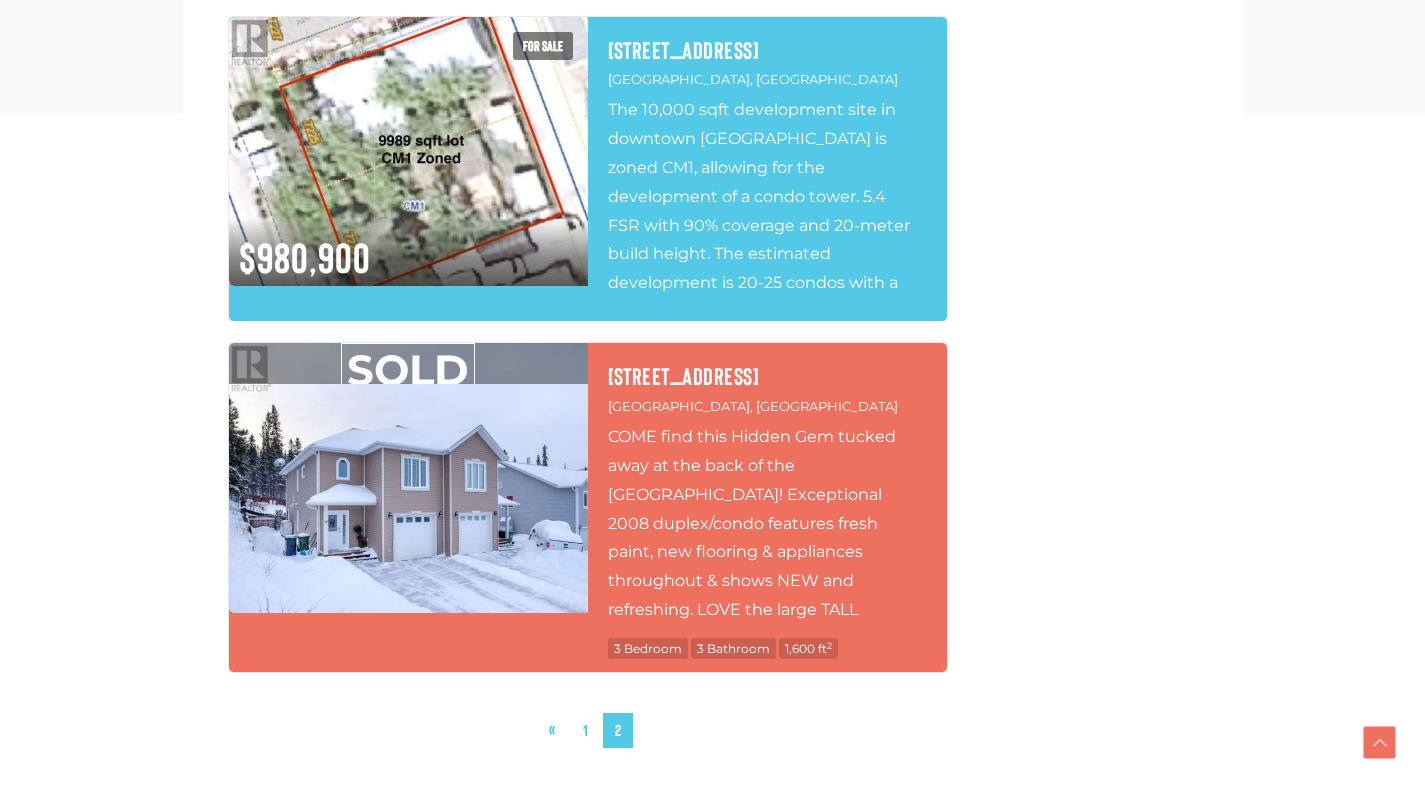 click at bounding box center (408, 477) 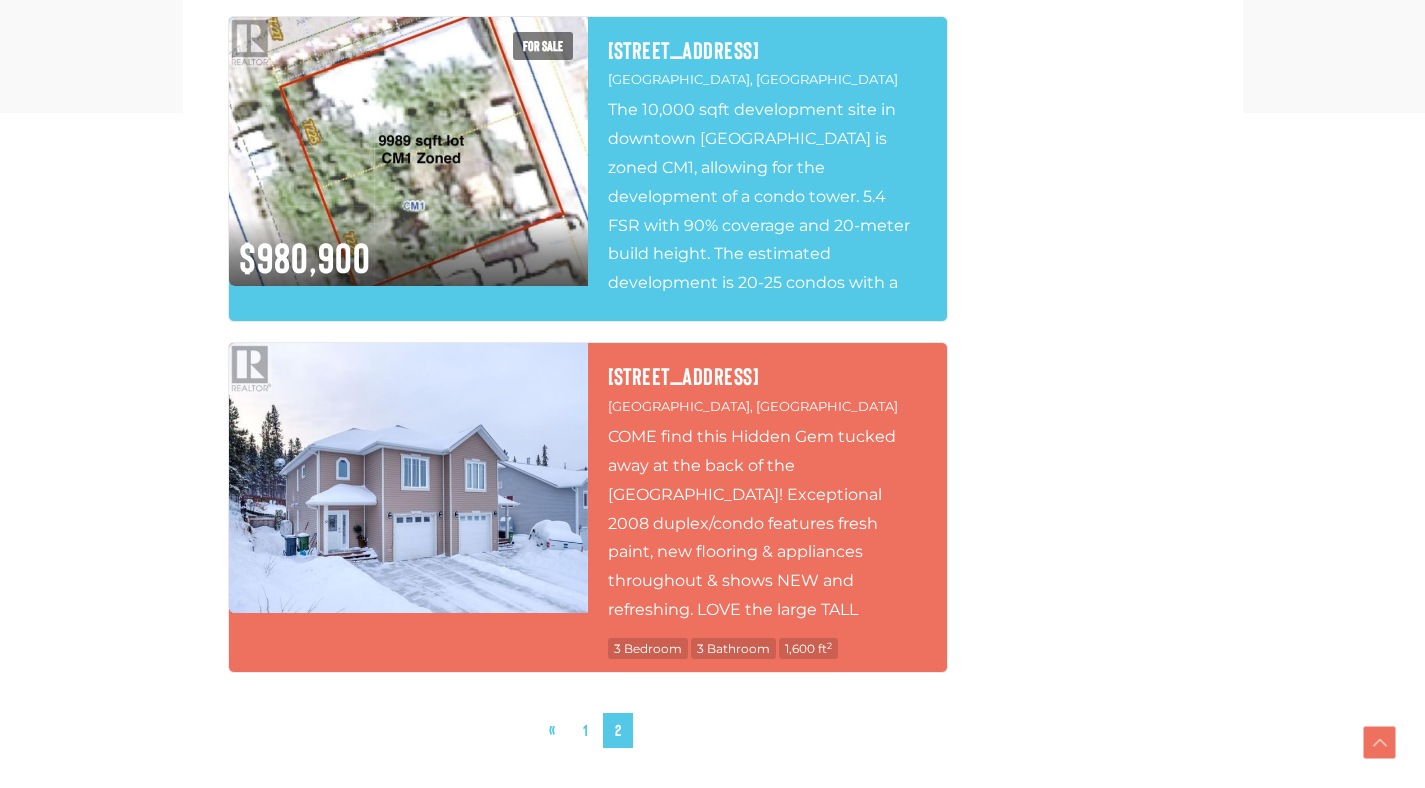 click at bounding box center (408, 477) 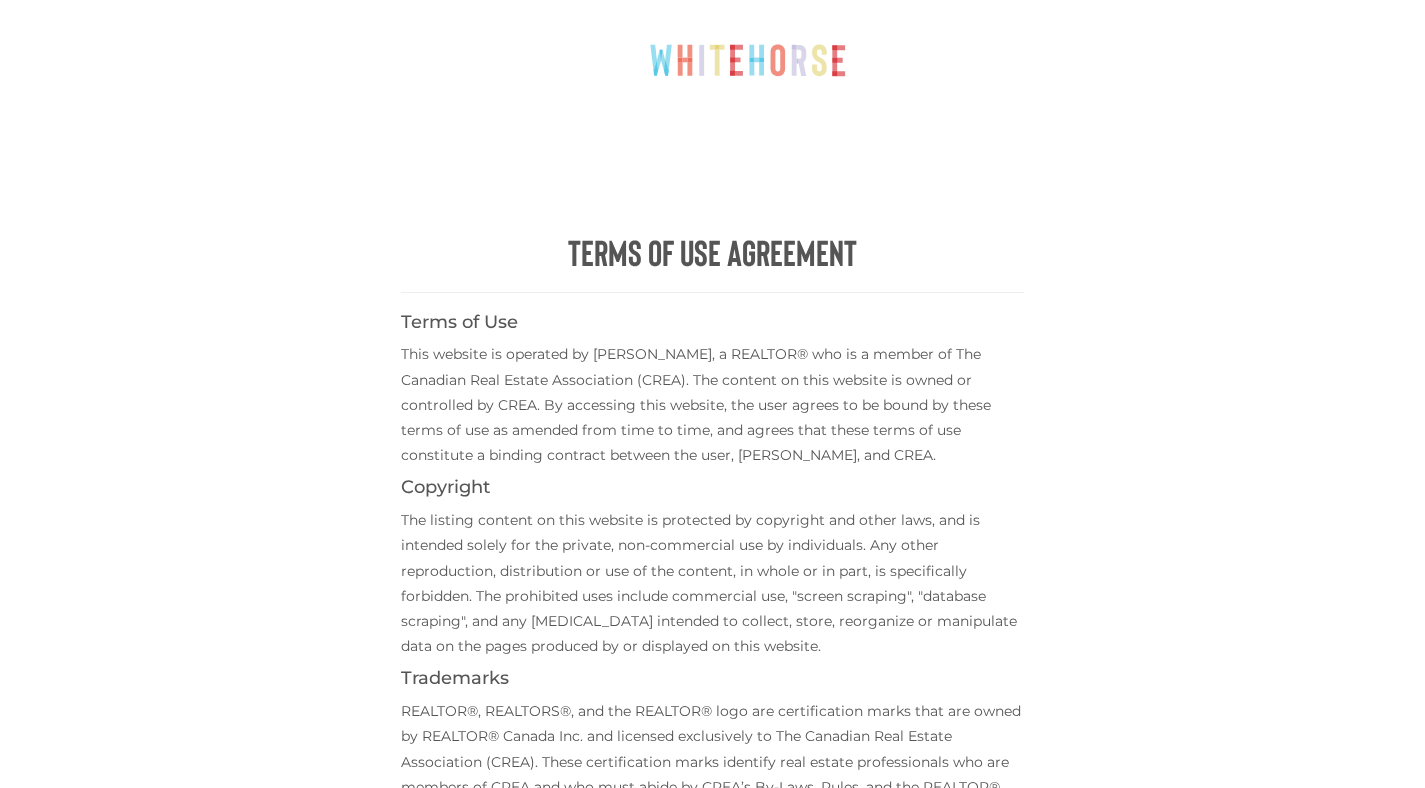 scroll, scrollTop: 0, scrollLeft: 0, axis: both 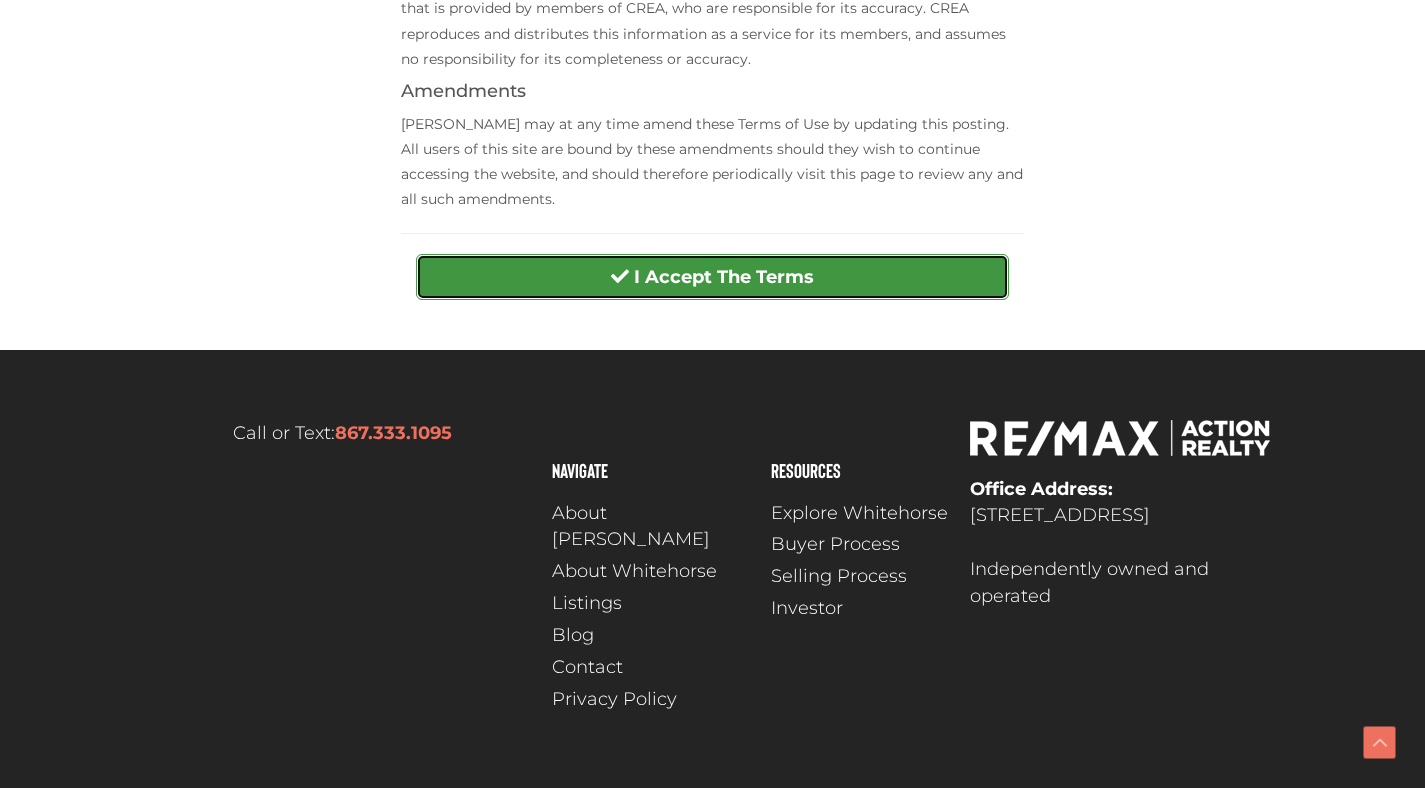 click on "I Accept The Terms" at bounding box center (712, 277) 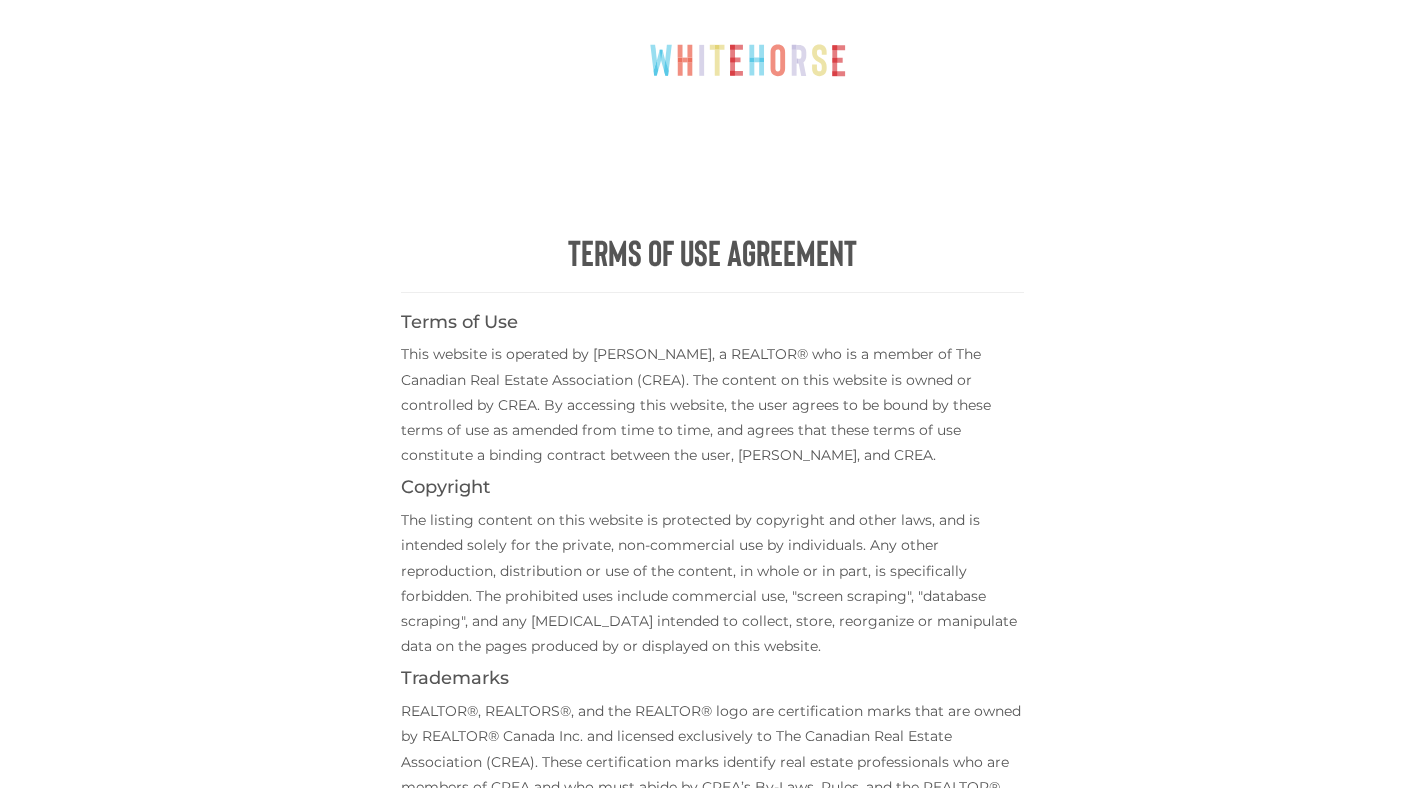 scroll, scrollTop: 0, scrollLeft: 0, axis: both 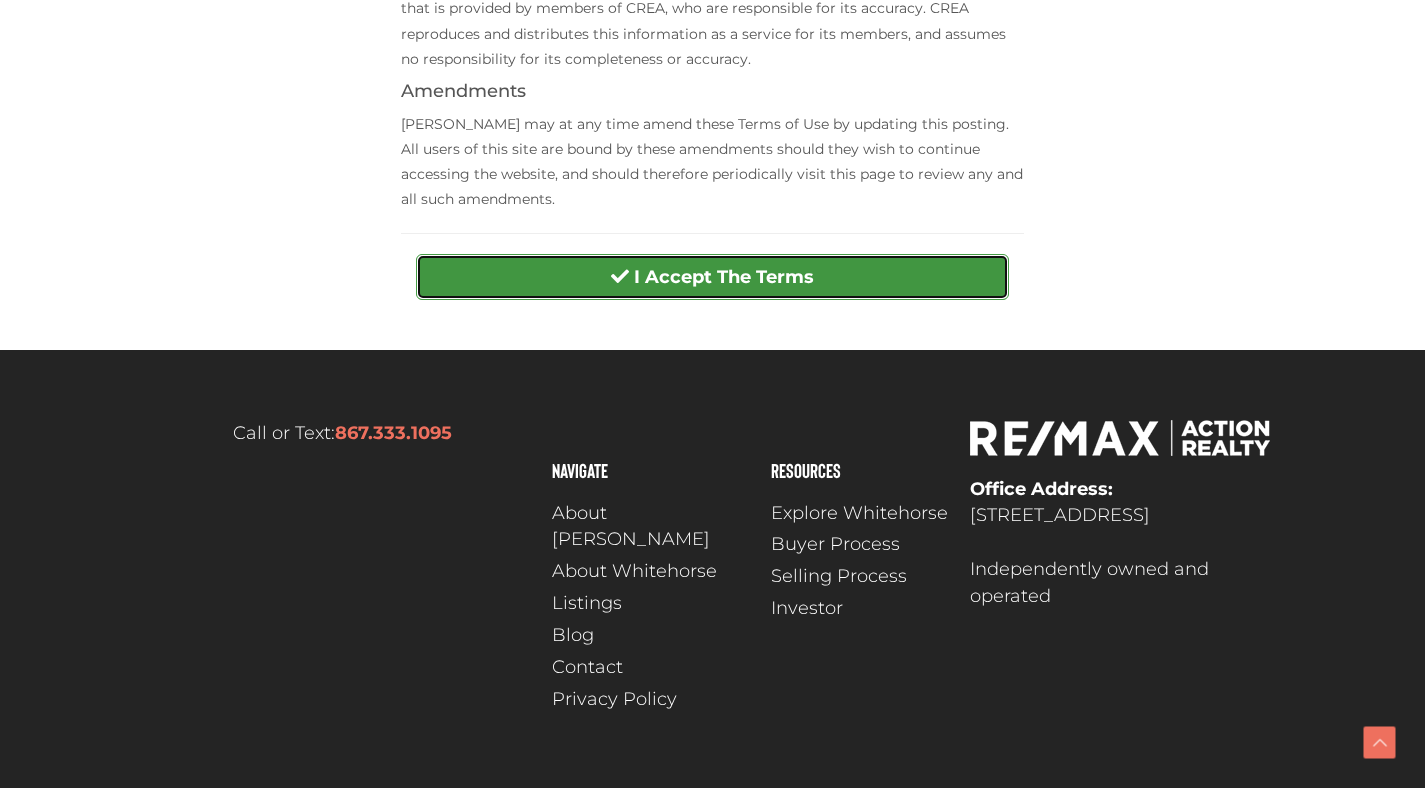 click on "I Accept The Terms" at bounding box center [712, 277] 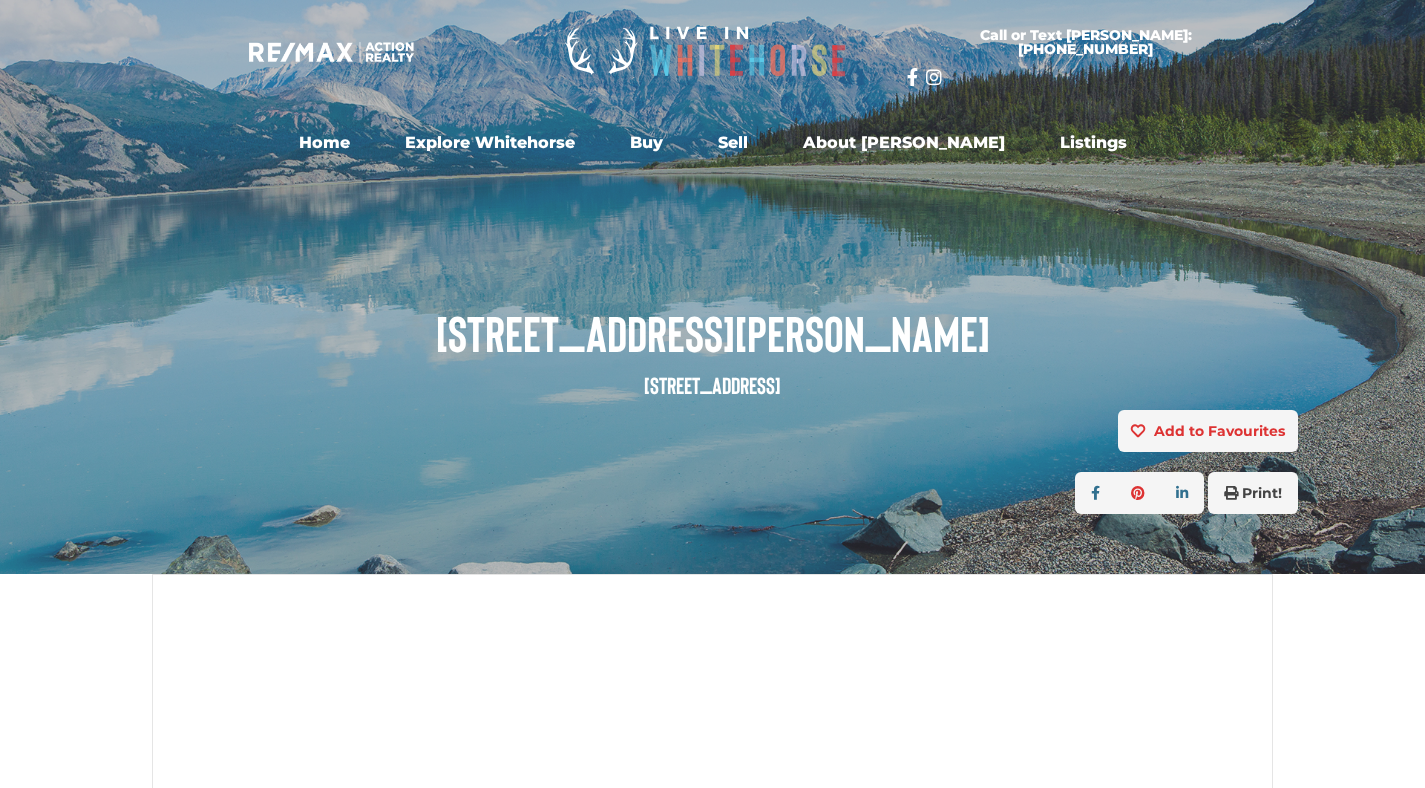 scroll, scrollTop: 0, scrollLeft: 0, axis: both 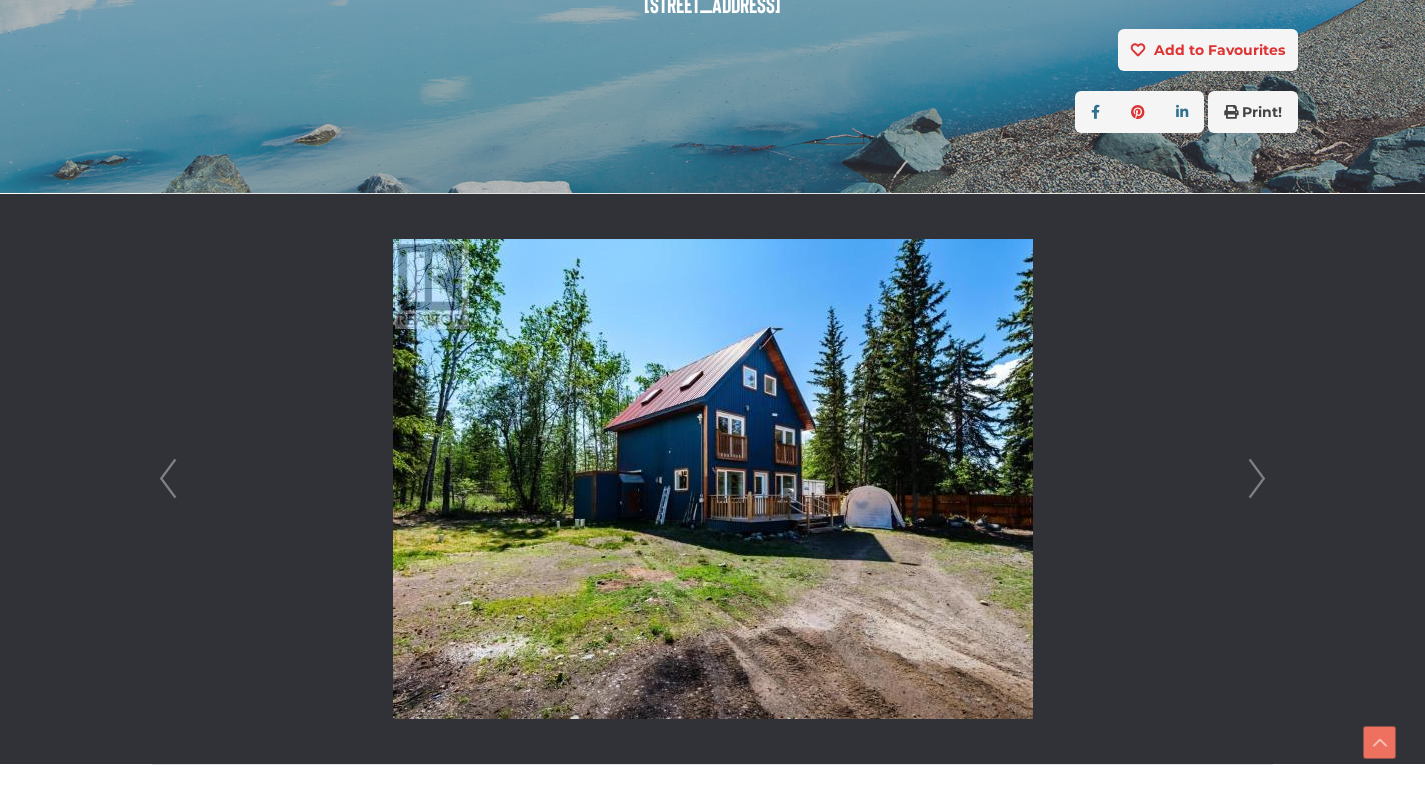 click on "Next" at bounding box center [1257, 479] 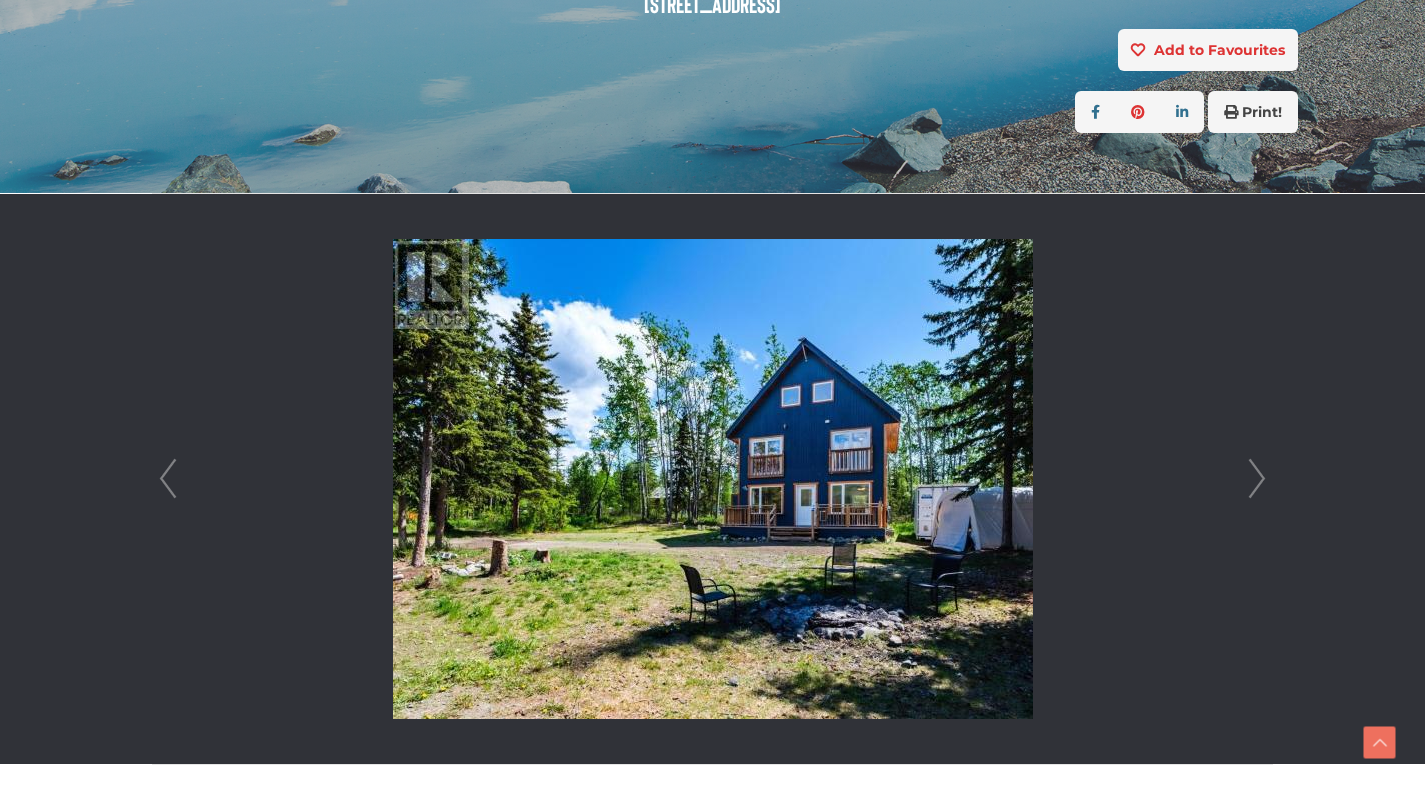 click on "Next" at bounding box center [1257, 479] 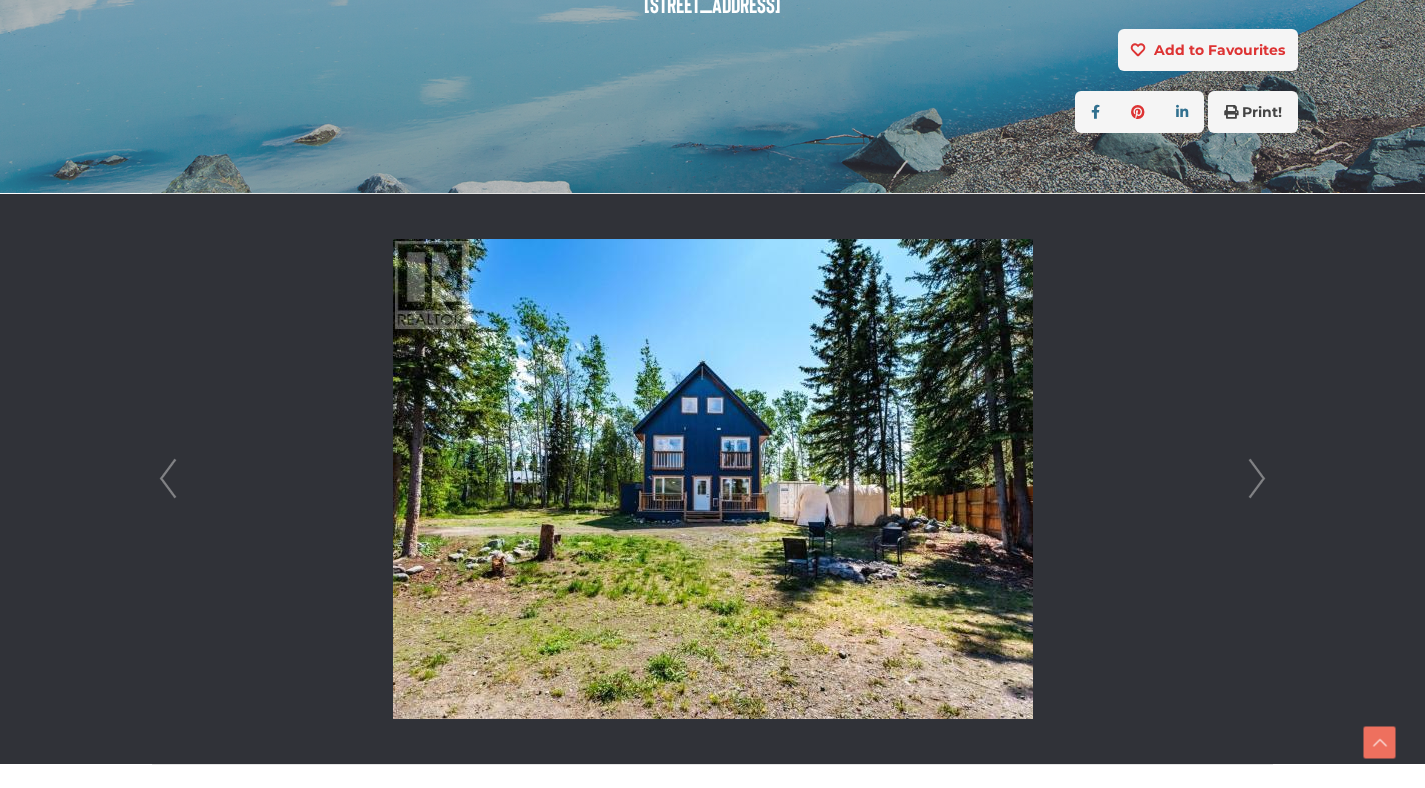 click on "Next" at bounding box center (1257, 479) 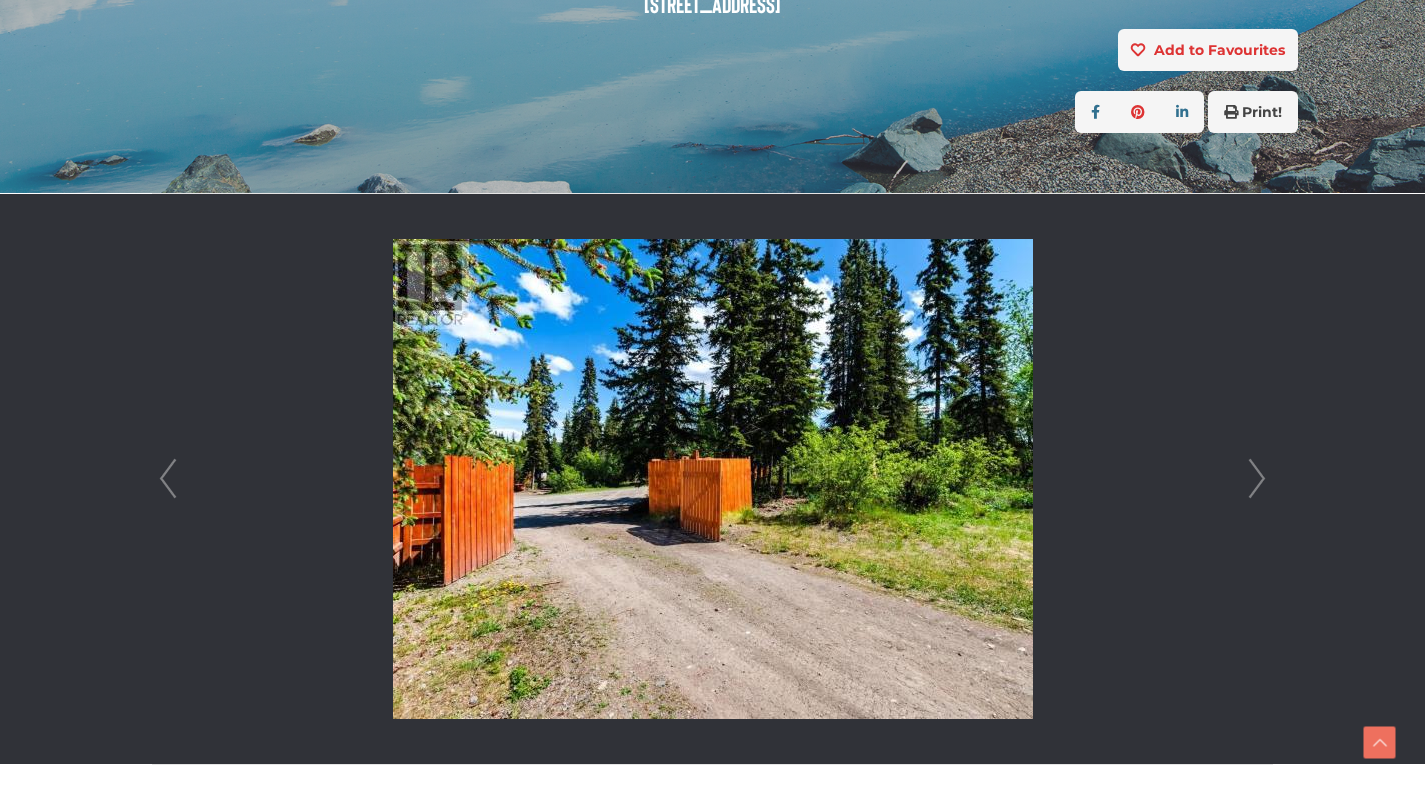 click on "Next" at bounding box center [1257, 479] 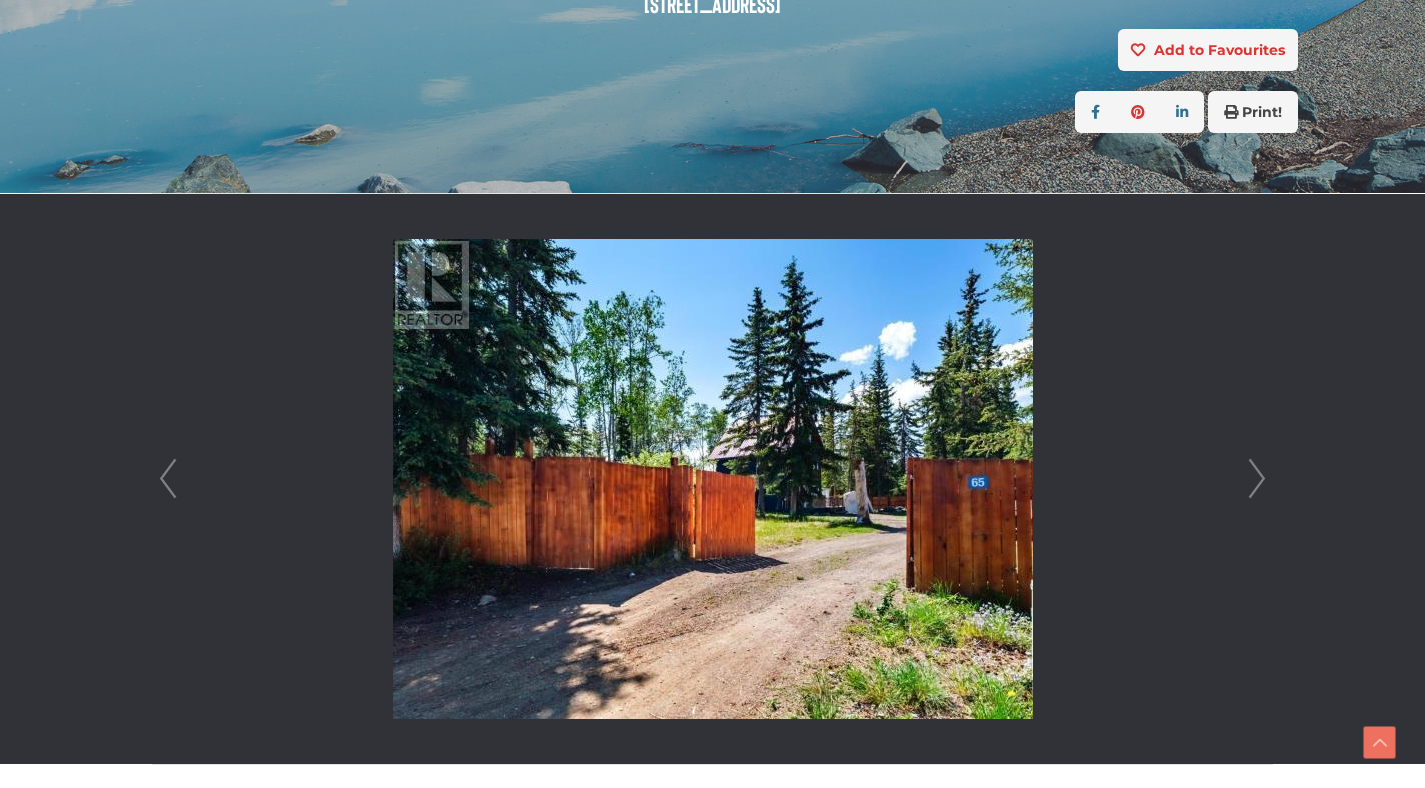 click on "Next" at bounding box center [1257, 479] 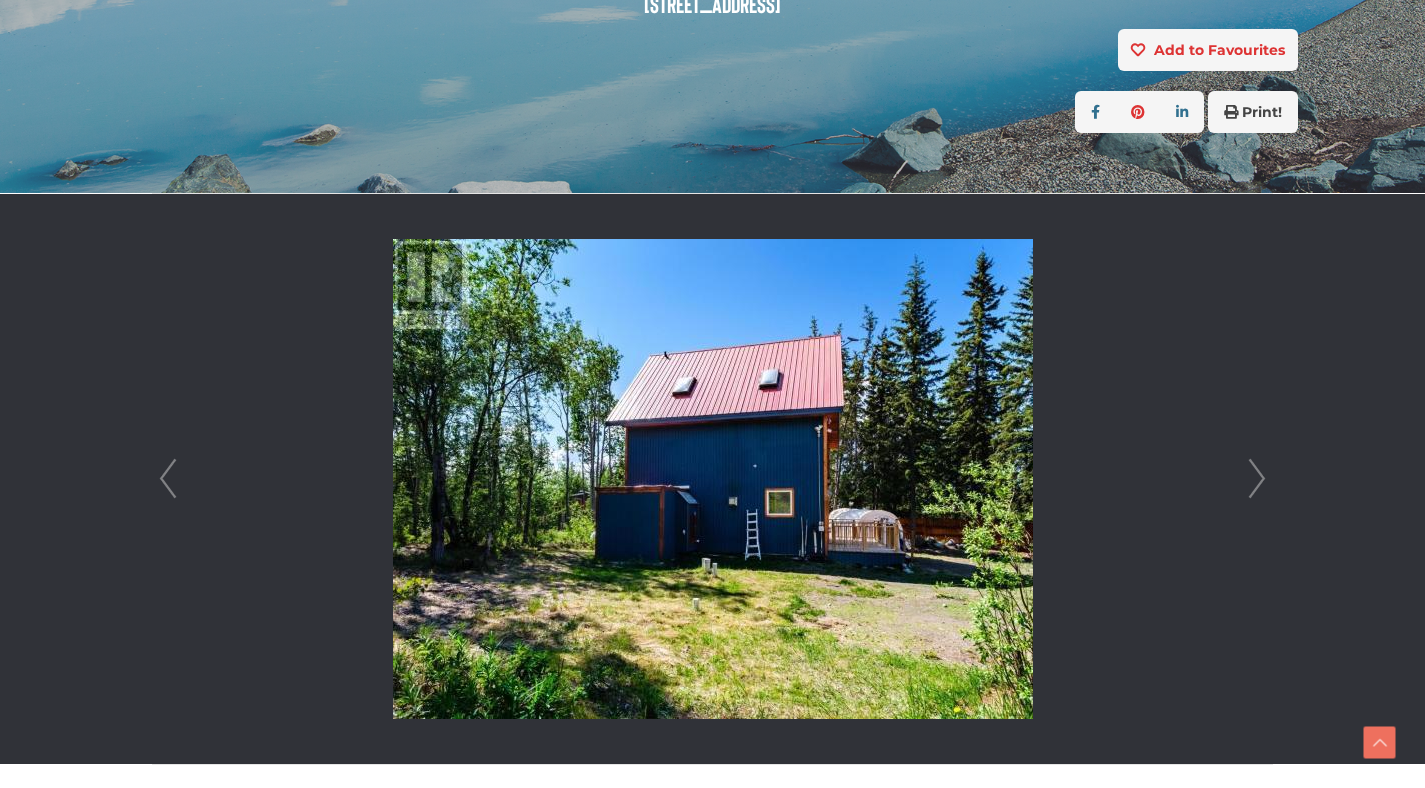 click on "Next" at bounding box center (1257, 479) 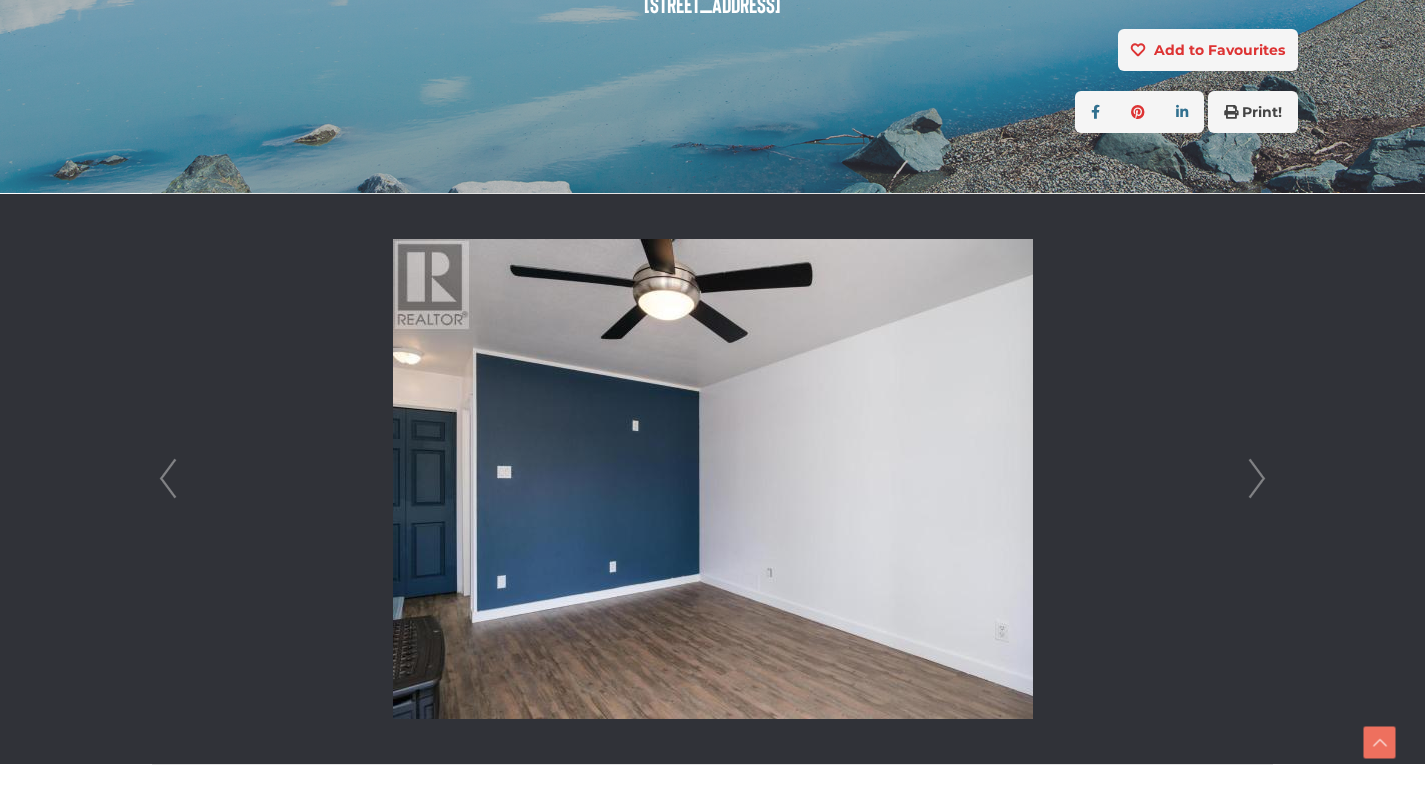 click on "Next" at bounding box center [1257, 479] 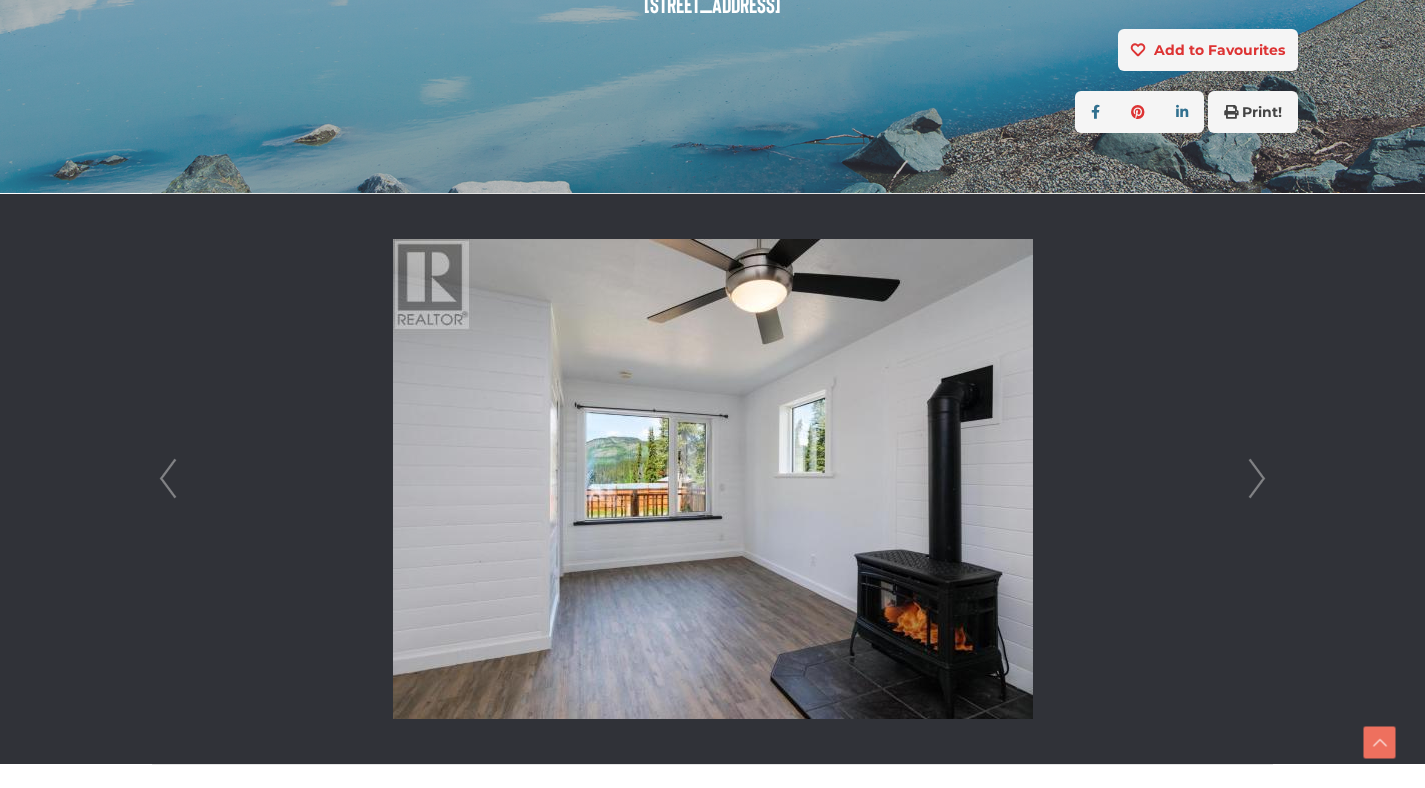 click on "Next" at bounding box center [1257, 479] 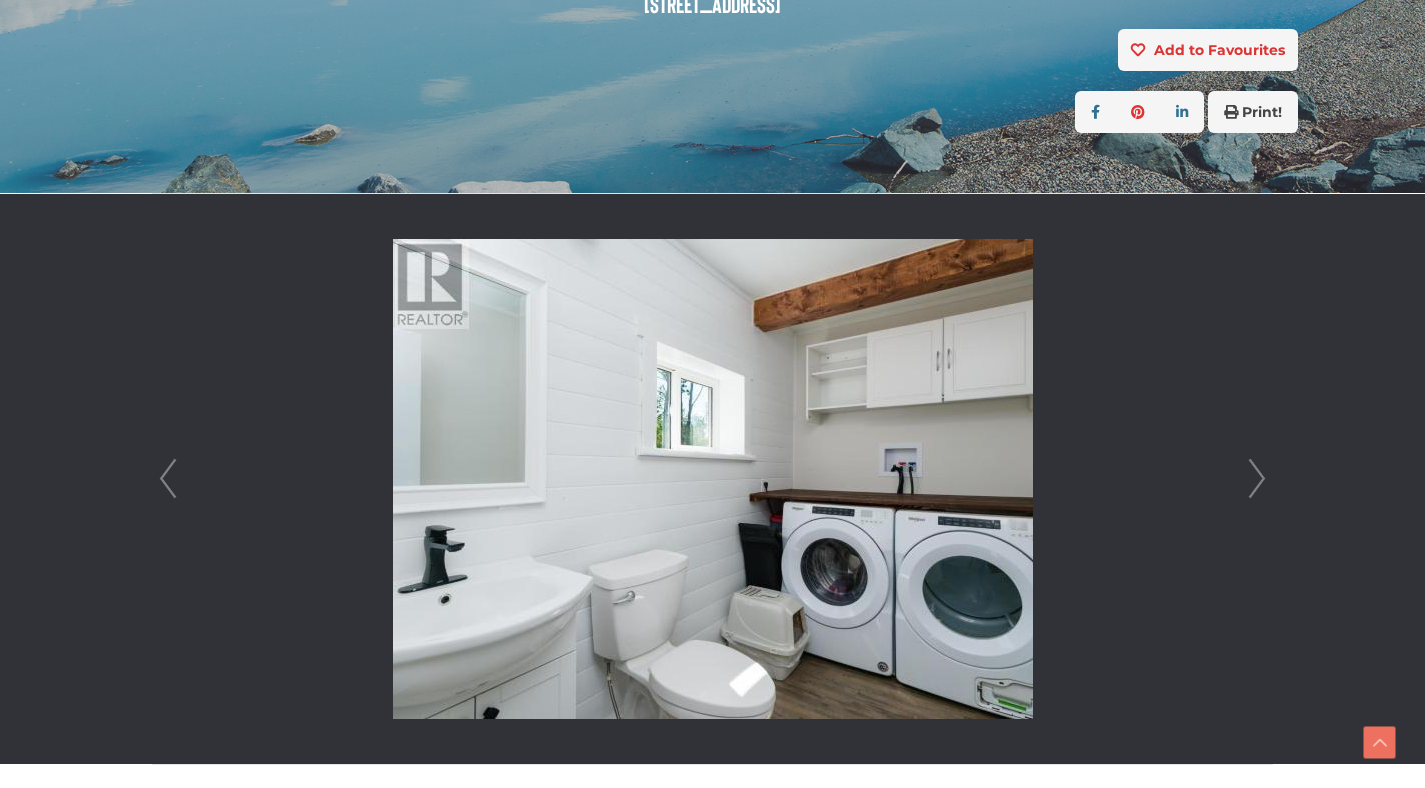 click on "Next" at bounding box center (1257, 479) 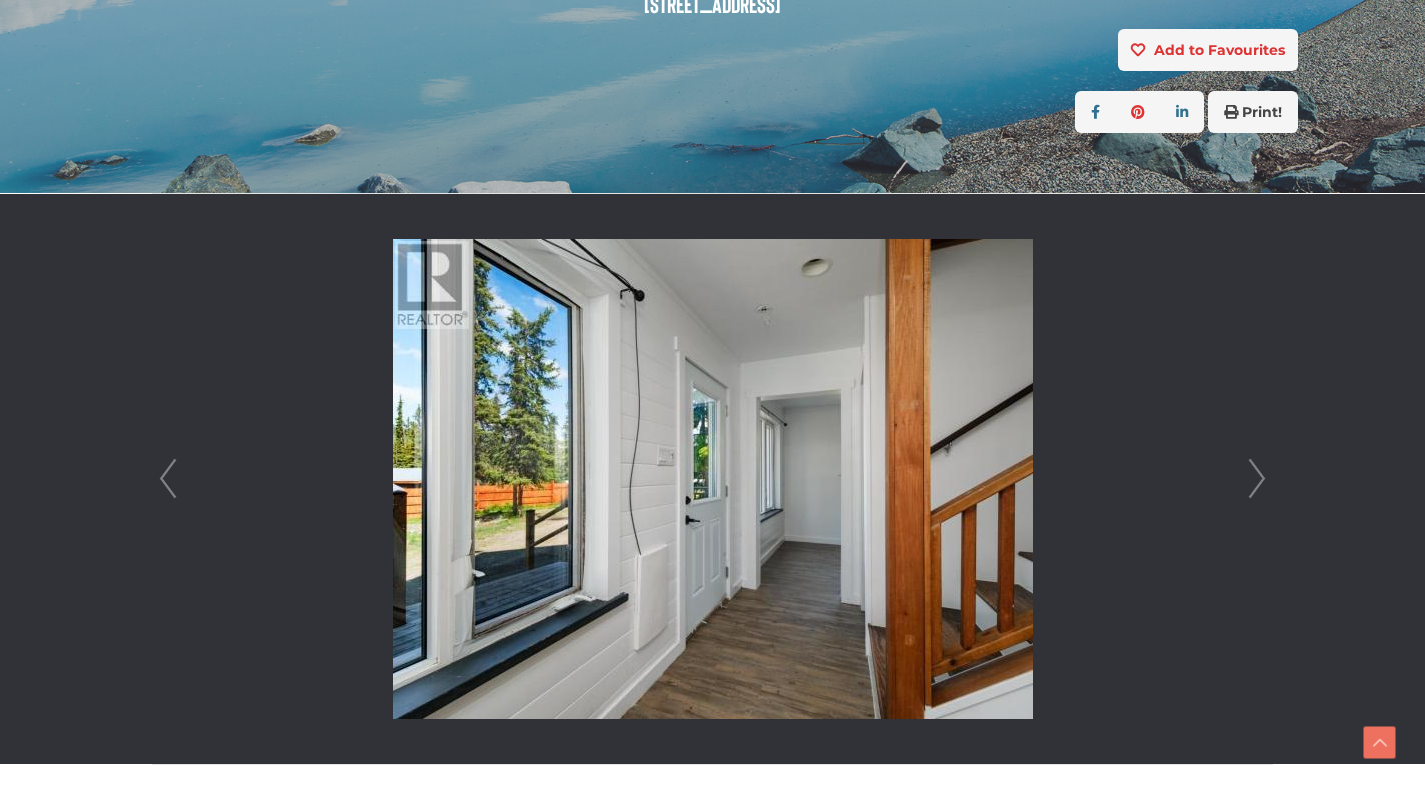 click on "Next" at bounding box center [1257, 479] 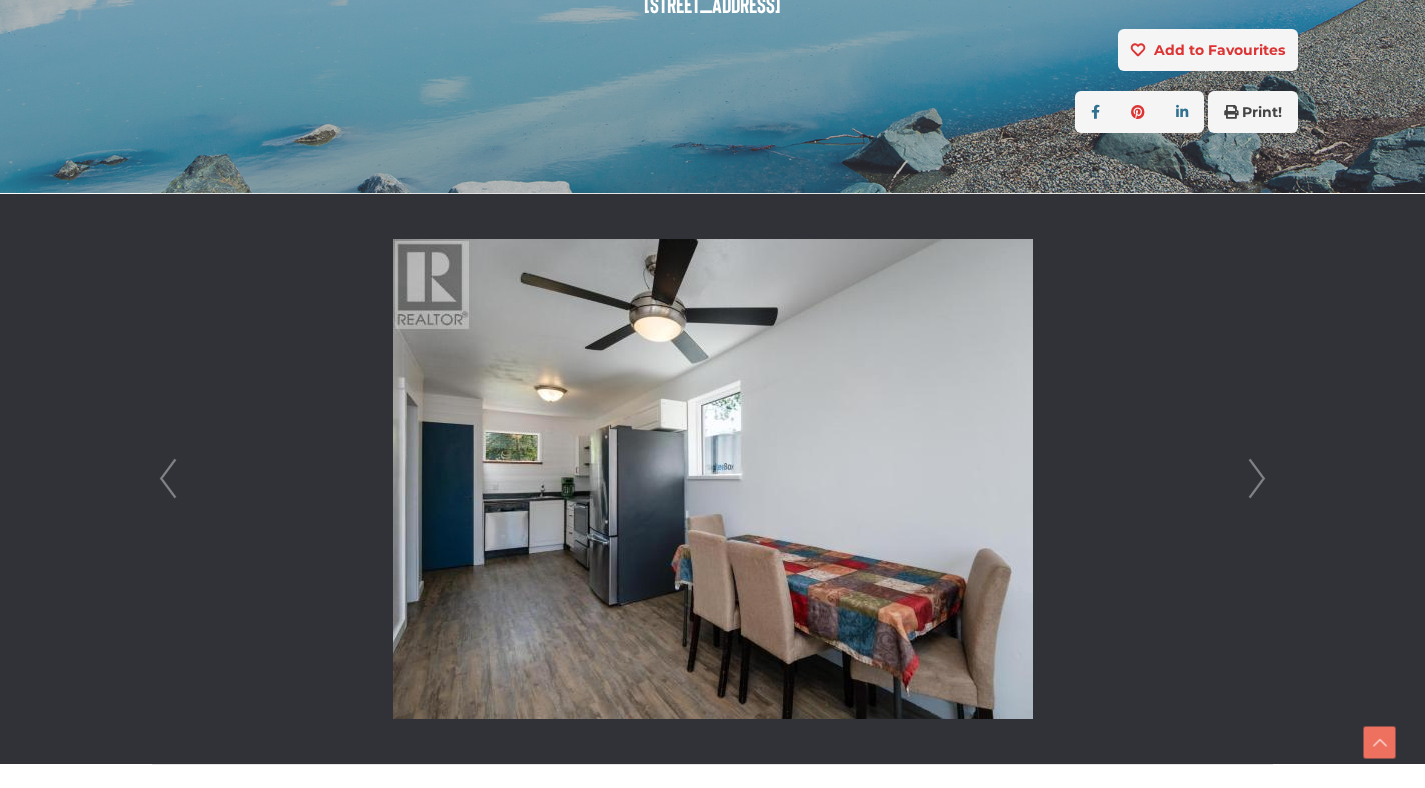 click on "Next" at bounding box center (1257, 479) 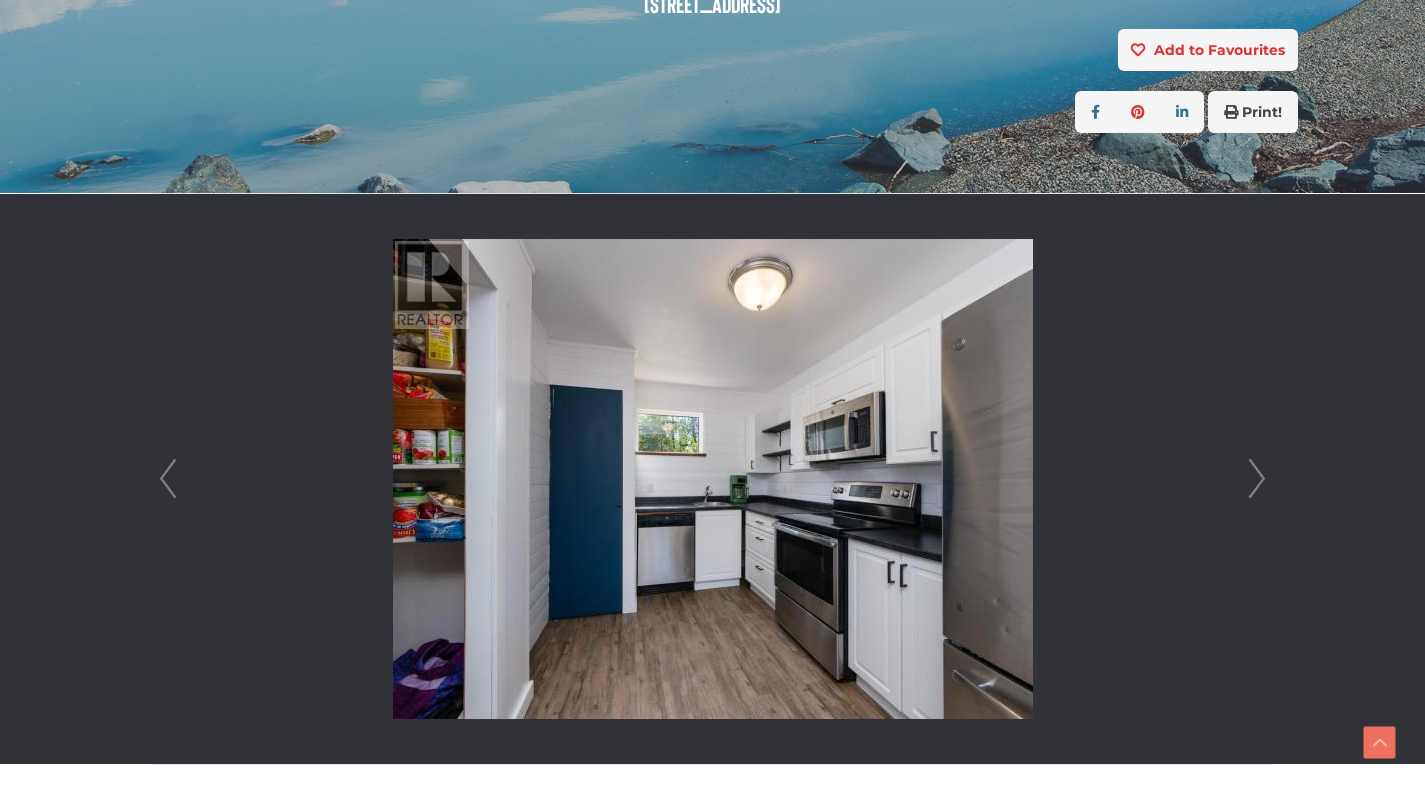 click on "Prev" at bounding box center [168, 479] 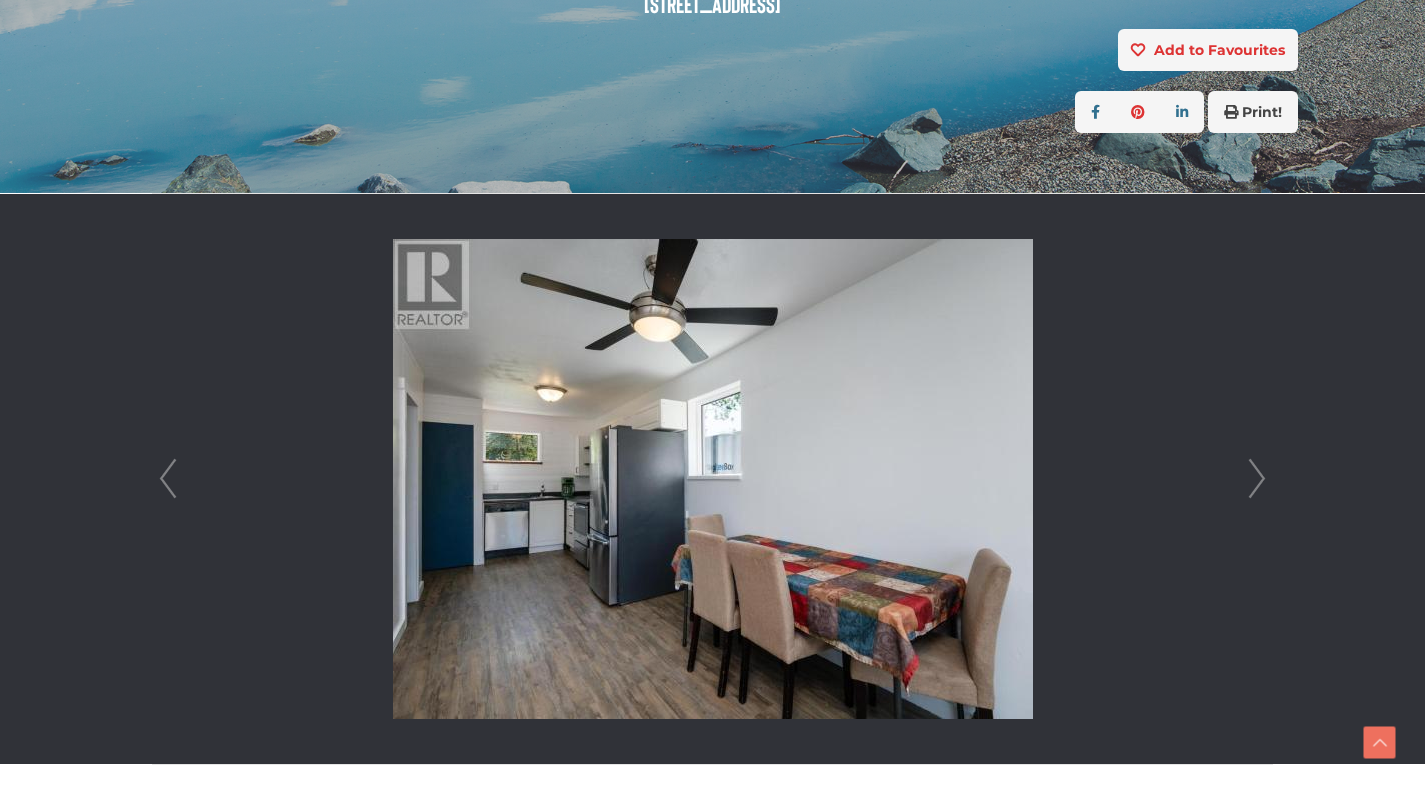 click on "Next" at bounding box center (1257, 479) 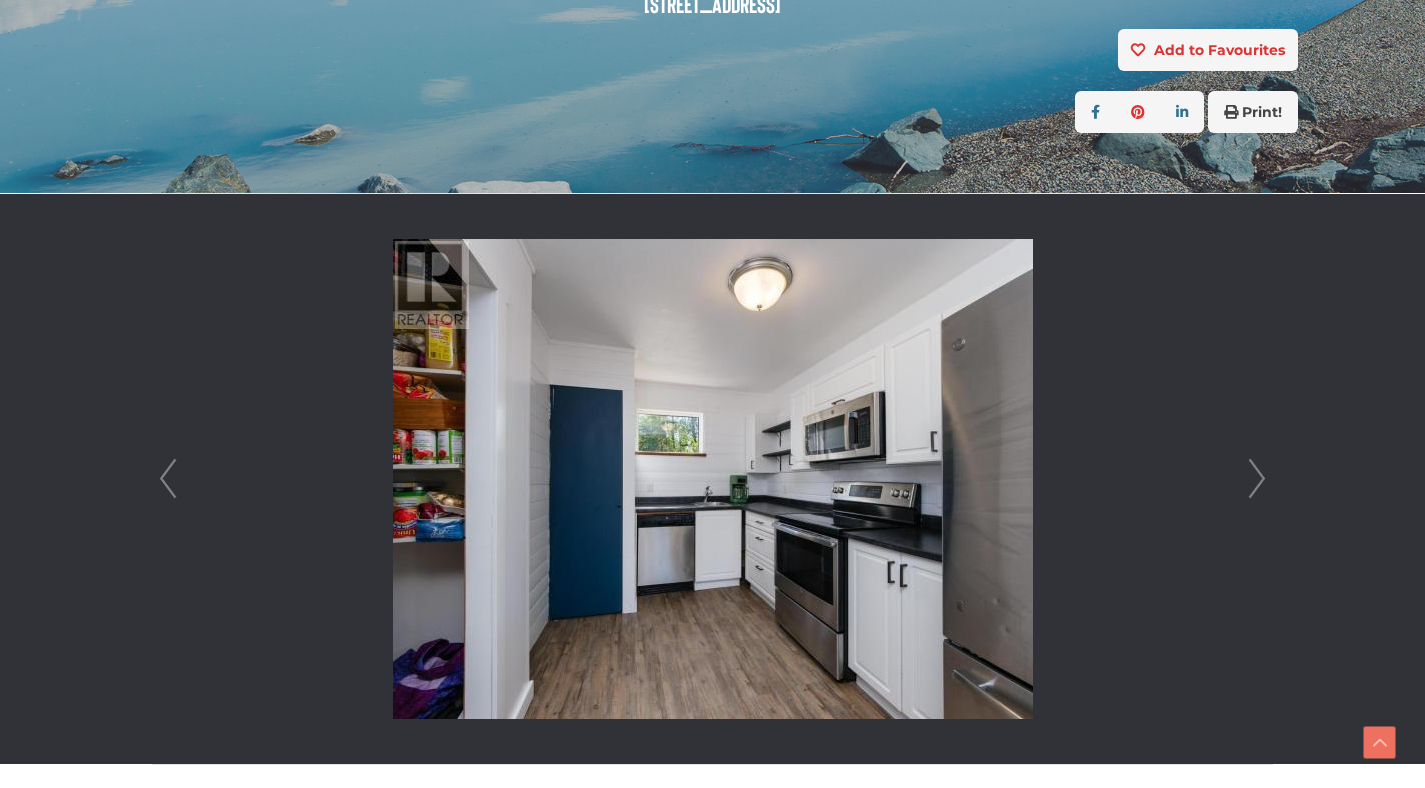 click on "Next" at bounding box center [1257, 479] 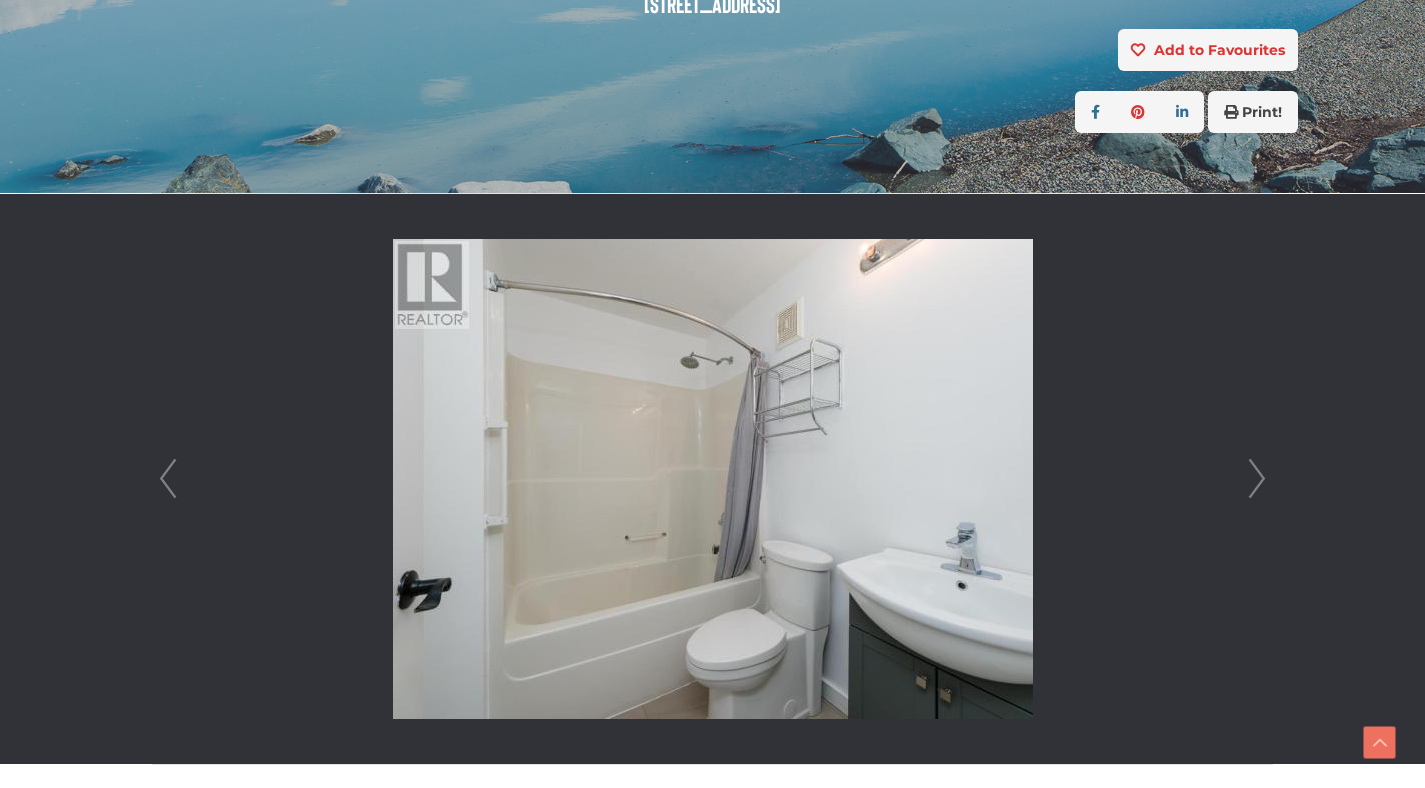click on "Next" at bounding box center [1257, 479] 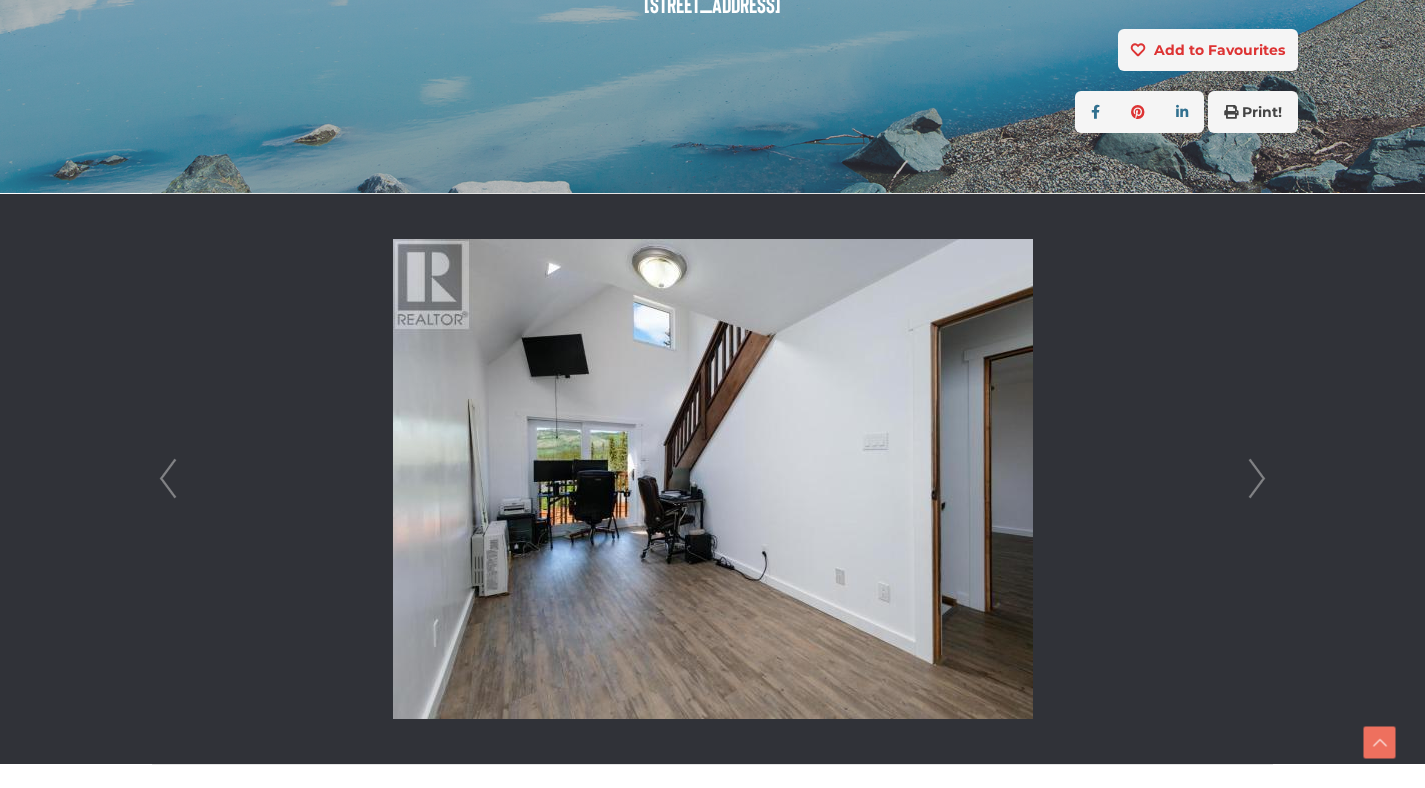 click on "Next" at bounding box center [1257, 479] 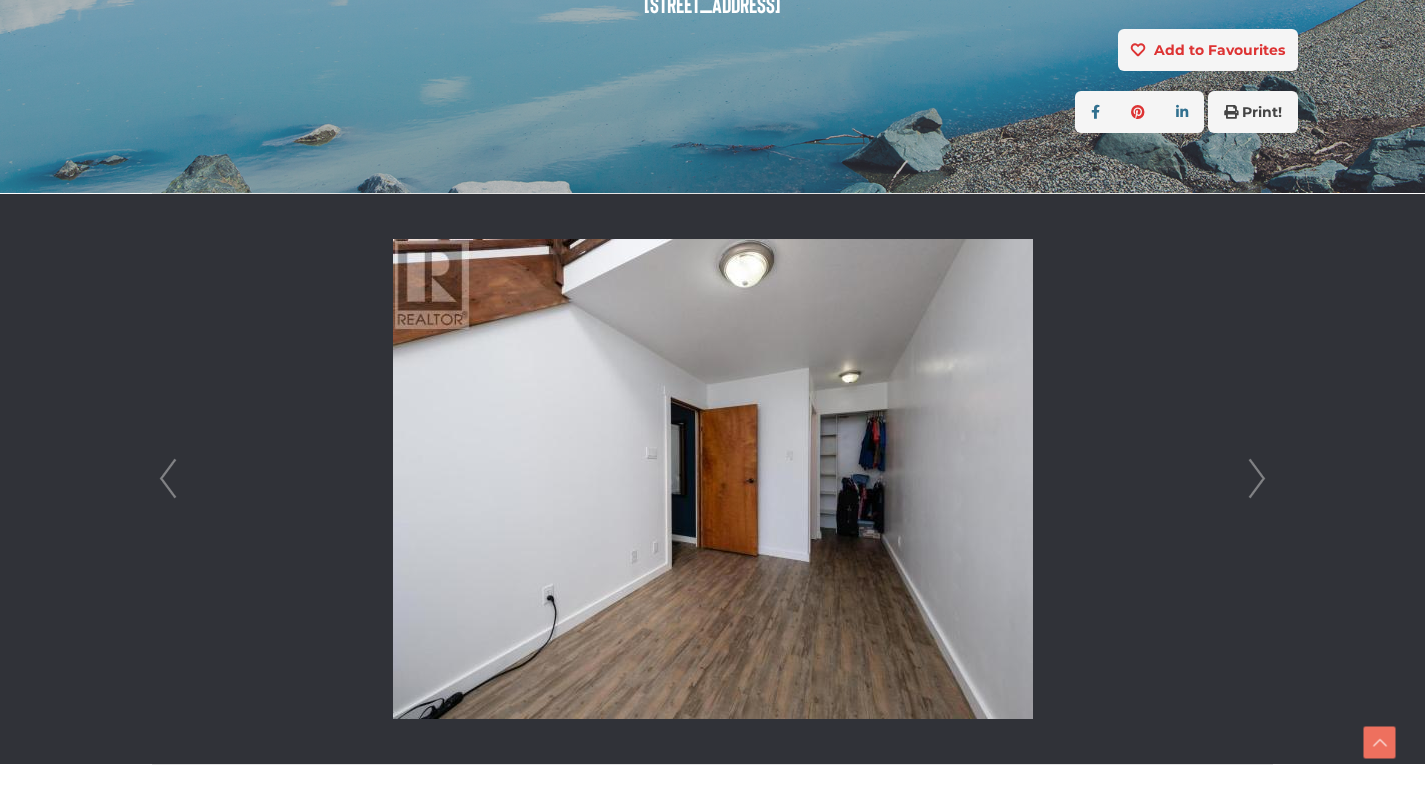 click on "Next" at bounding box center (1257, 479) 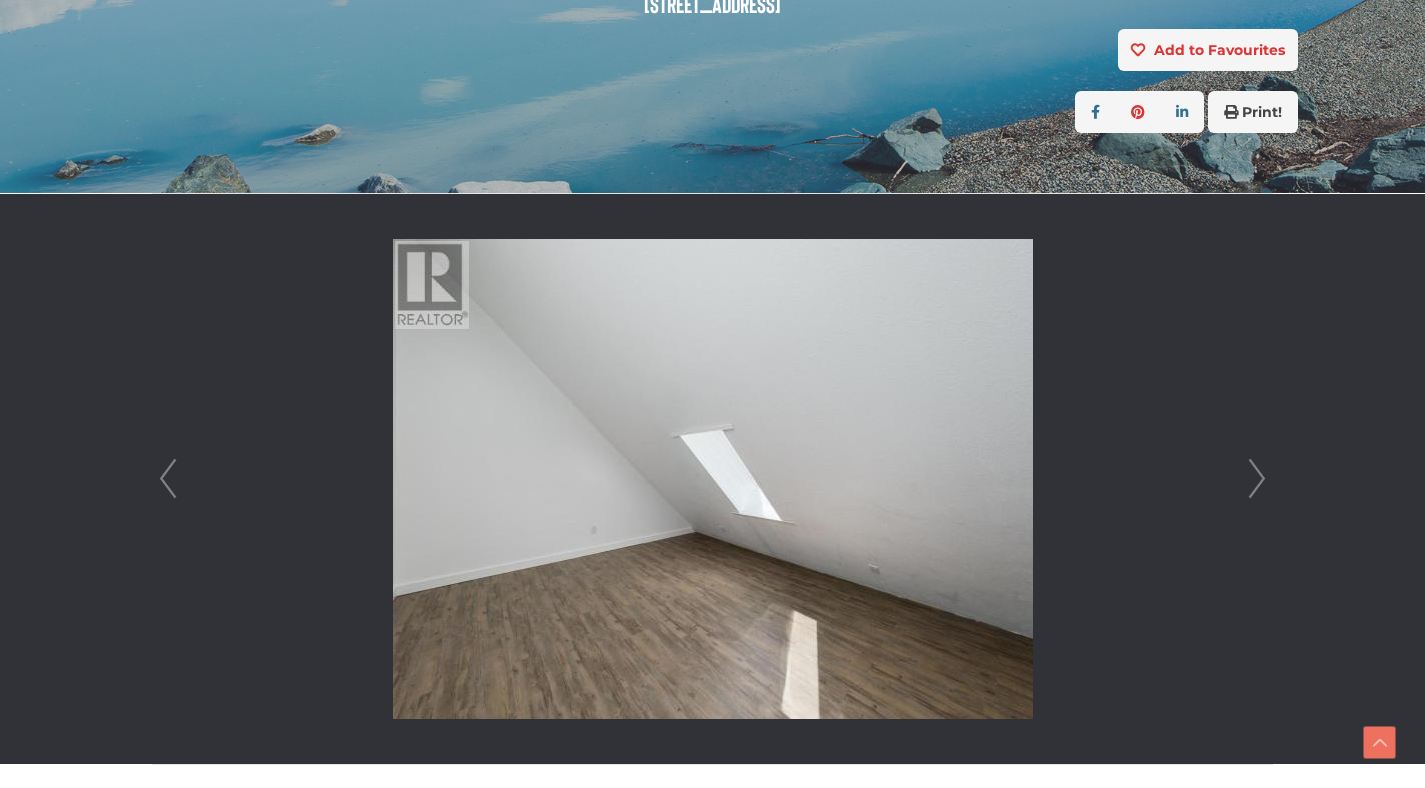 click on "Next" at bounding box center (1257, 479) 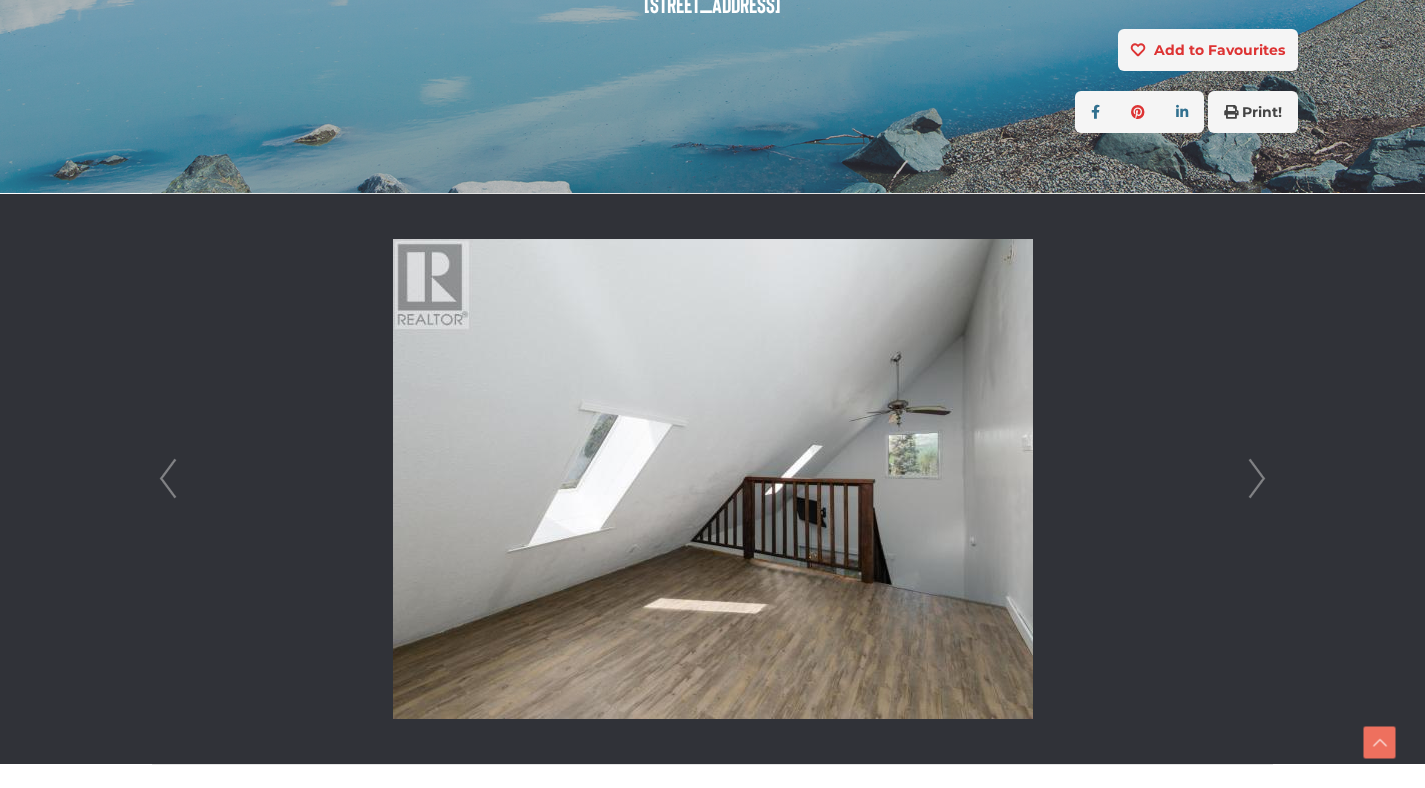 click on "Next" at bounding box center [1257, 479] 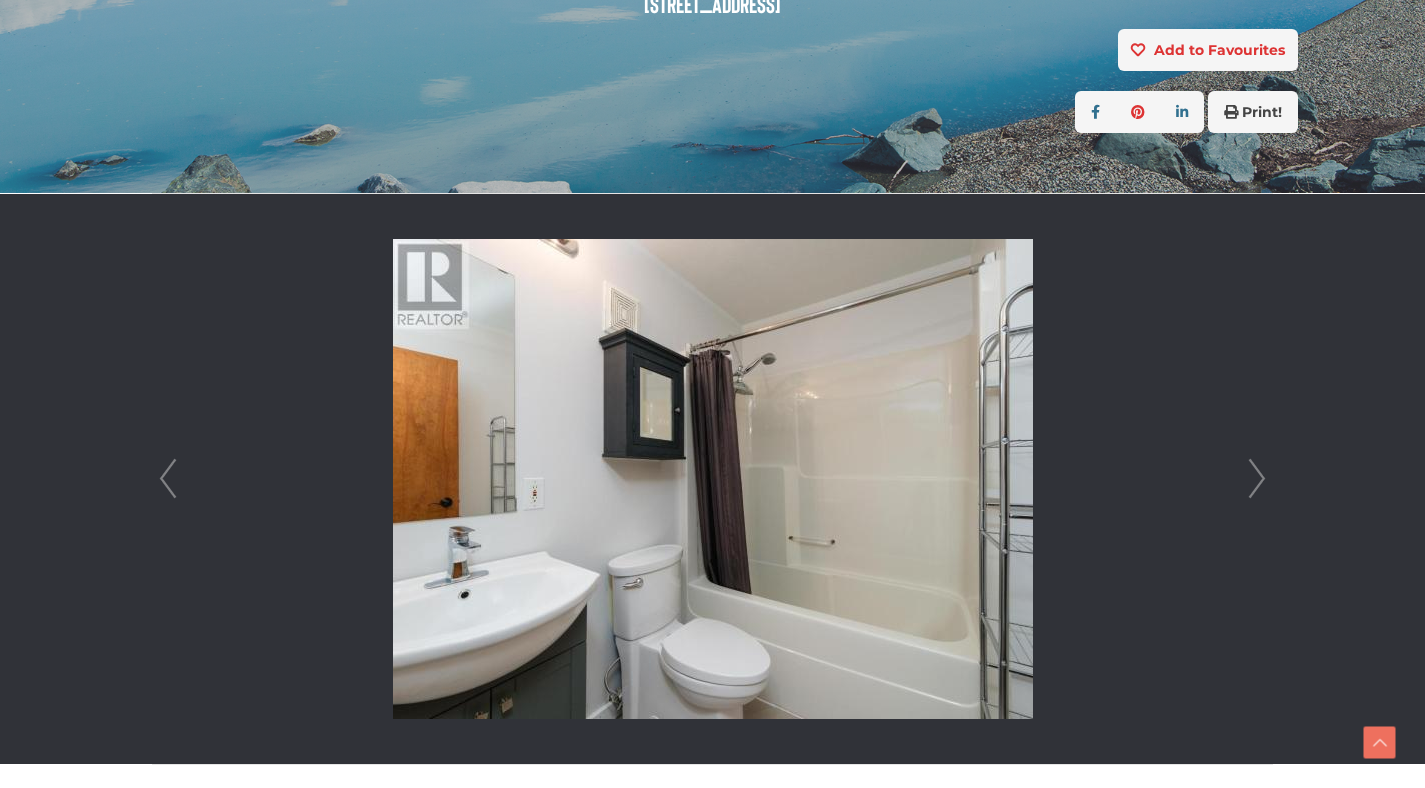 click on "Next" at bounding box center [1257, 479] 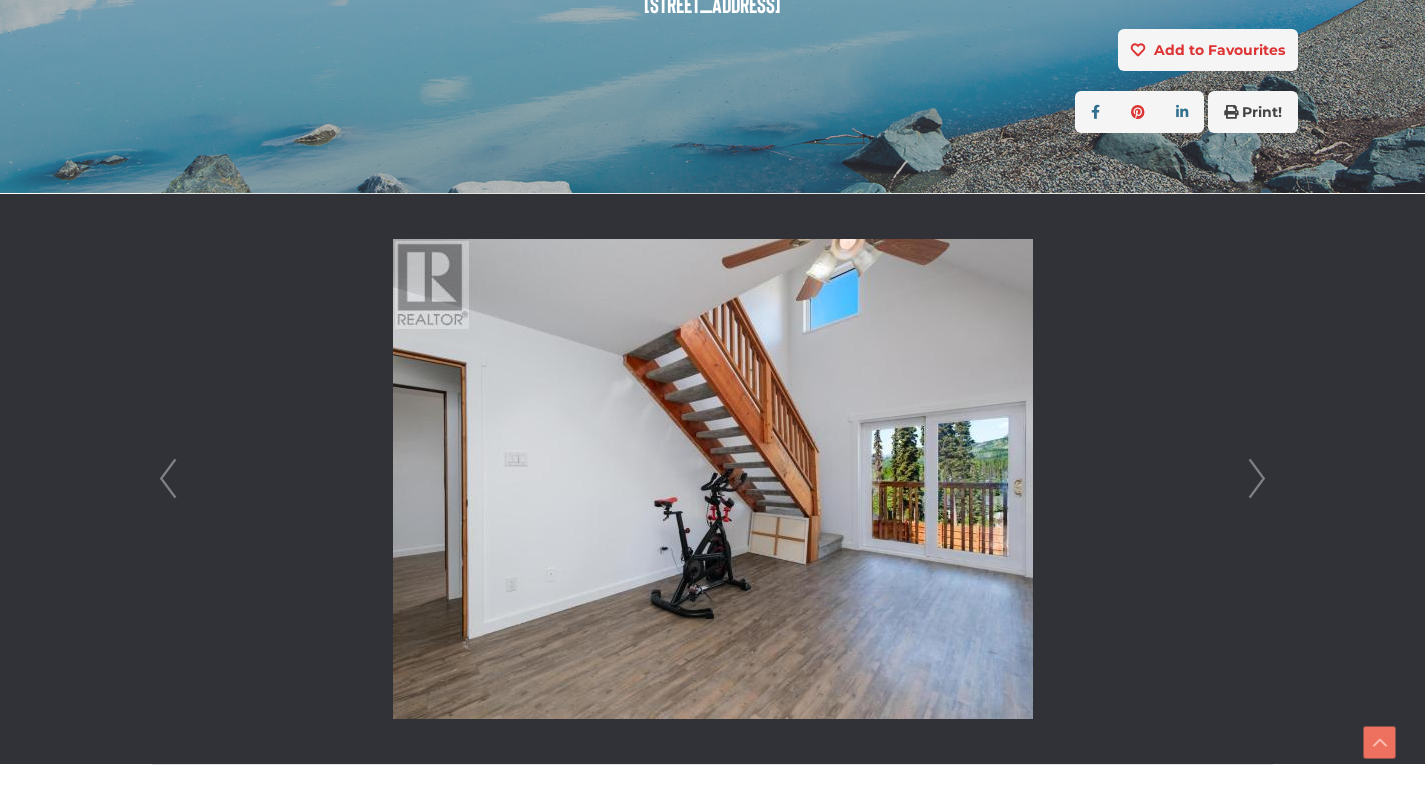 click on "Next" at bounding box center (1257, 479) 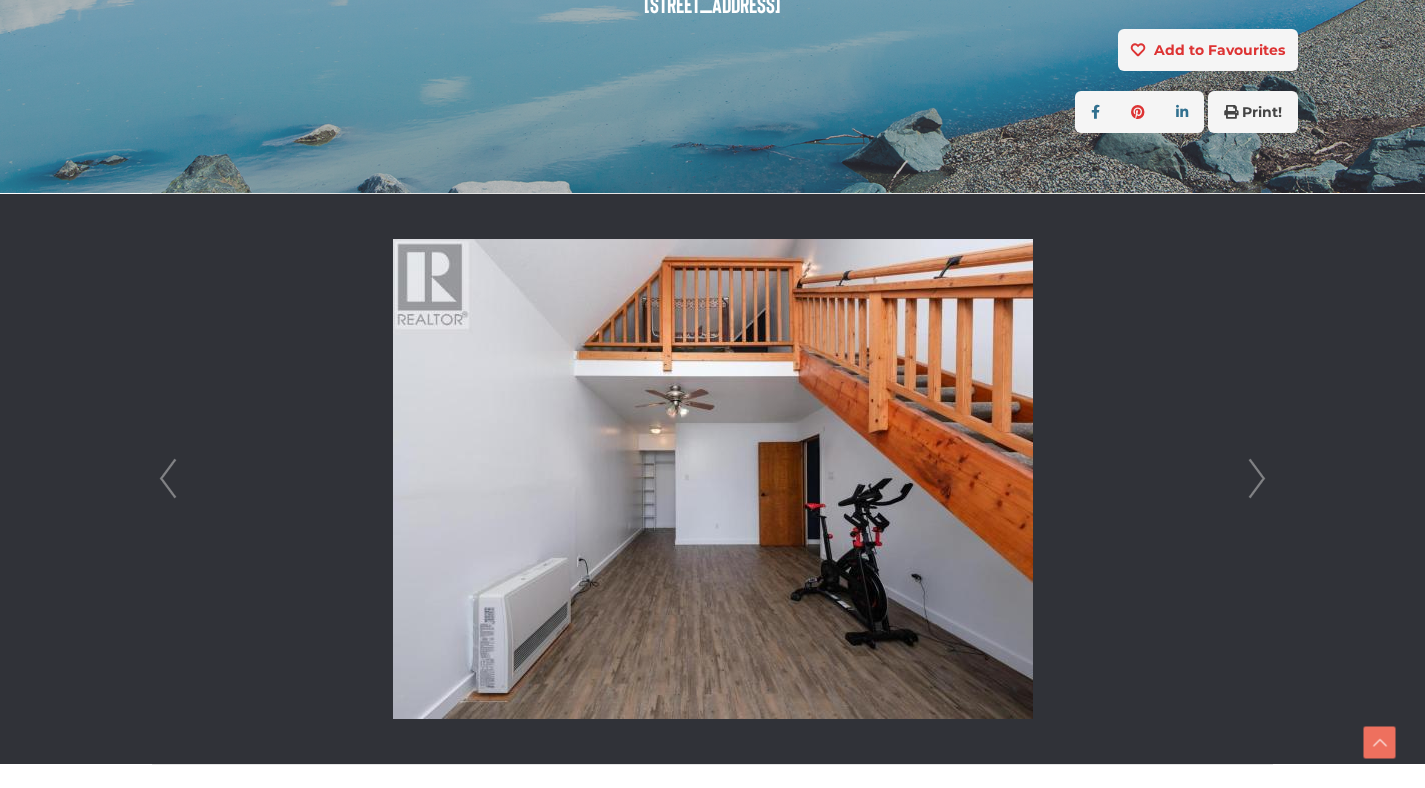 click on "Next" at bounding box center (1257, 479) 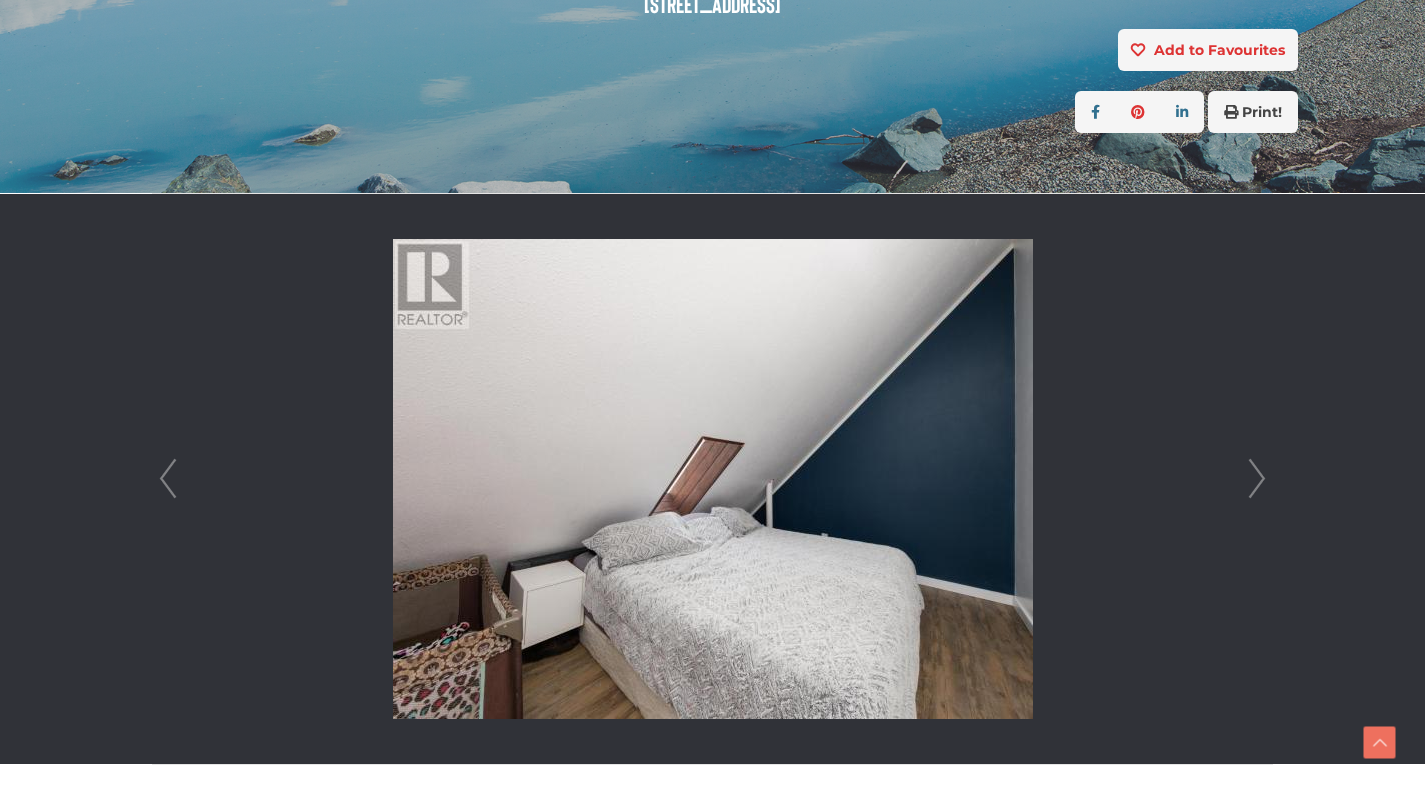 click on "Next" at bounding box center [1257, 479] 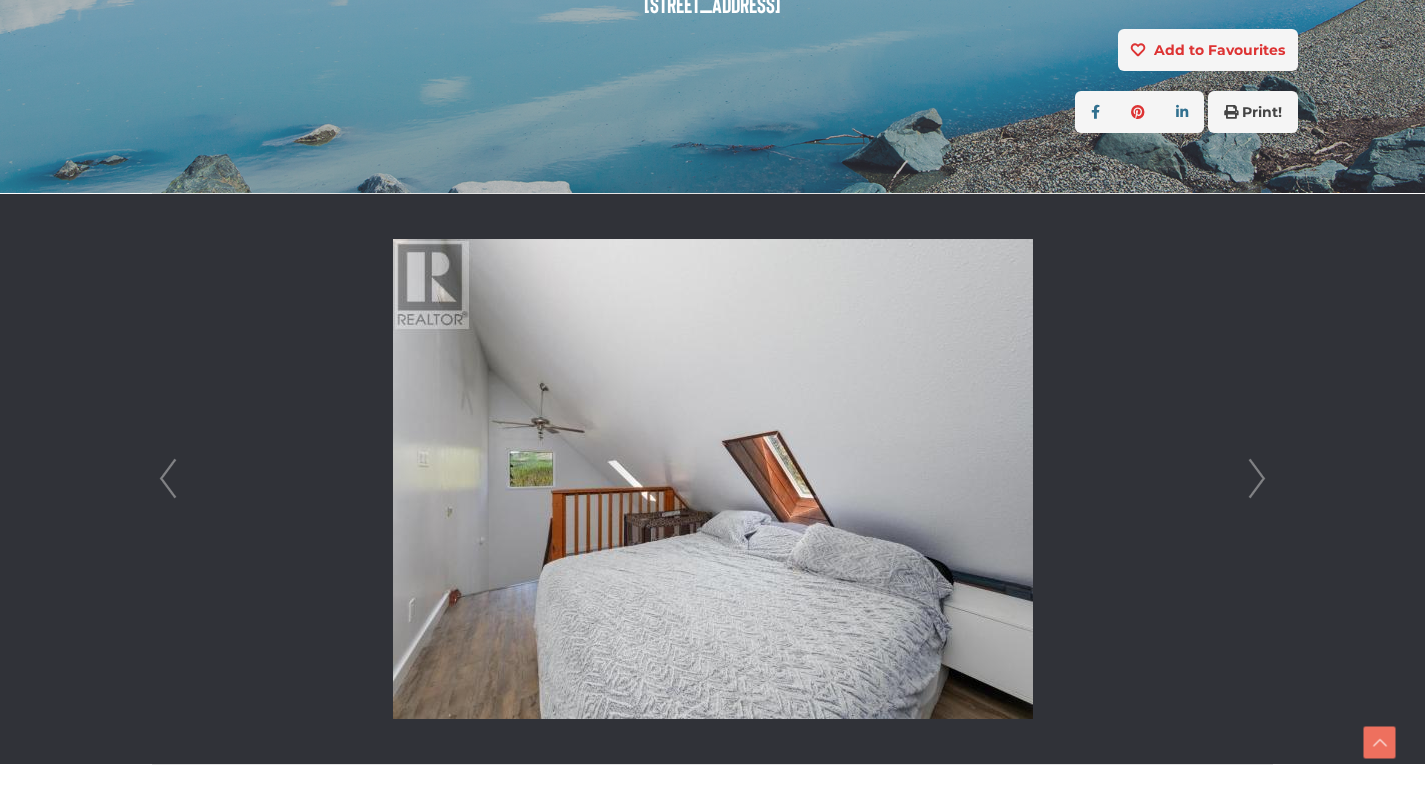 click on "Next" at bounding box center (1257, 479) 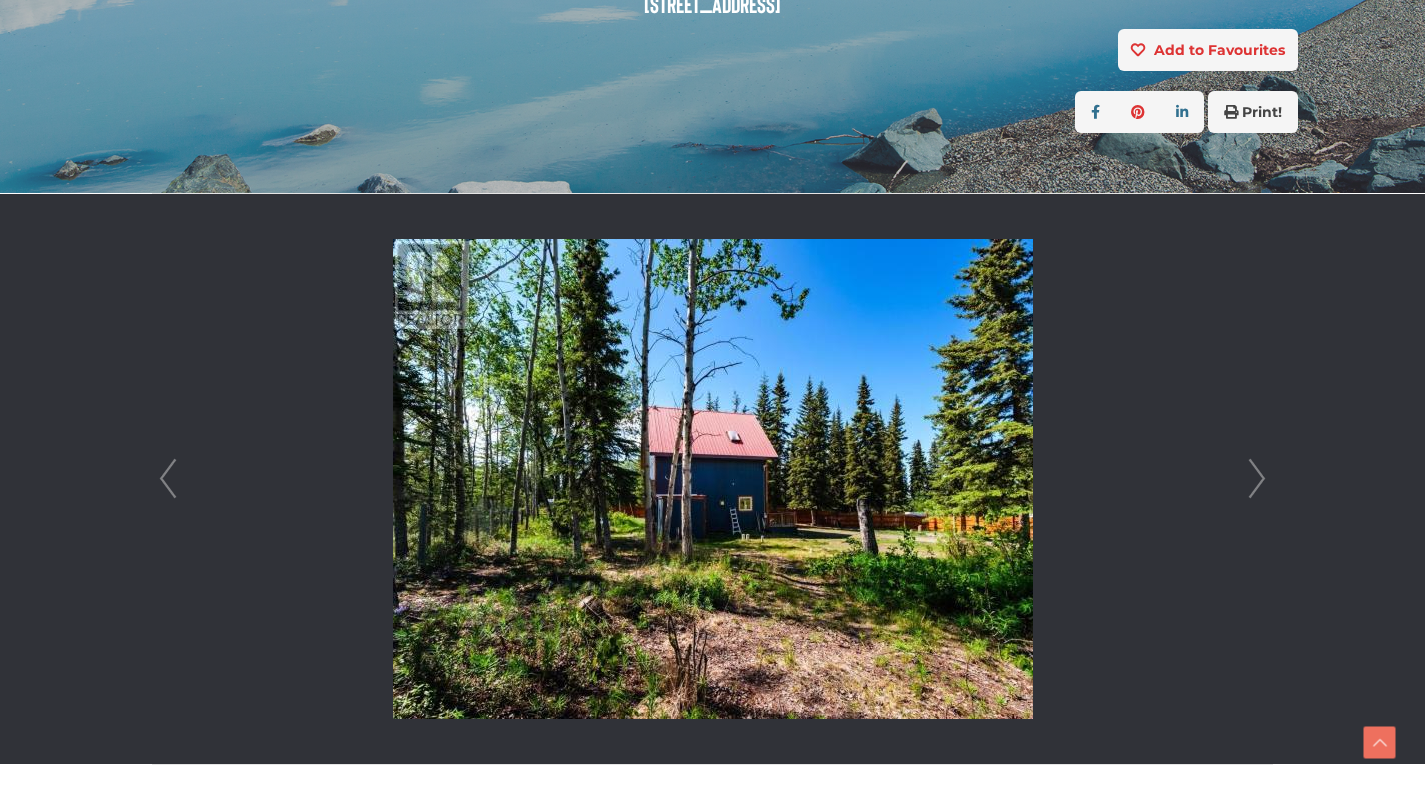 click on "Next" at bounding box center (1257, 479) 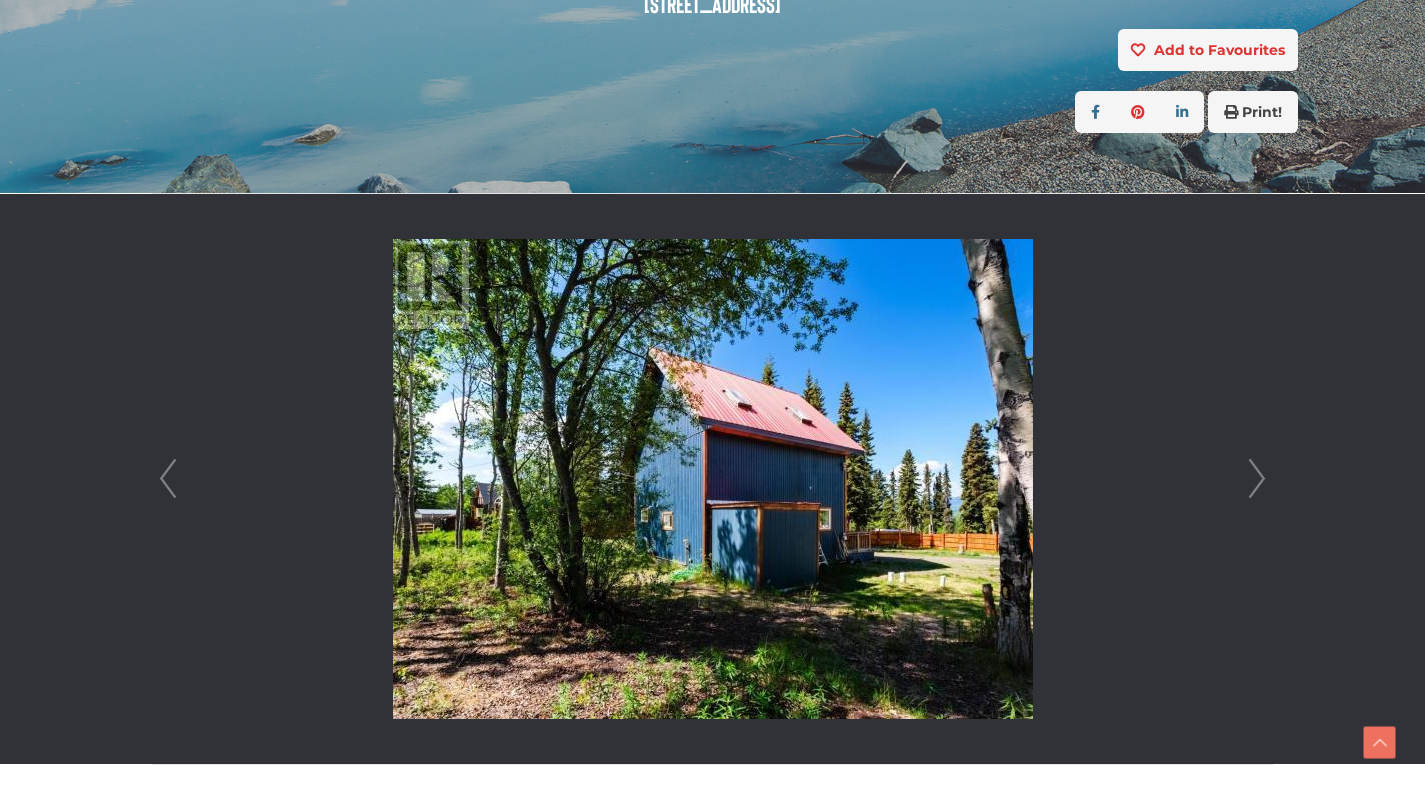 click on "Next" at bounding box center [1257, 479] 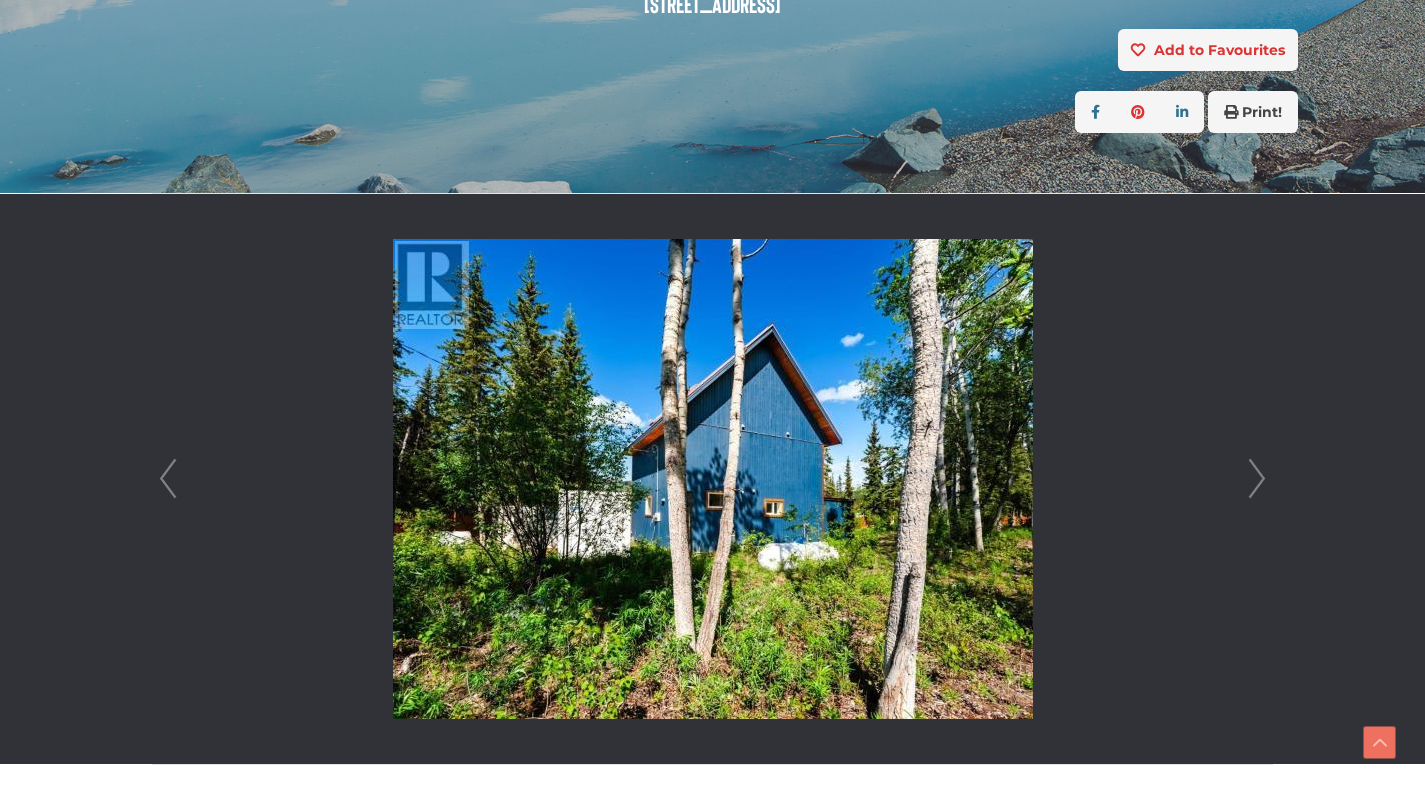 click on "Next" at bounding box center (1257, 479) 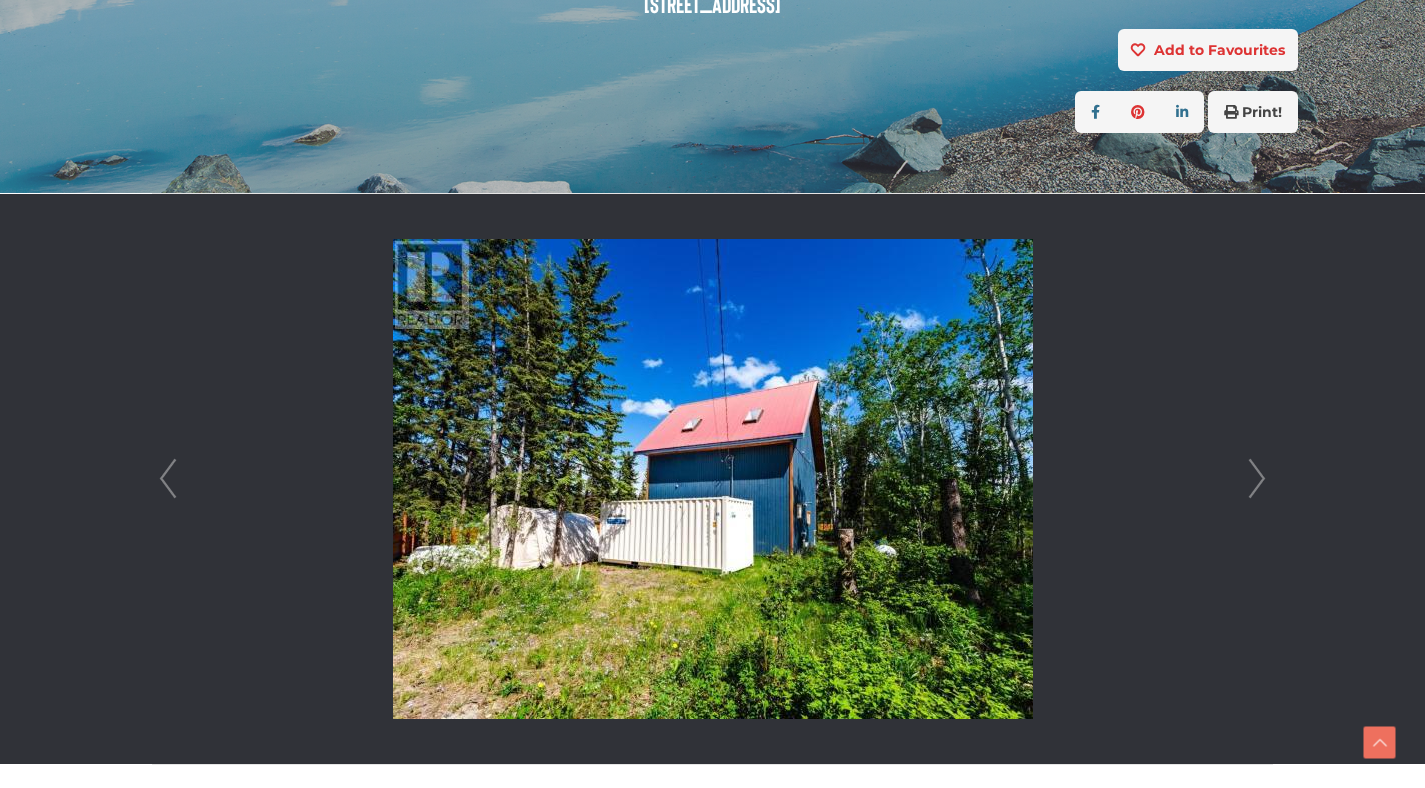 click on "Next" at bounding box center [1257, 479] 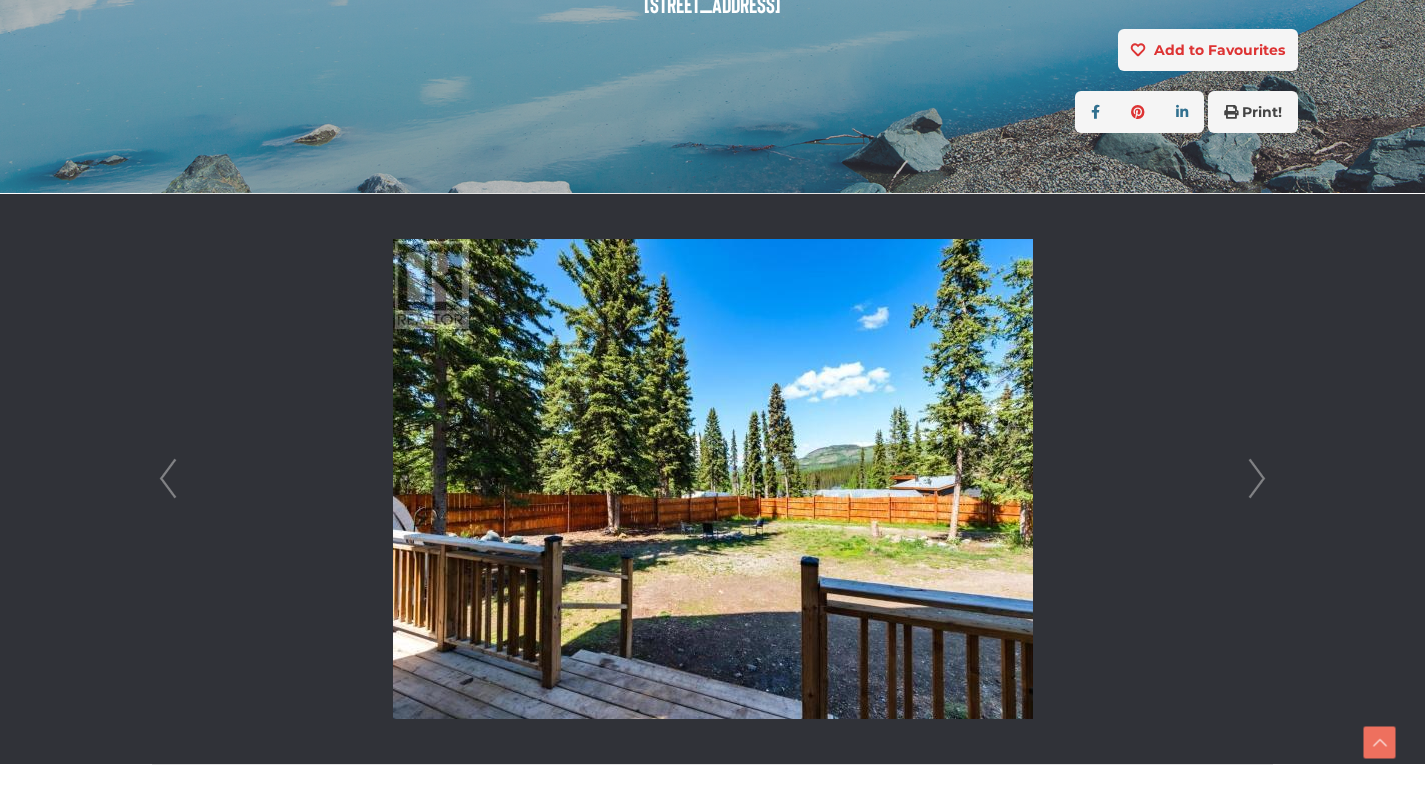 click on "Next" at bounding box center (1257, 479) 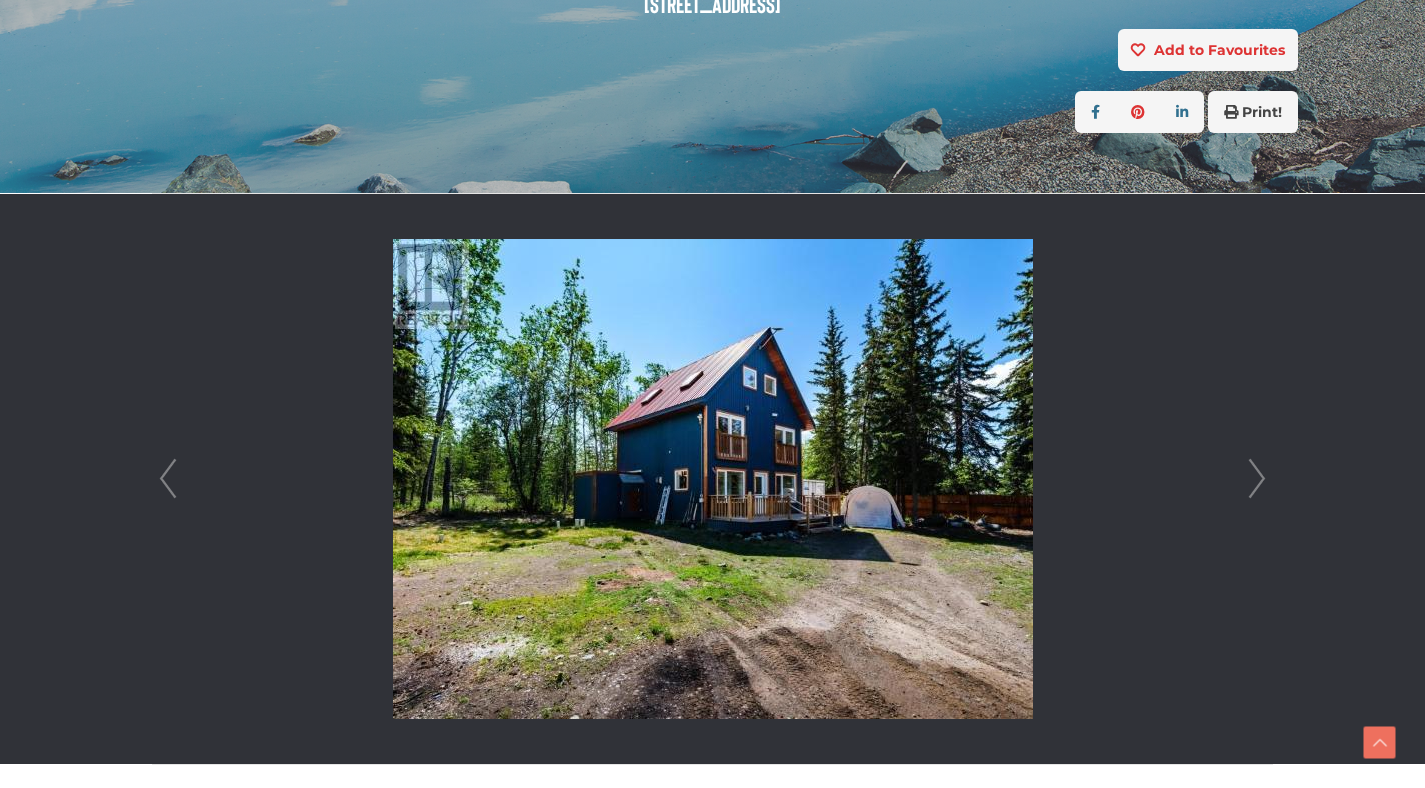 click on "Next" at bounding box center [1257, 479] 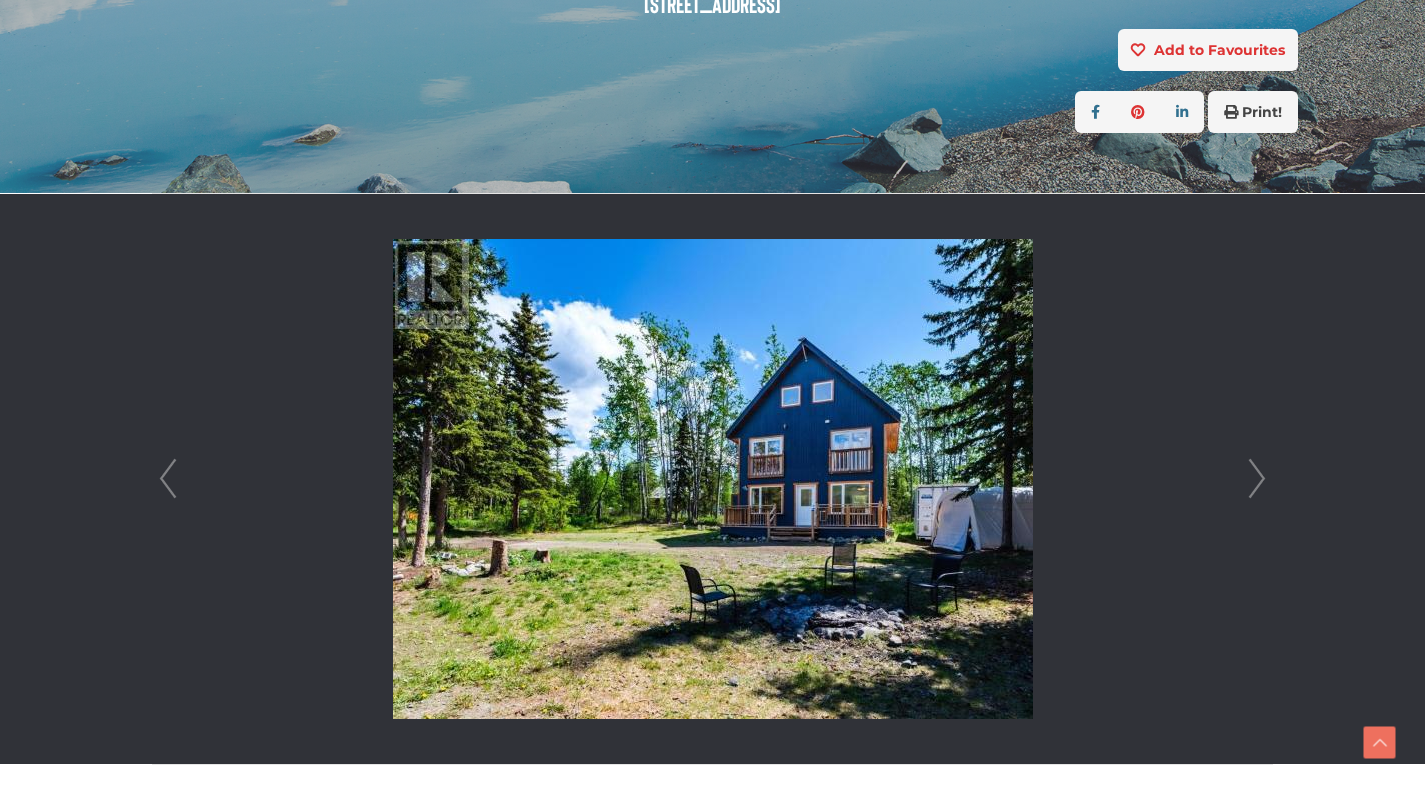 click on "Next" at bounding box center [1257, 479] 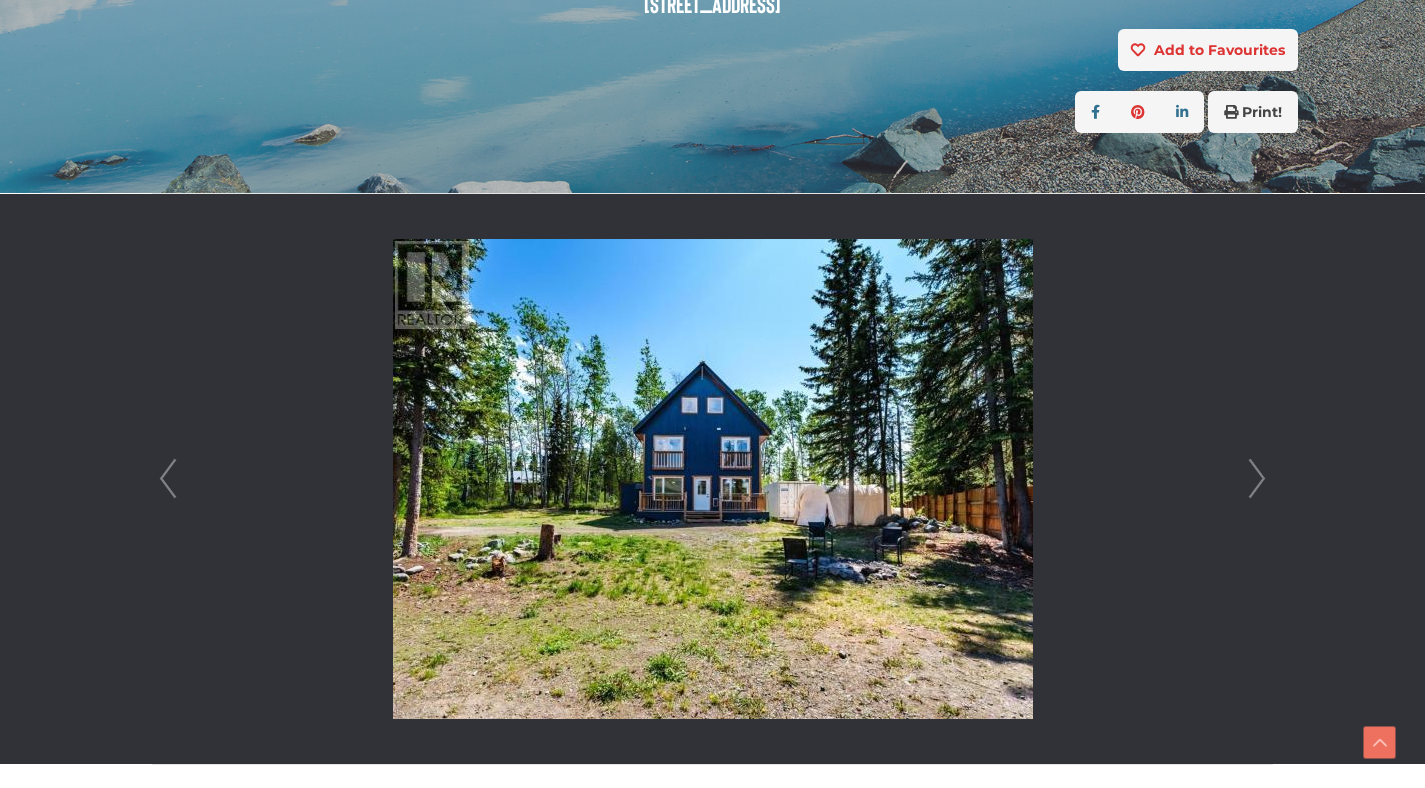 click on "Next" at bounding box center [1257, 479] 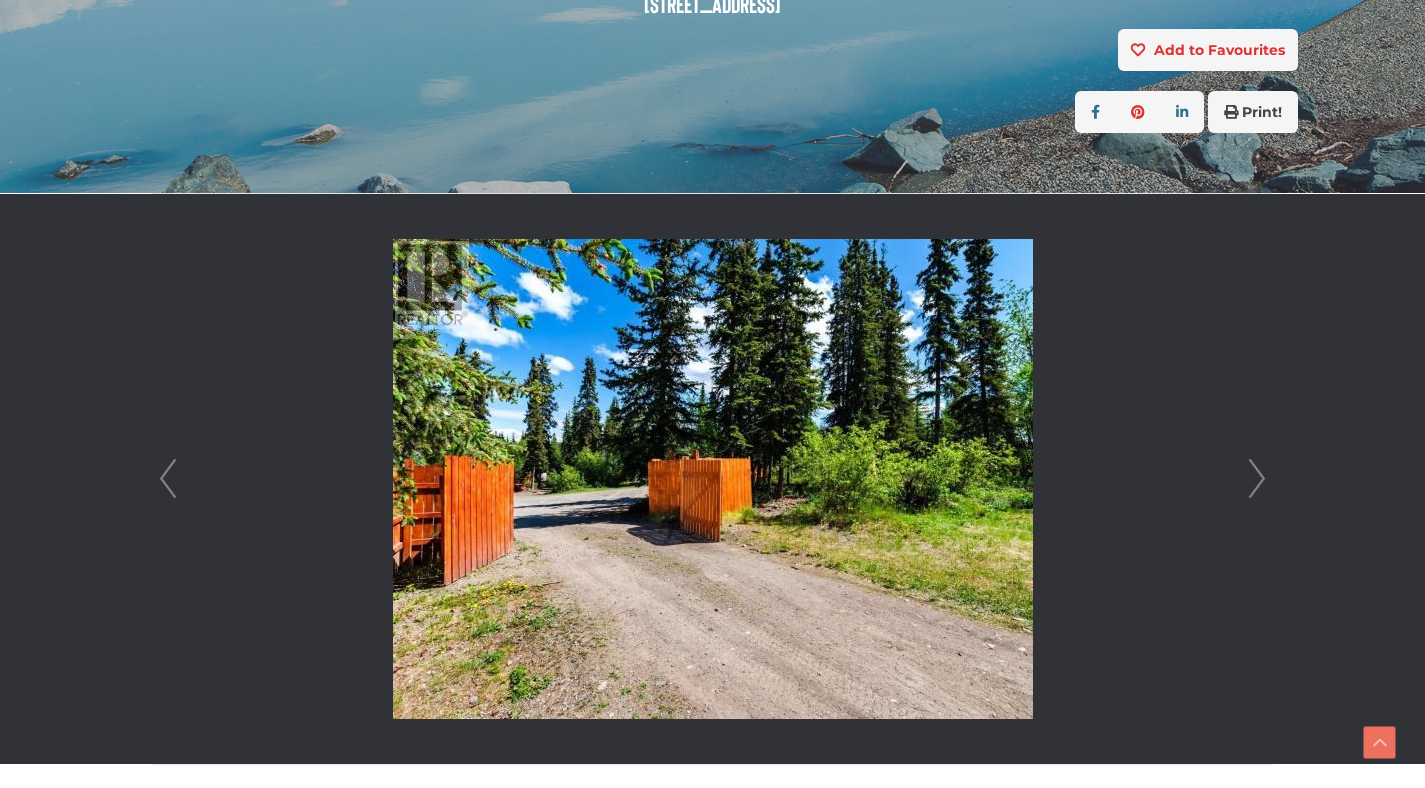 click on "Next" at bounding box center (1257, 479) 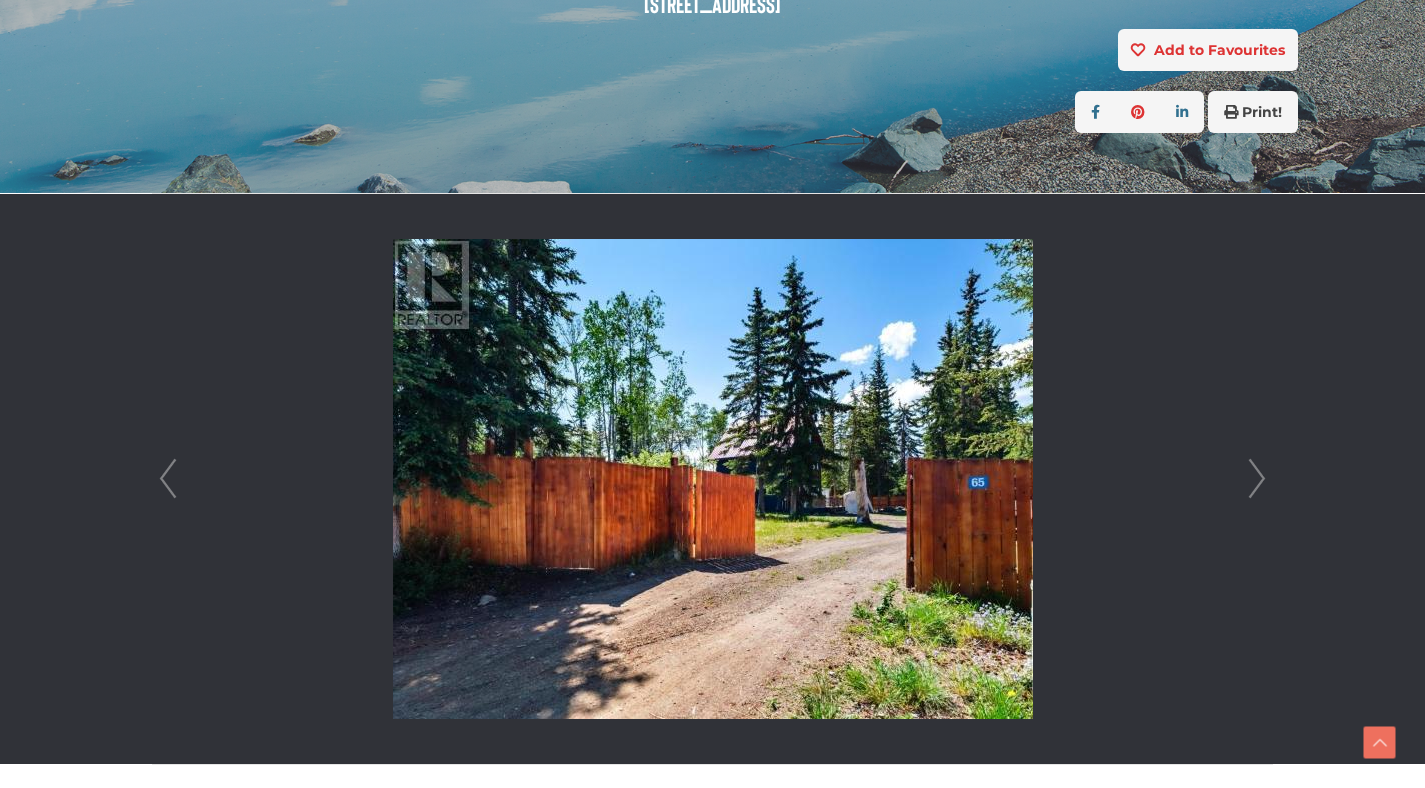 click on "Next" at bounding box center [1257, 479] 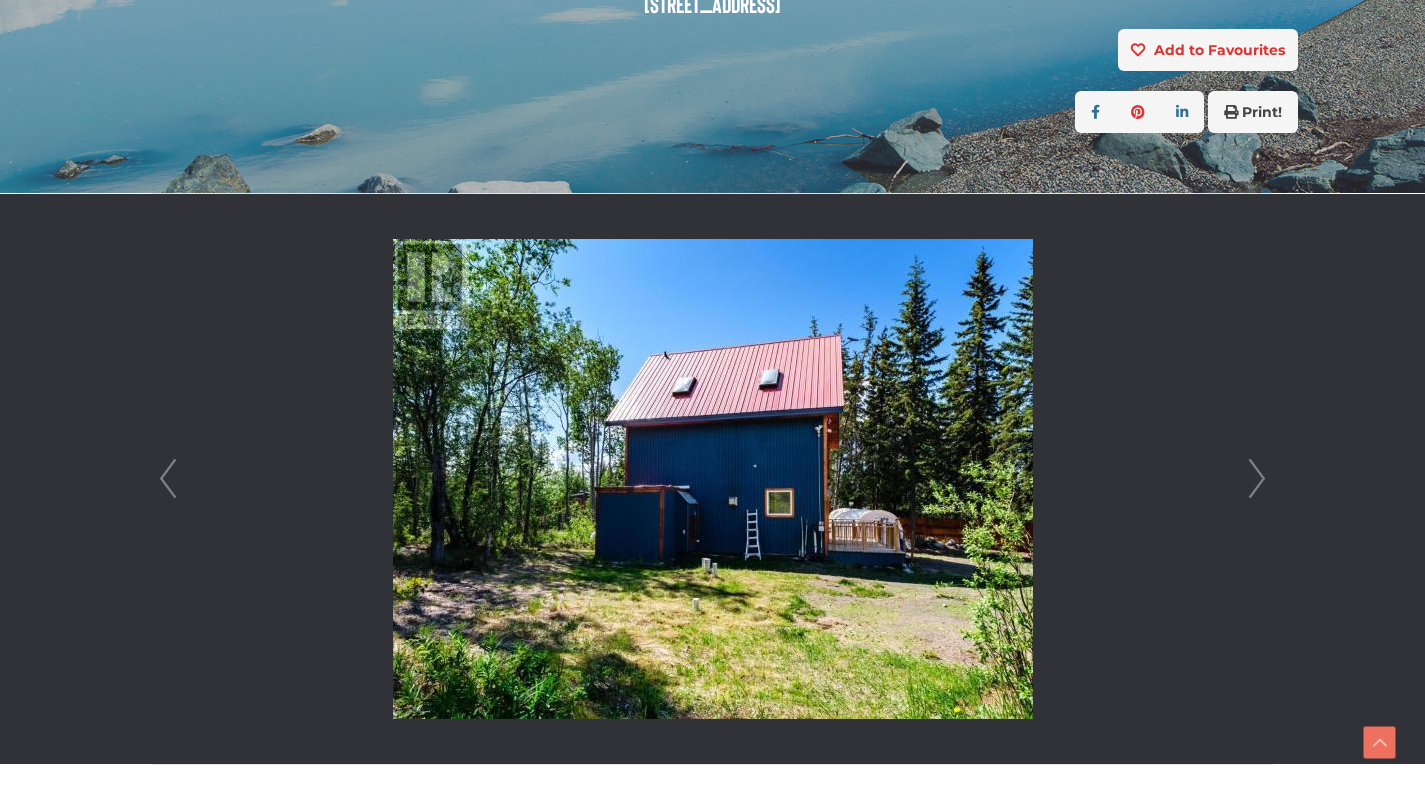click on "Next" at bounding box center (1257, 479) 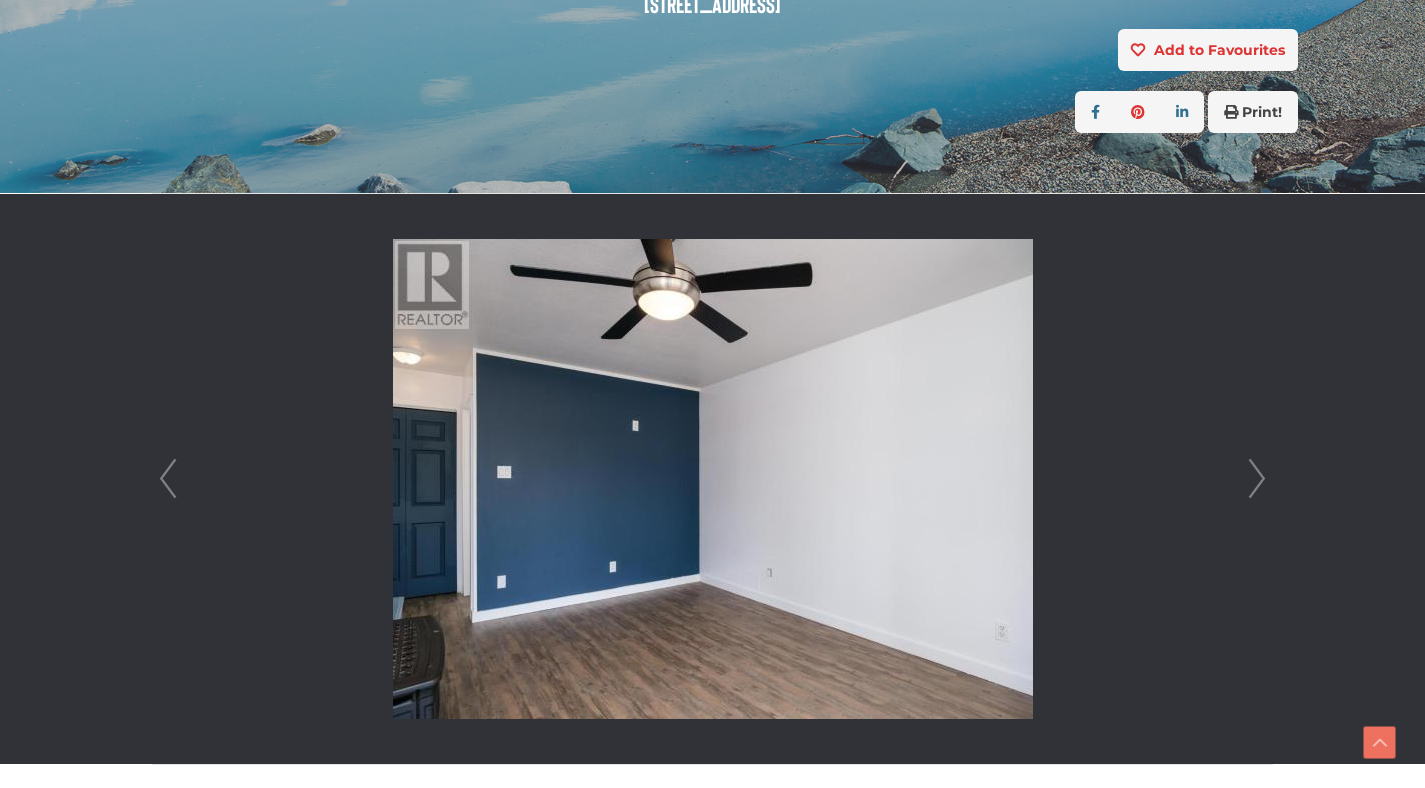 click on "Next" at bounding box center (1257, 479) 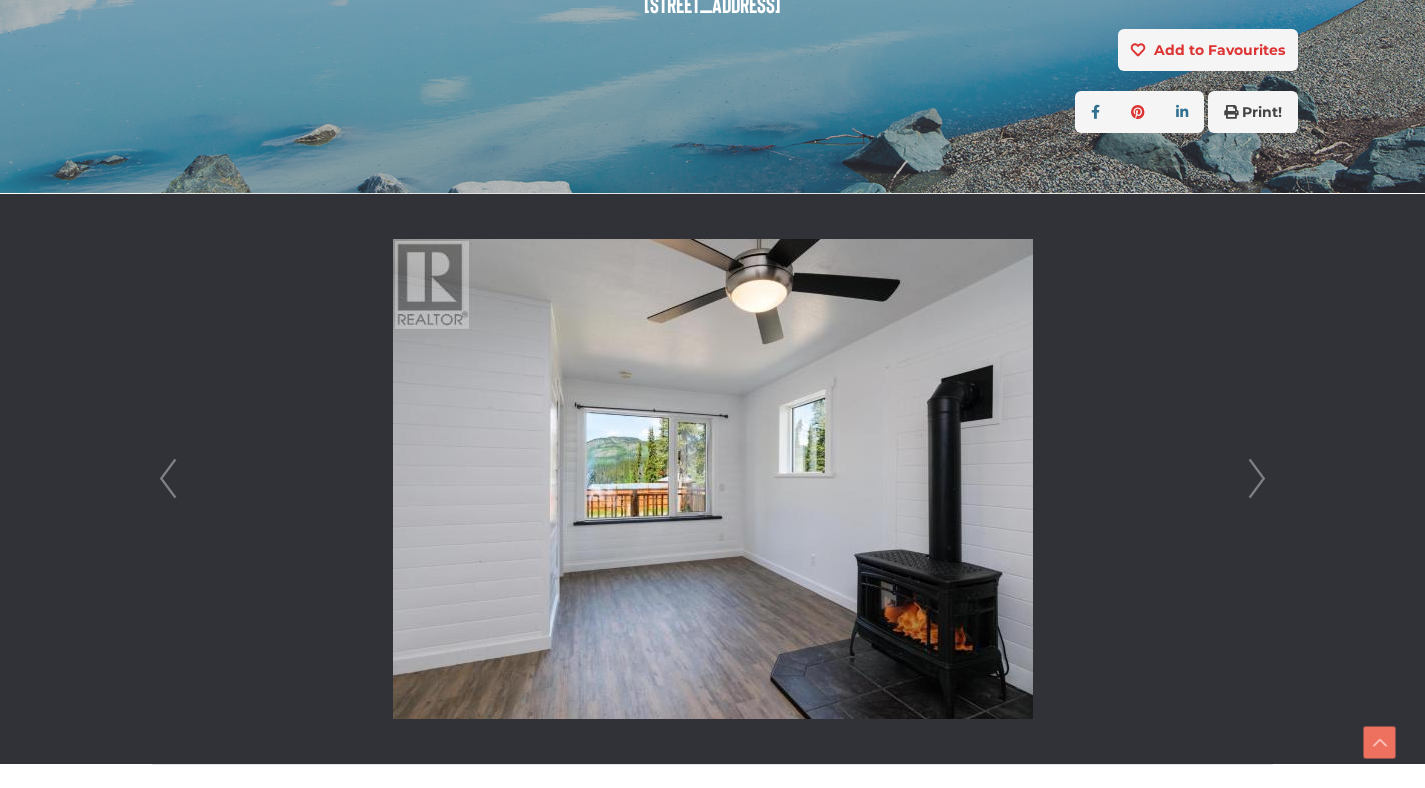 click on "Next" at bounding box center [1257, 479] 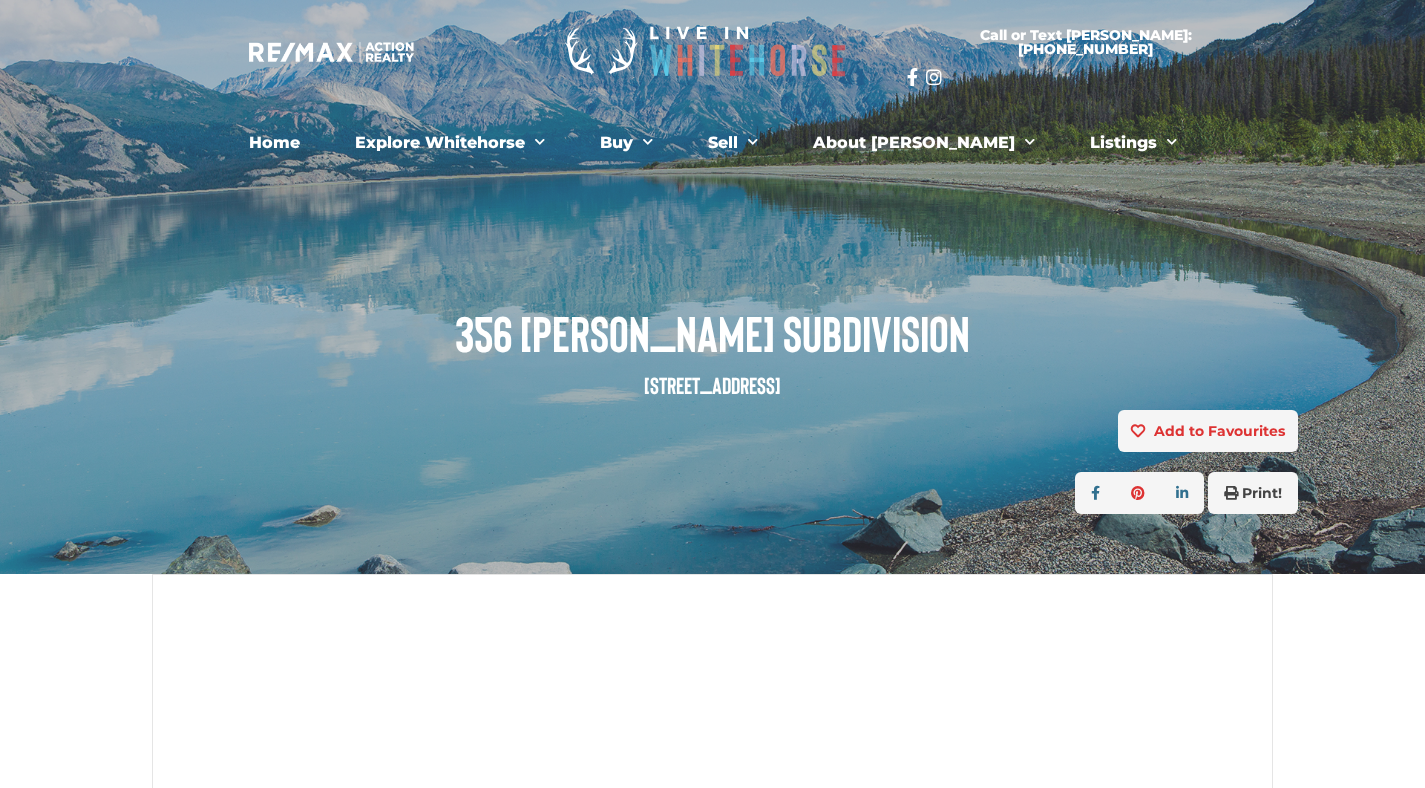 scroll, scrollTop: 0, scrollLeft: 0, axis: both 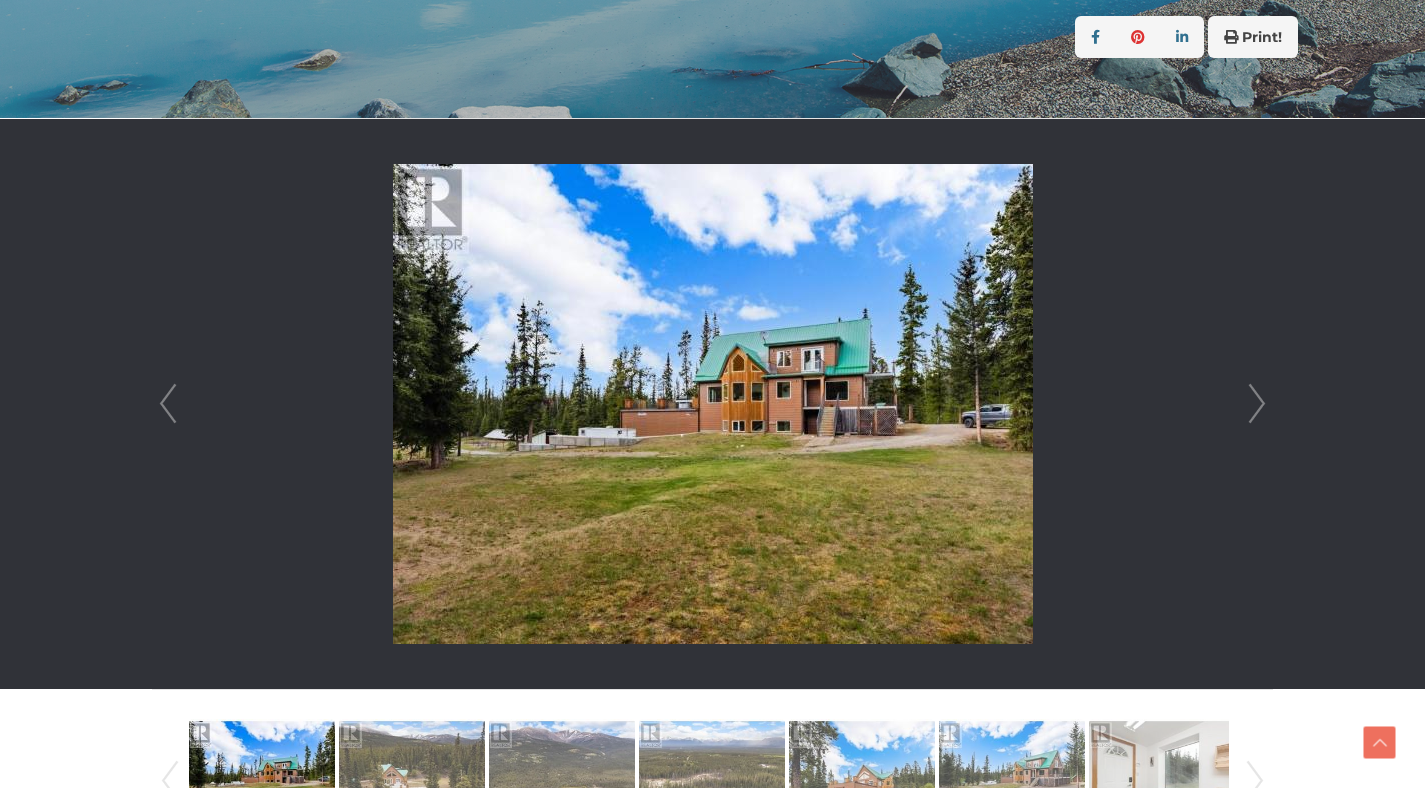 click on "Next" at bounding box center (1257, 404) 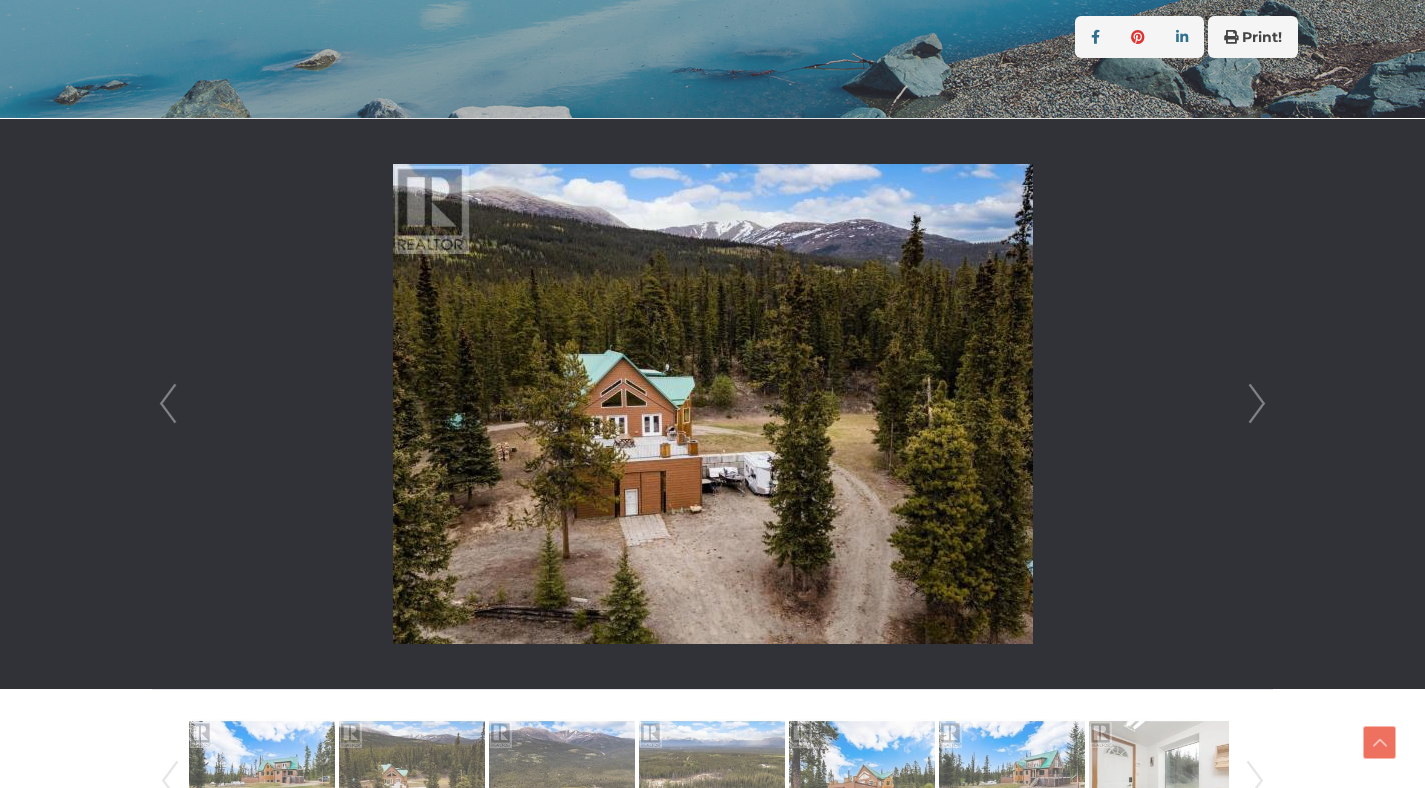 click on "Next" at bounding box center (1257, 404) 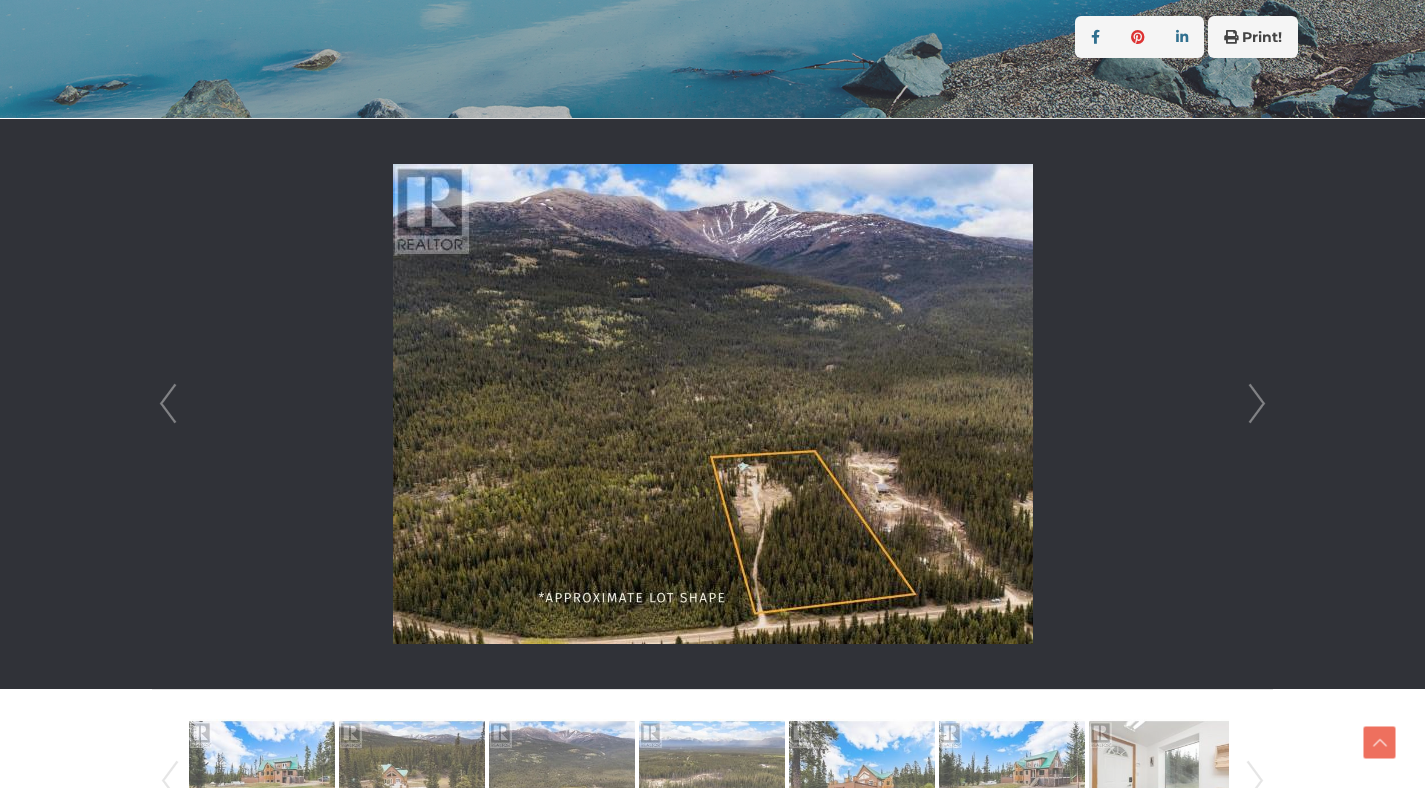 click on "Next" at bounding box center (1257, 404) 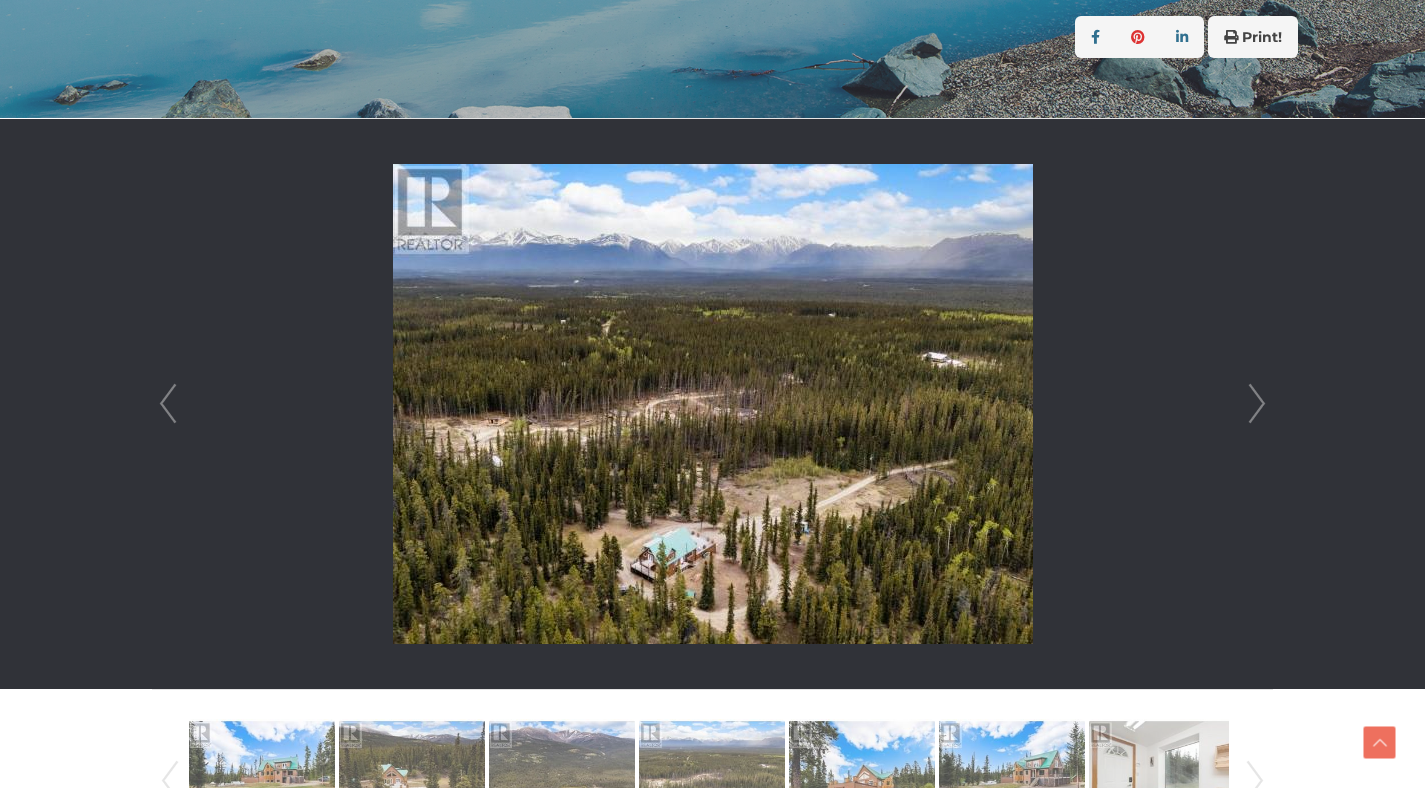 click on "Next" at bounding box center (1257, 404) 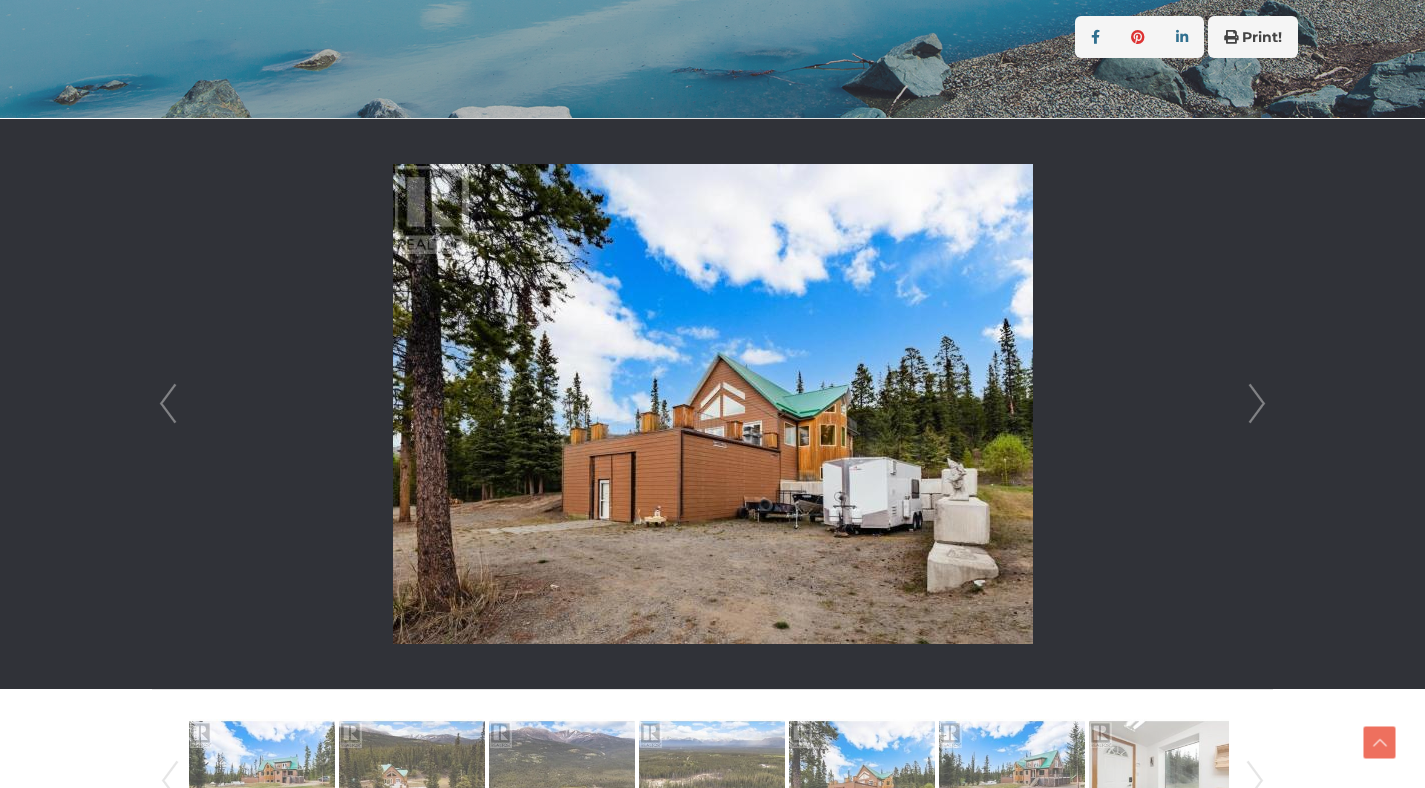 click on "Next" at bounding box center (1257, 404) 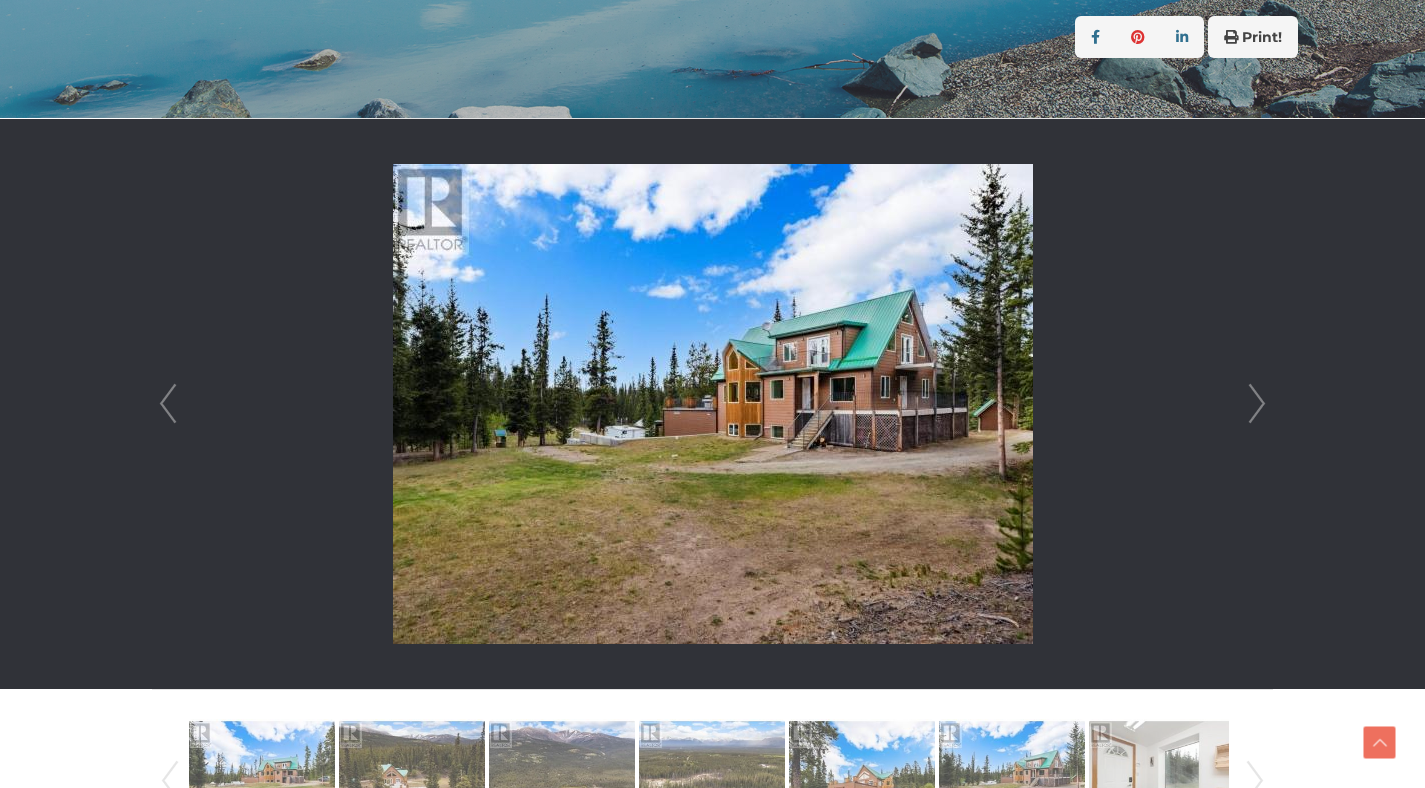 click on "Next" at bounding box center [1257, 404] 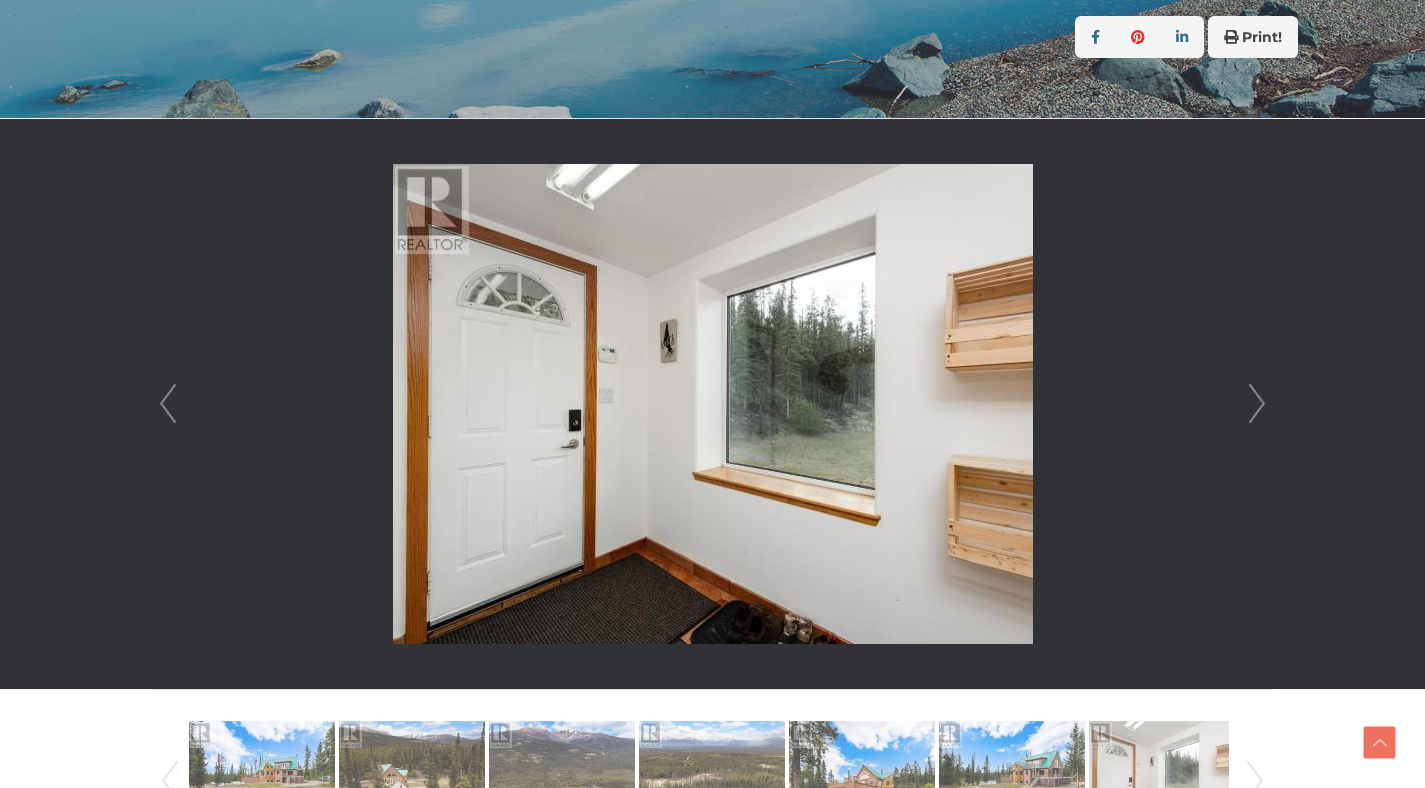 click on "Next" at bounding box center [1257, 404] 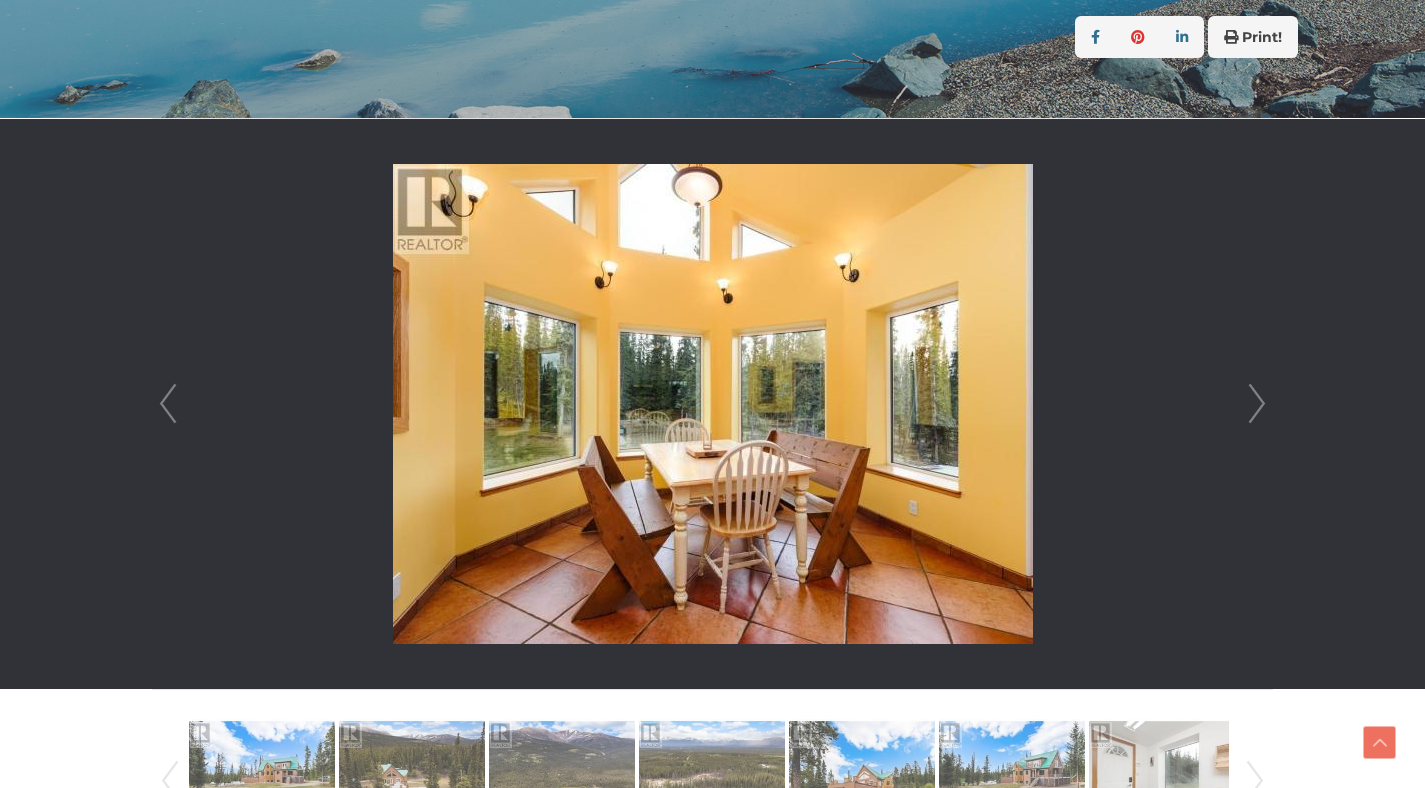 click on "Next" at bounding box center [1257, 404] 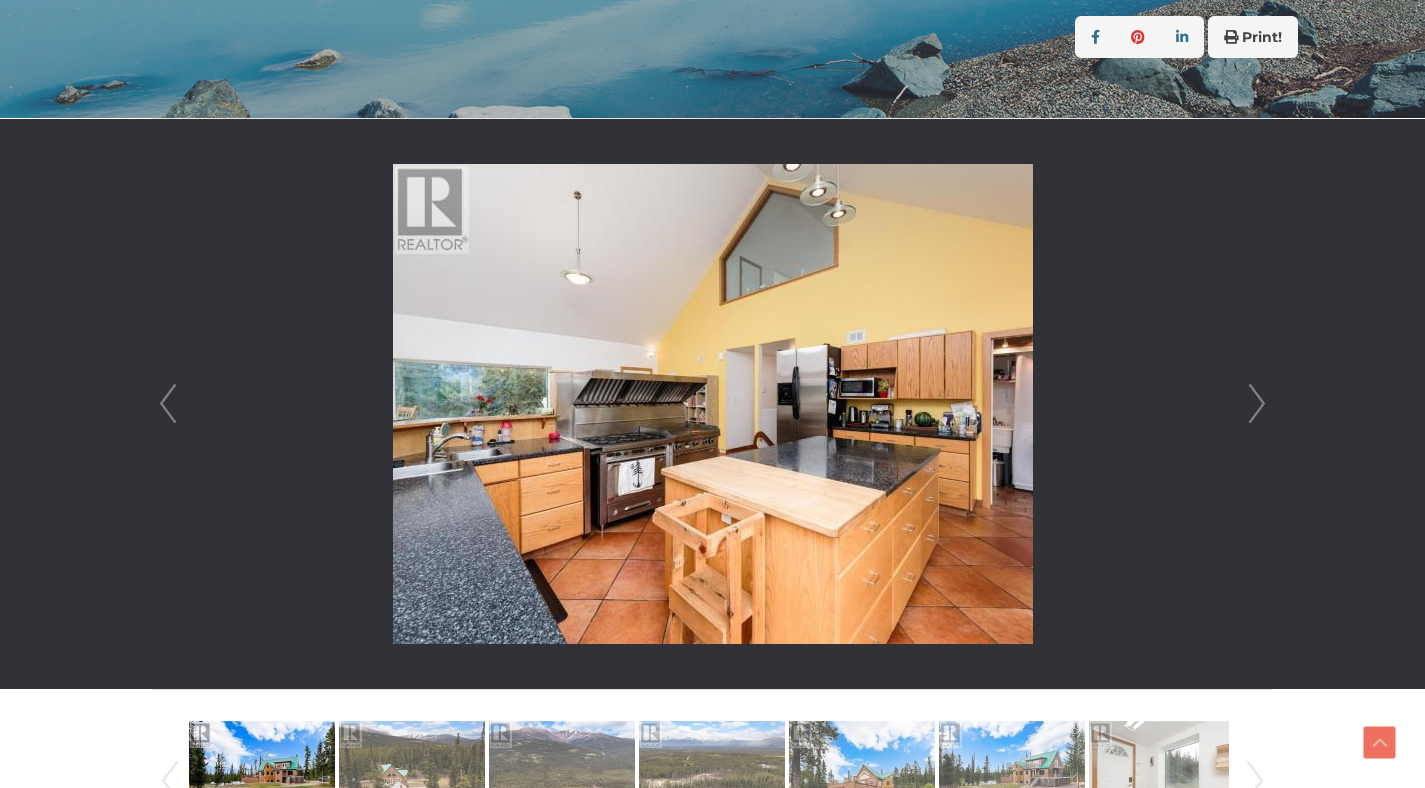 click on "Next" at bounding box center (1257, 404) 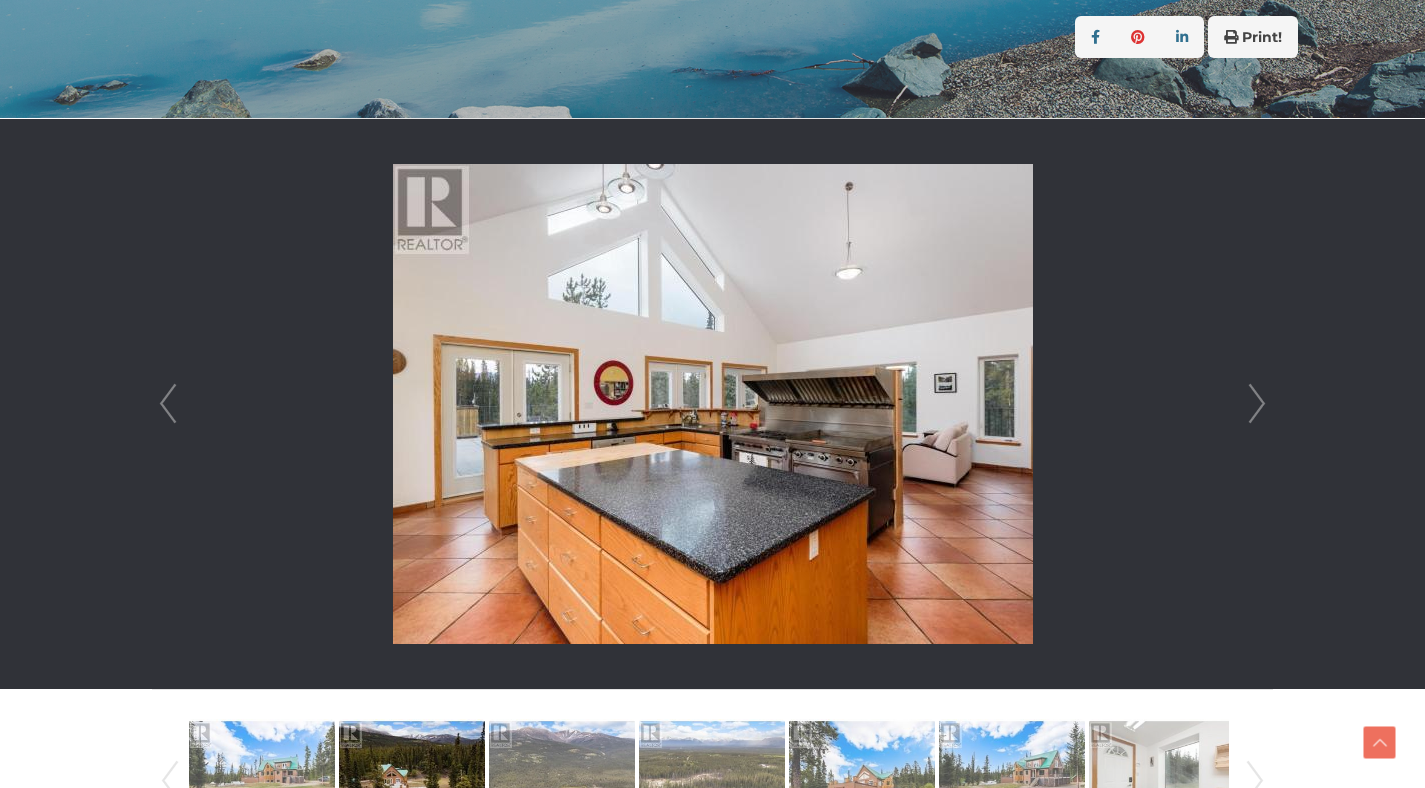 click on "Next" at bounding box center [1257, 404] 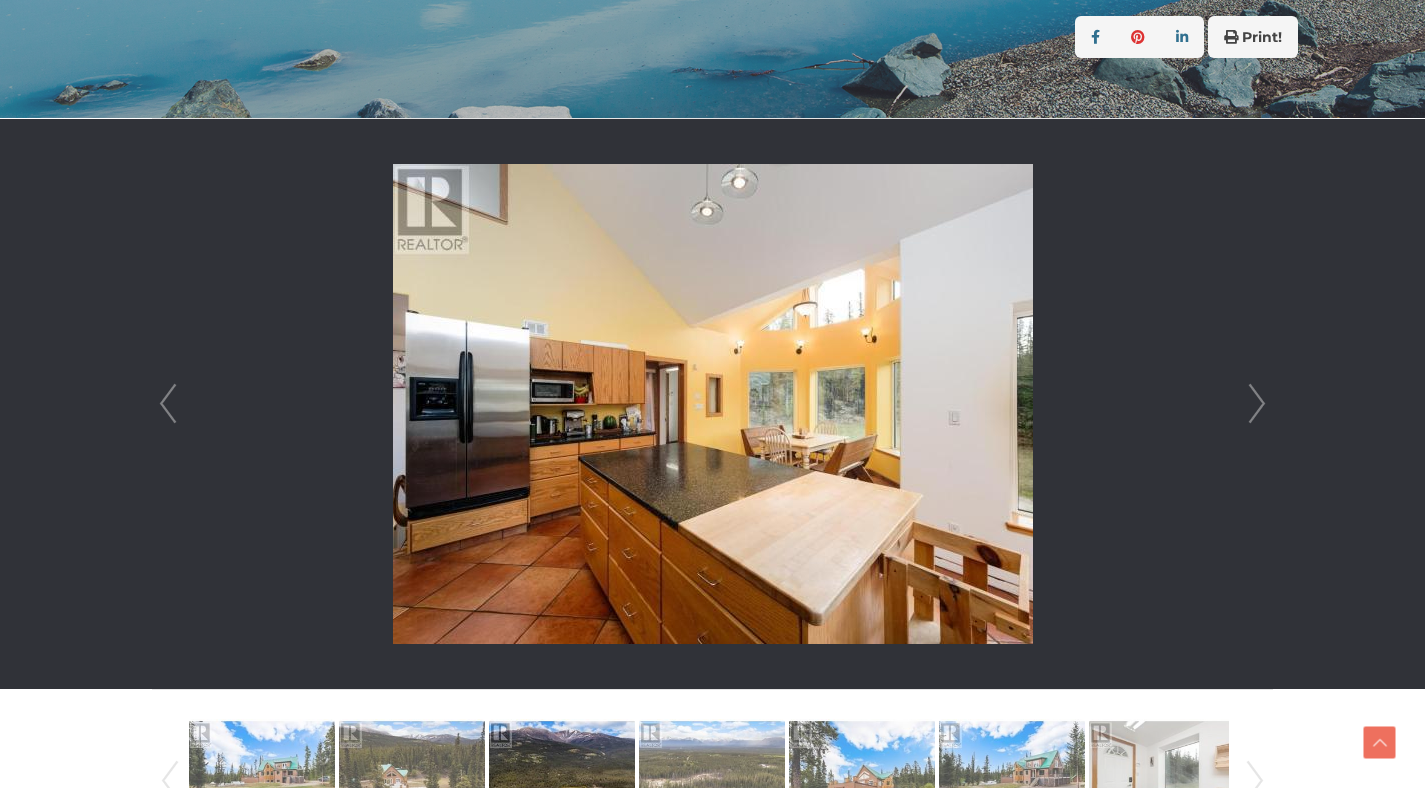click on "Next" at bounding box center [1257, 404] 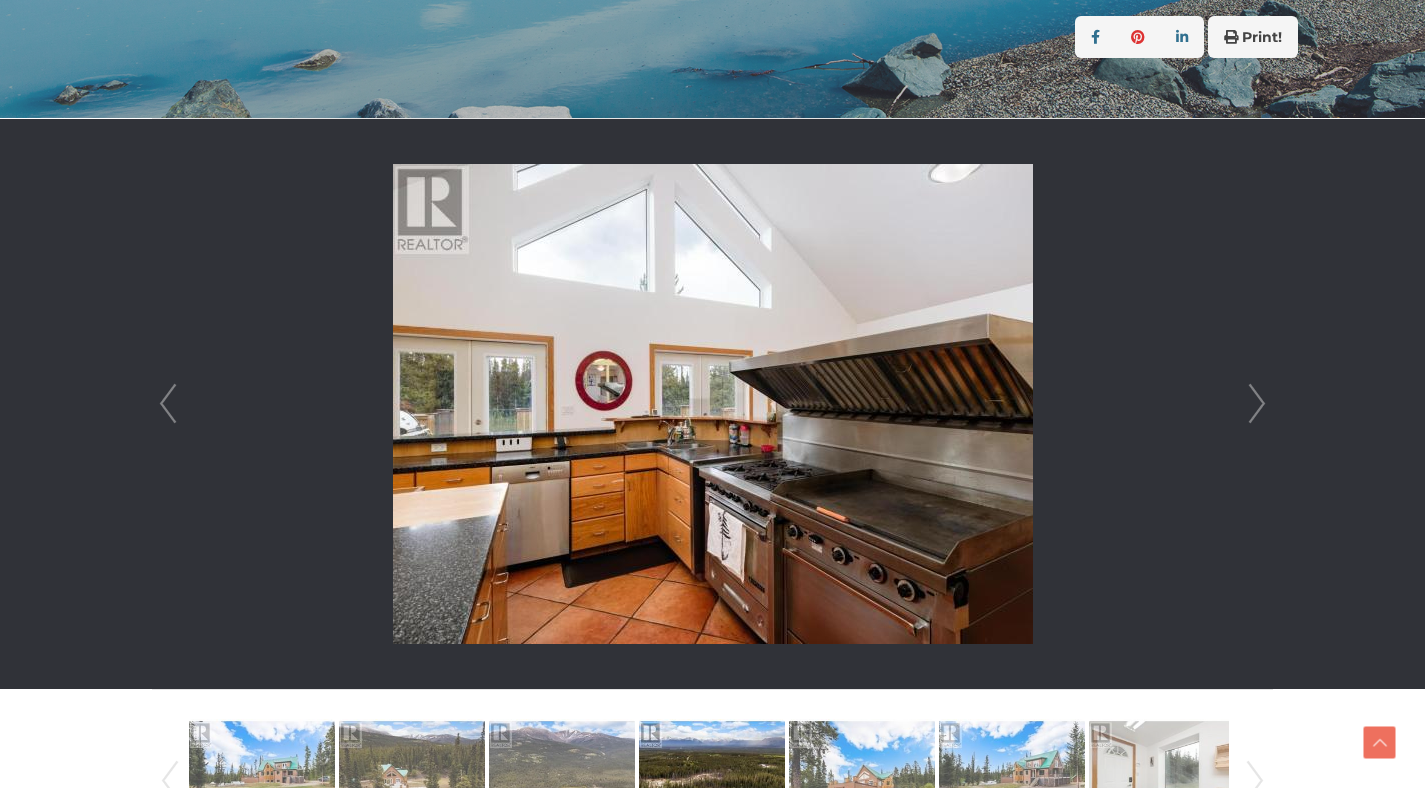 click on "Next" at bounding box center [1257, 404] 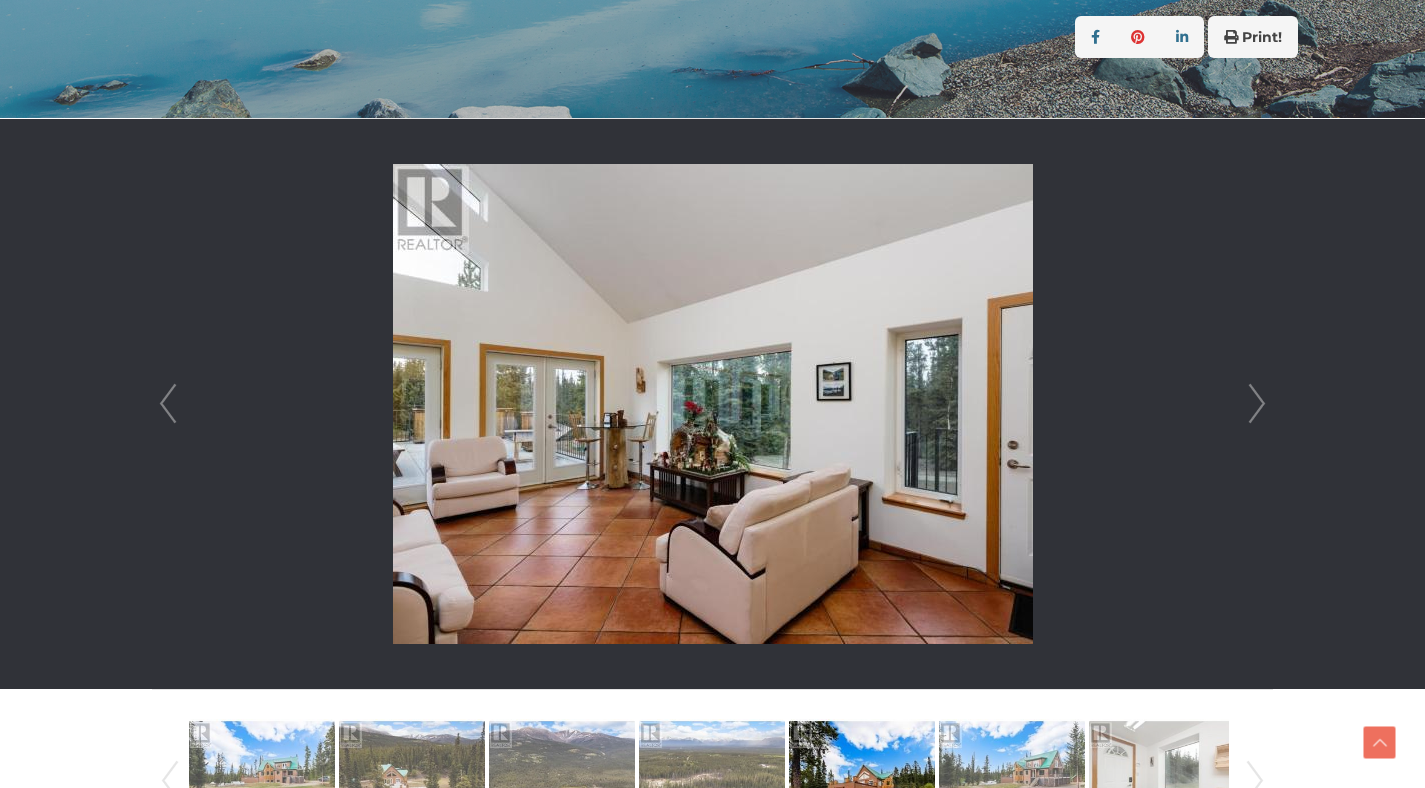 click on "Next" at bounding box center [1257, 404] 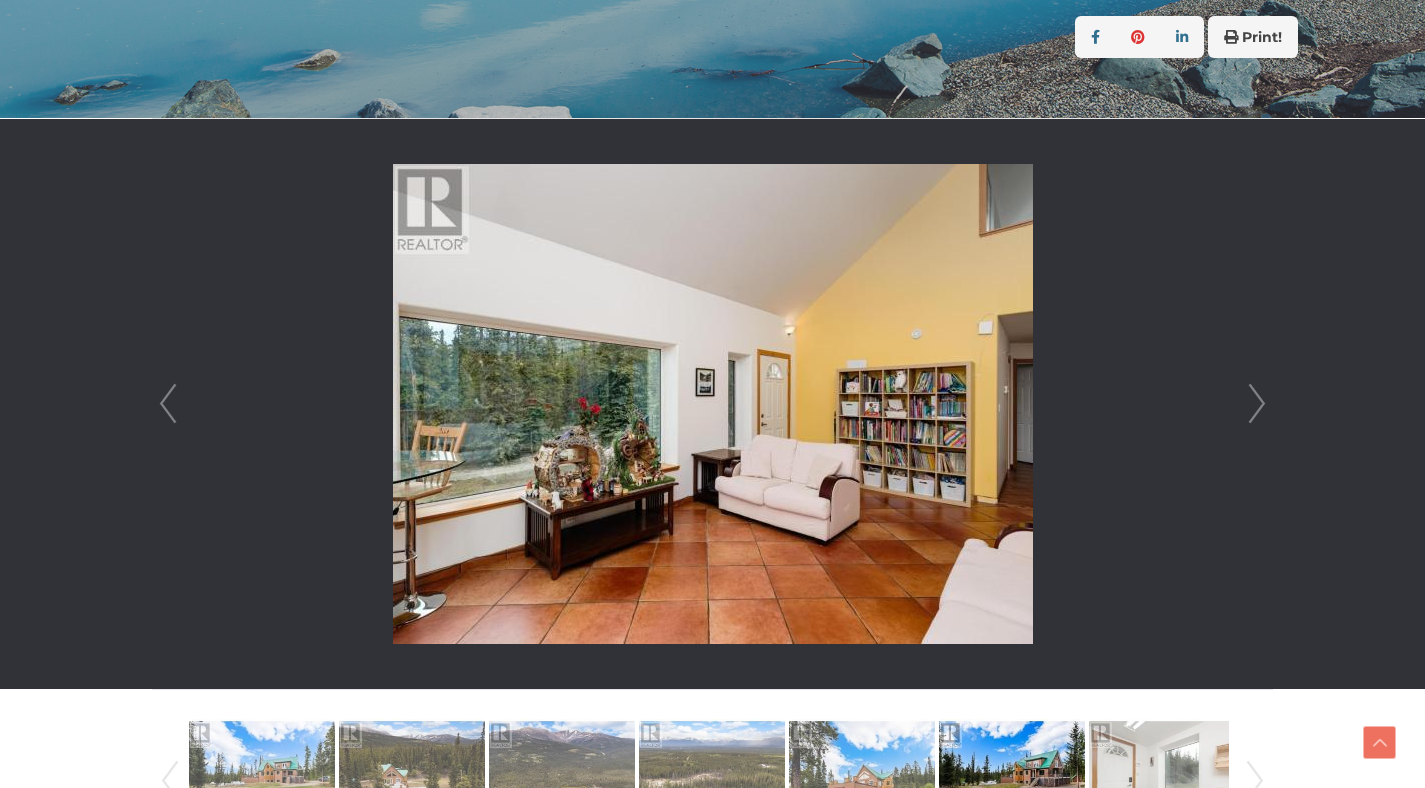 click on "Next" at bounding box center (1257, 404) 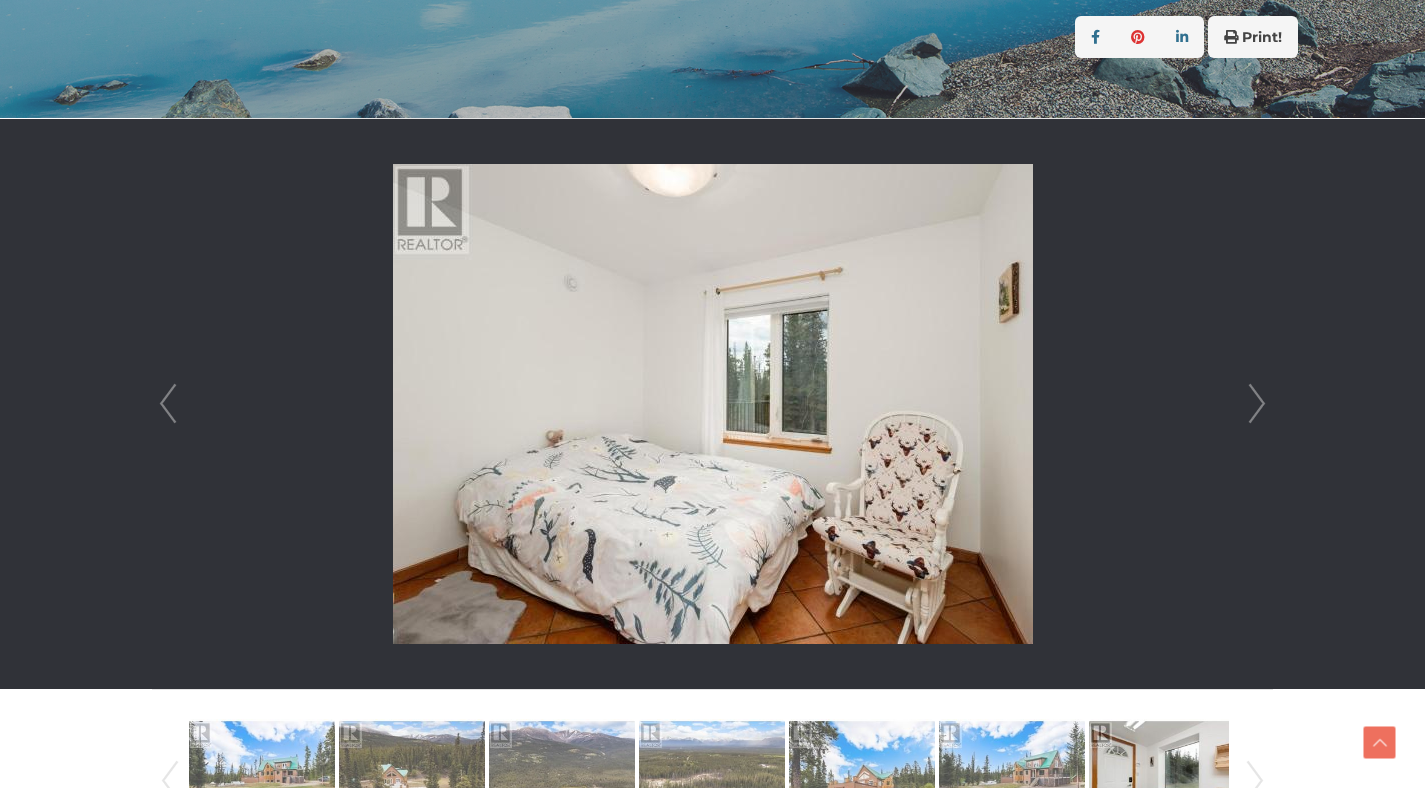 click on "Next" at bounding box center (1257, 404) 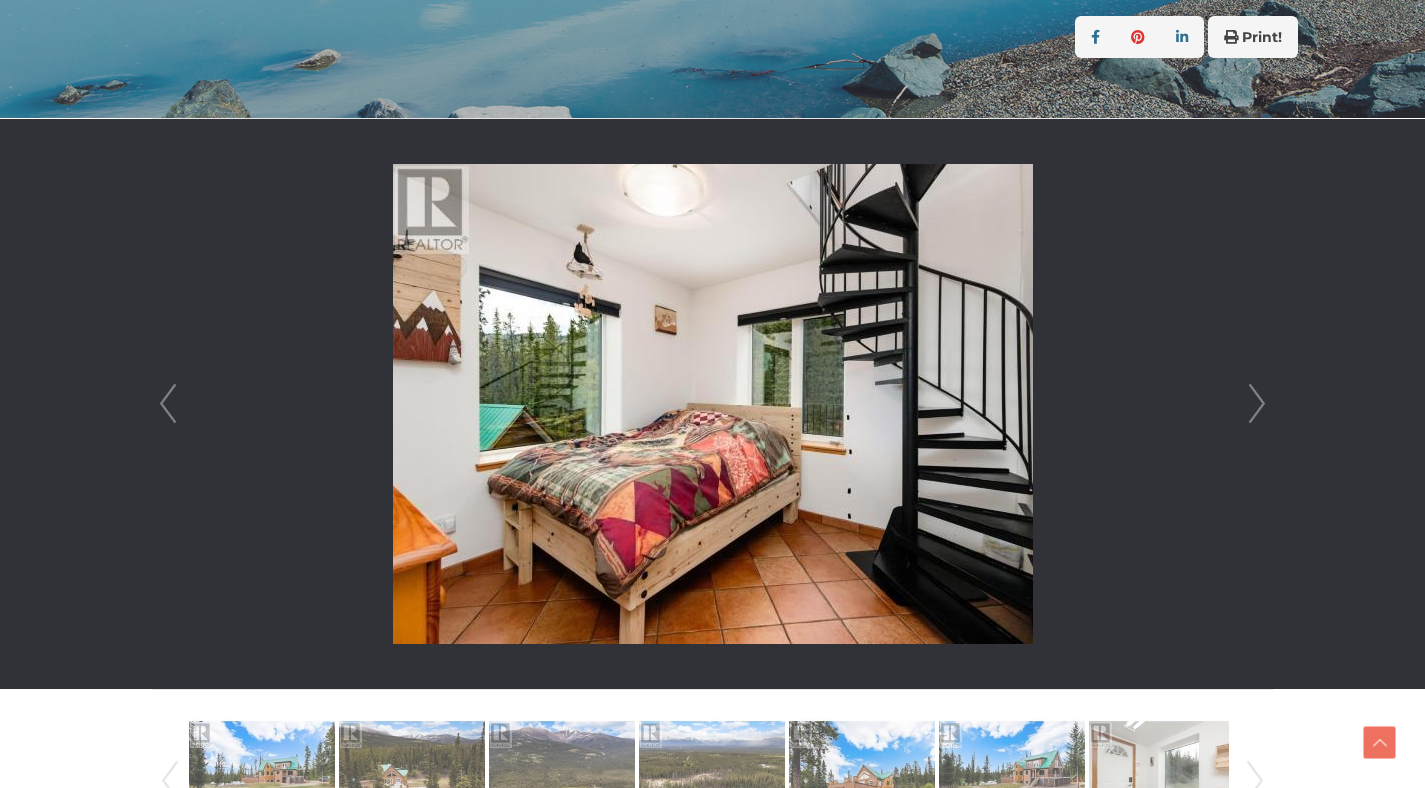 click on "Next" at bounding box center (1257, 404) 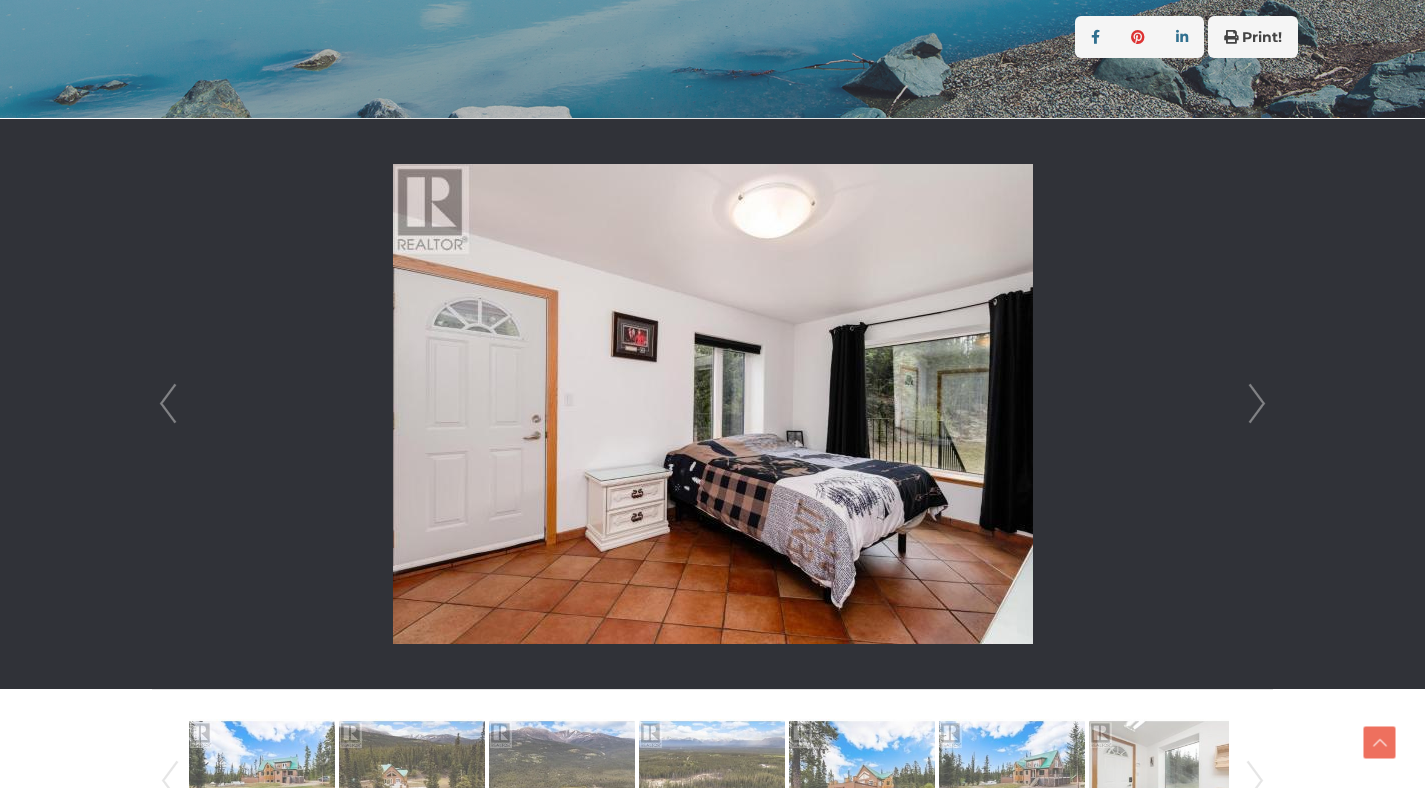 click on "Next" at bounding box center (1257, 404) 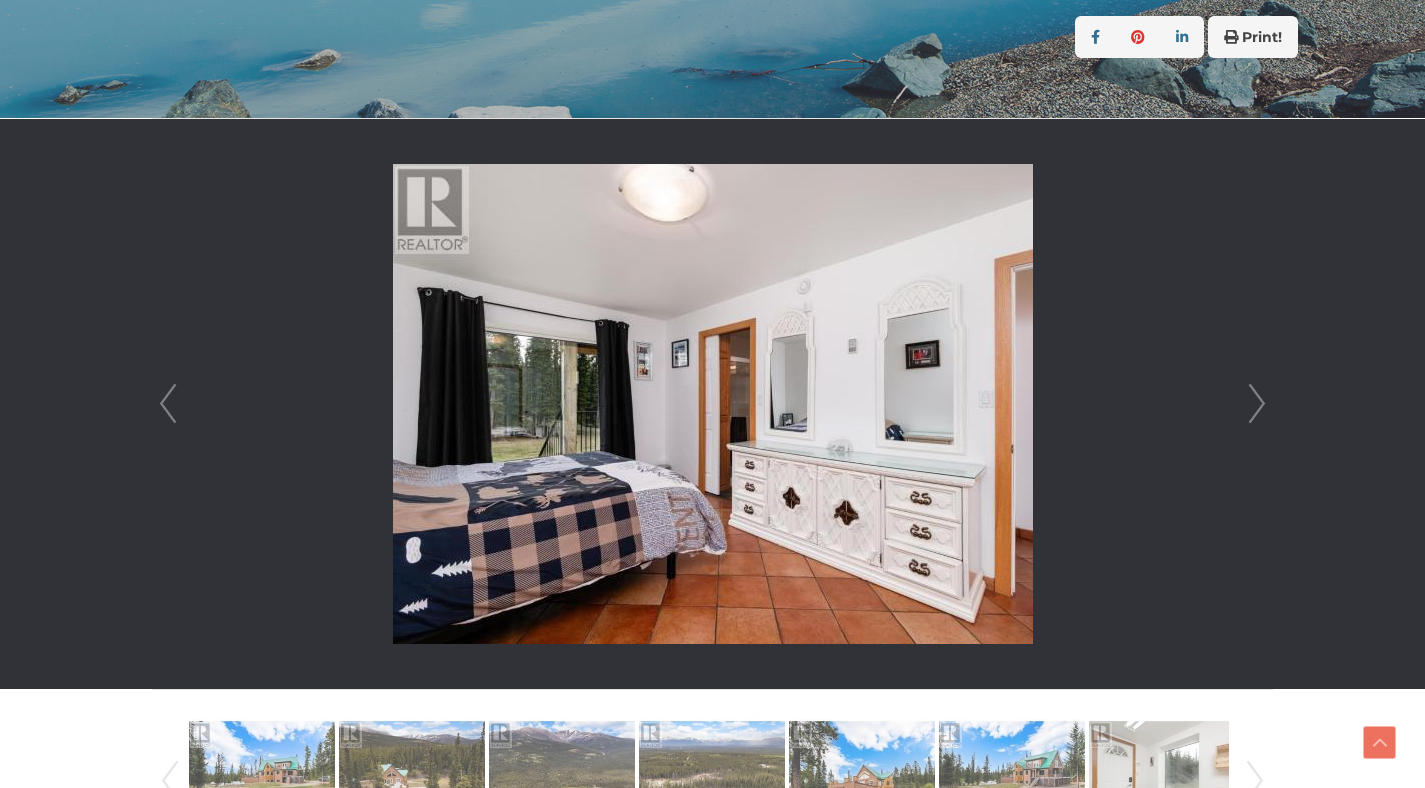 click on "Next" at bounding box center (1257, 404) 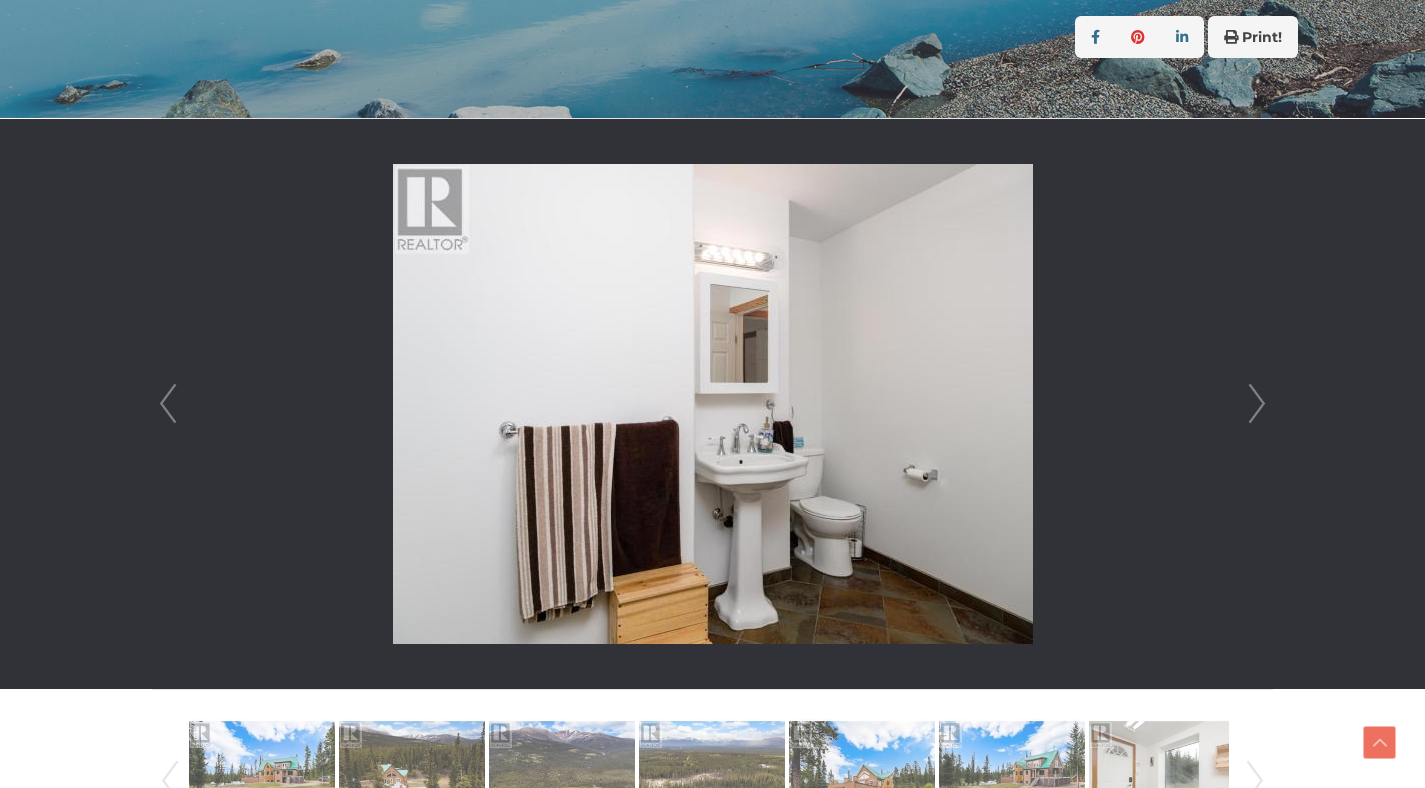 click on "Next" at bounding box center [1257, 404] 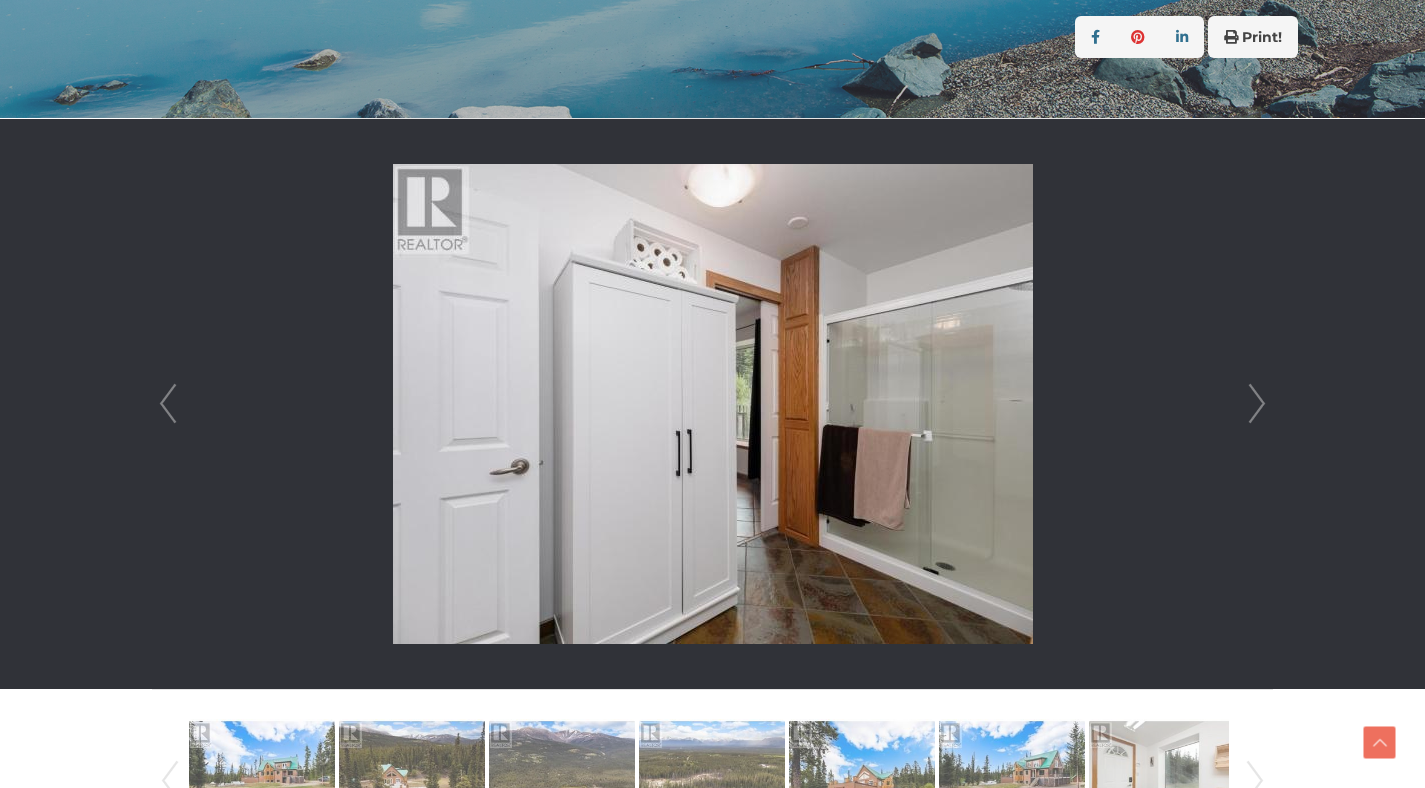 click on "Next" at bounding box center (1257, 404) 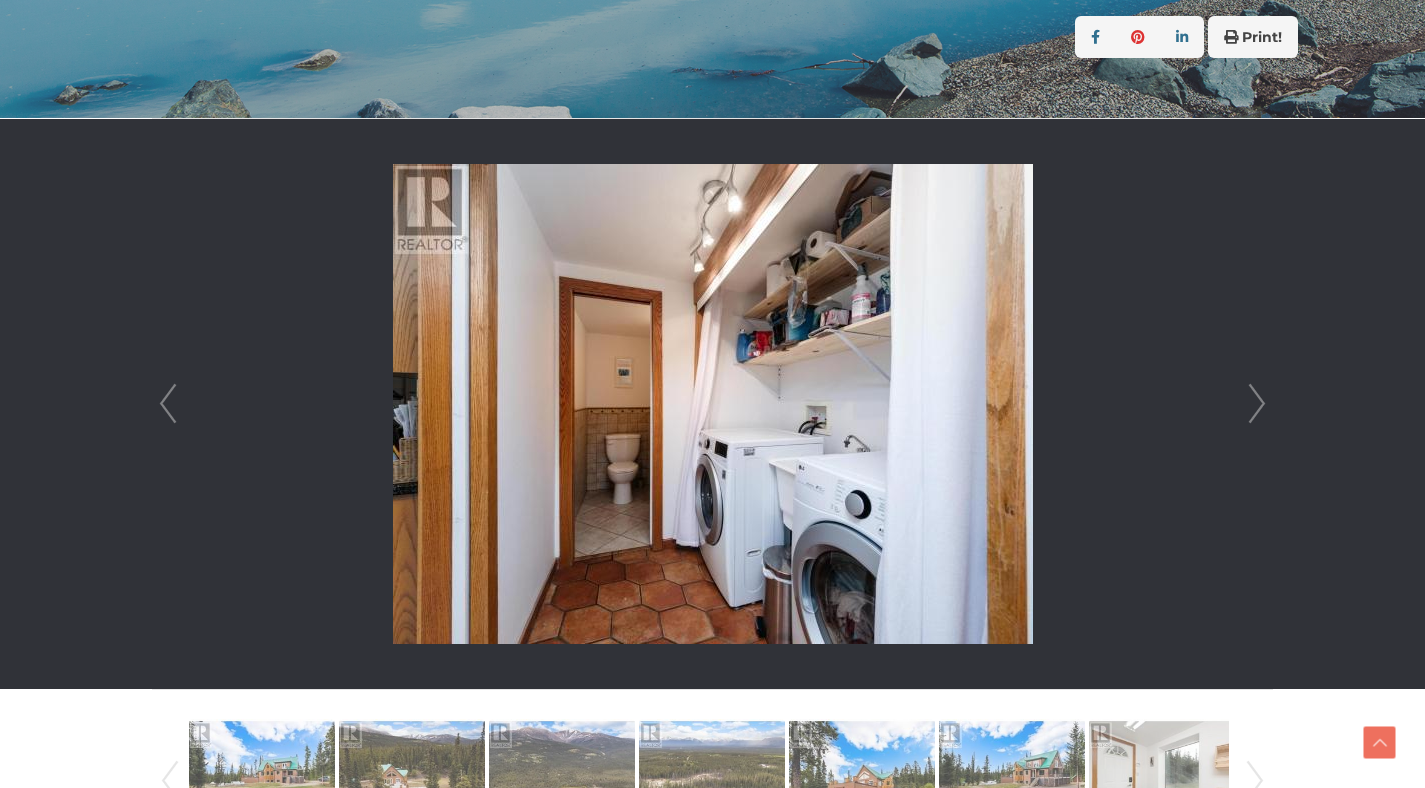 click on "Next" at bounding box center [1257, 404] 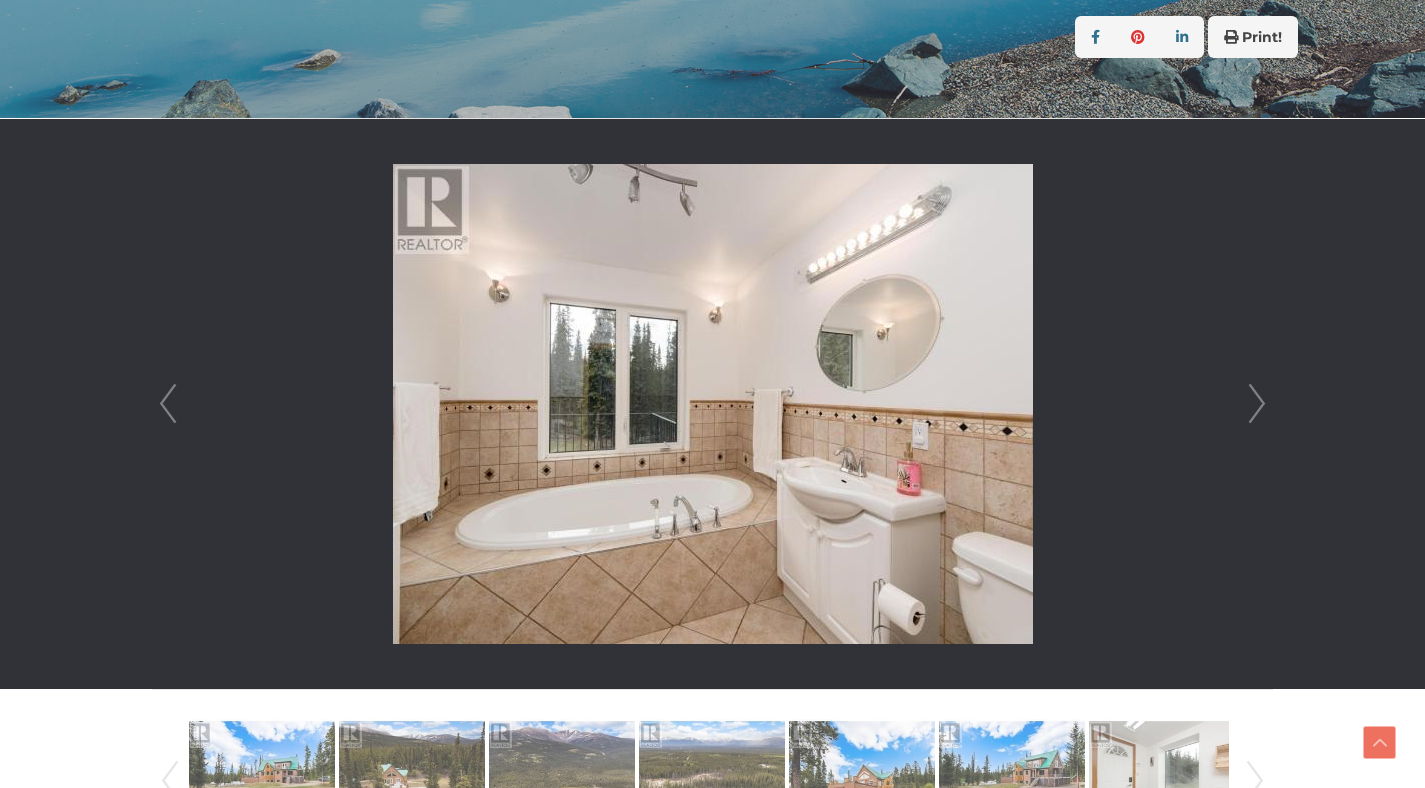 click on "Next" at bounding box center (1257, 404) 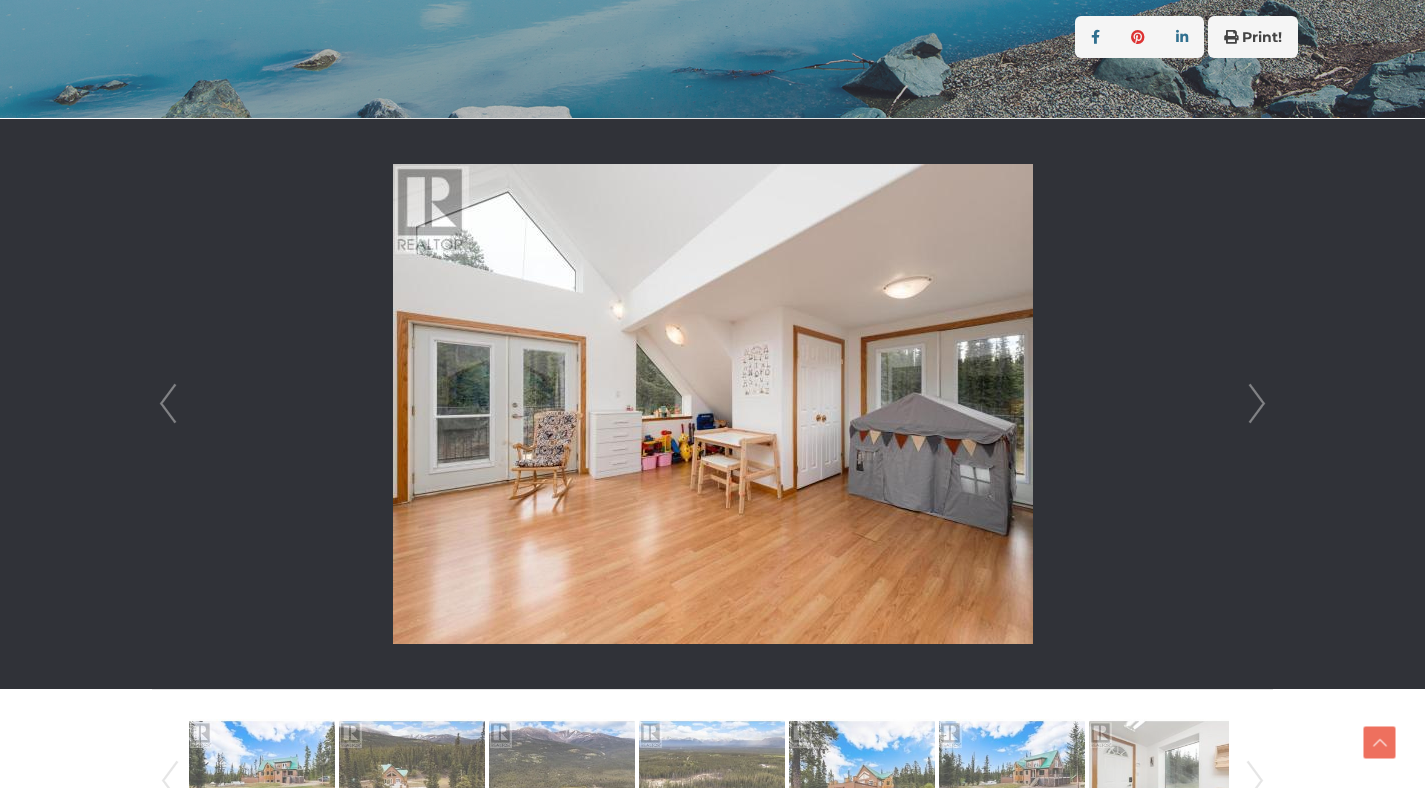 click on "Next" at bounding box center (1257, 404) 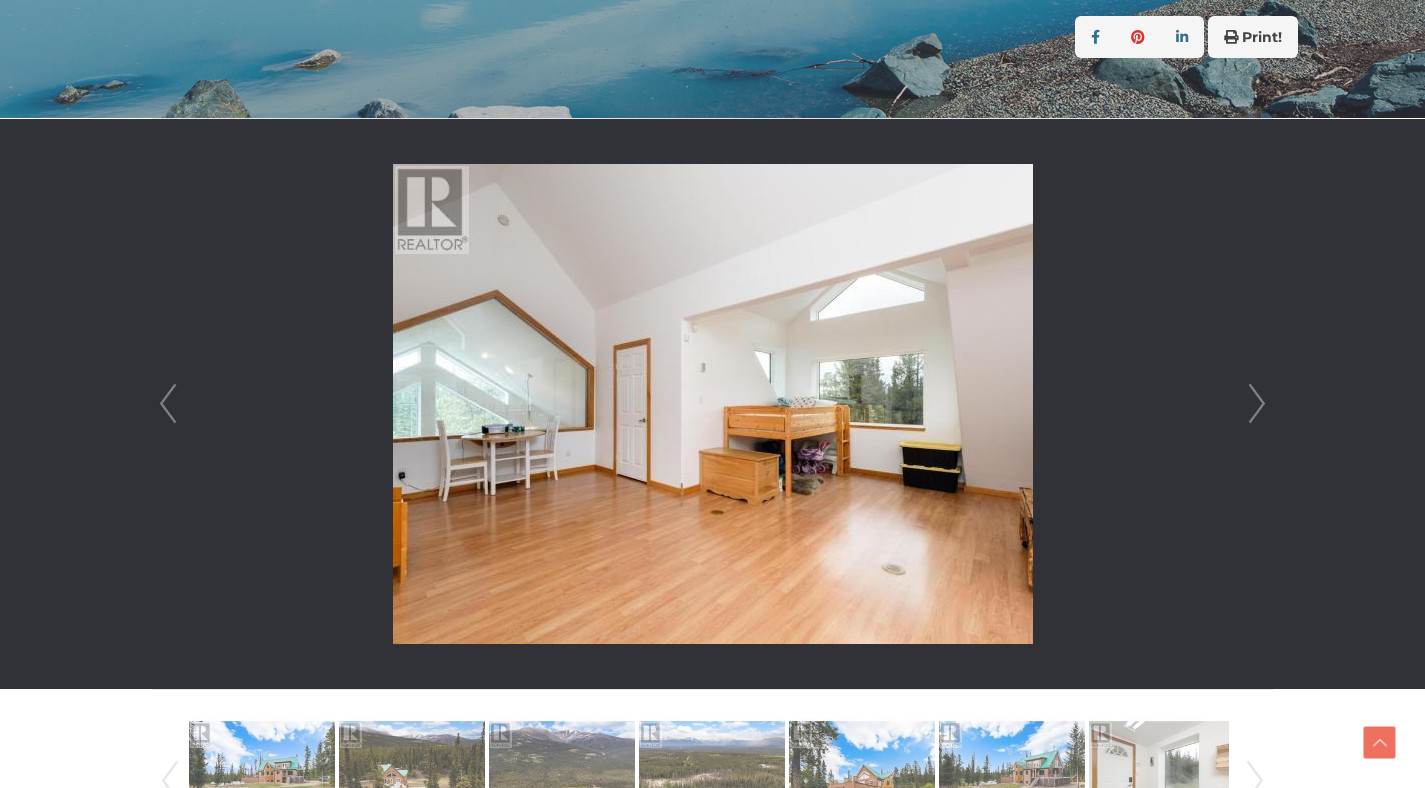 click on "Next" at bounding box center [1257, 404] 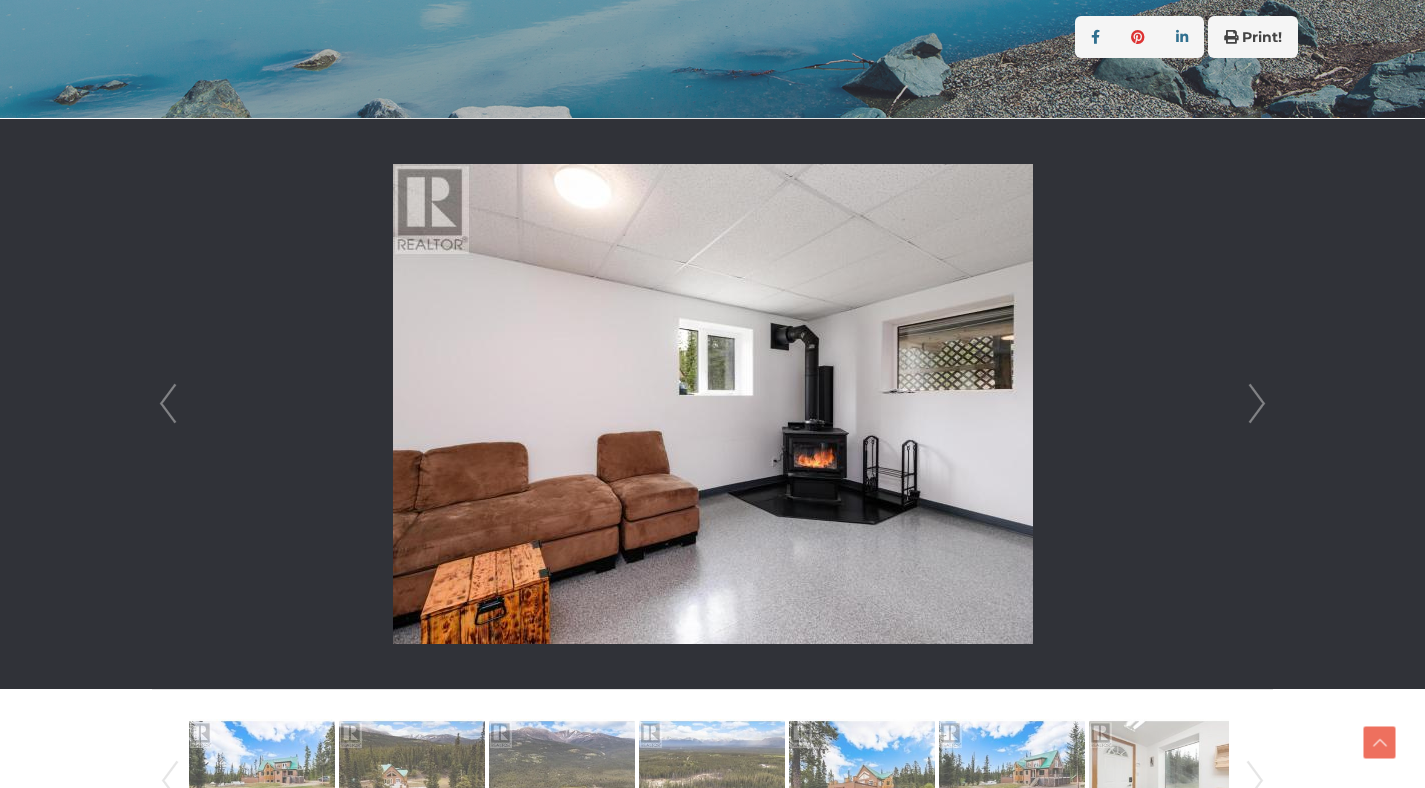 click on "Next" at bounding box center (1257, 404) 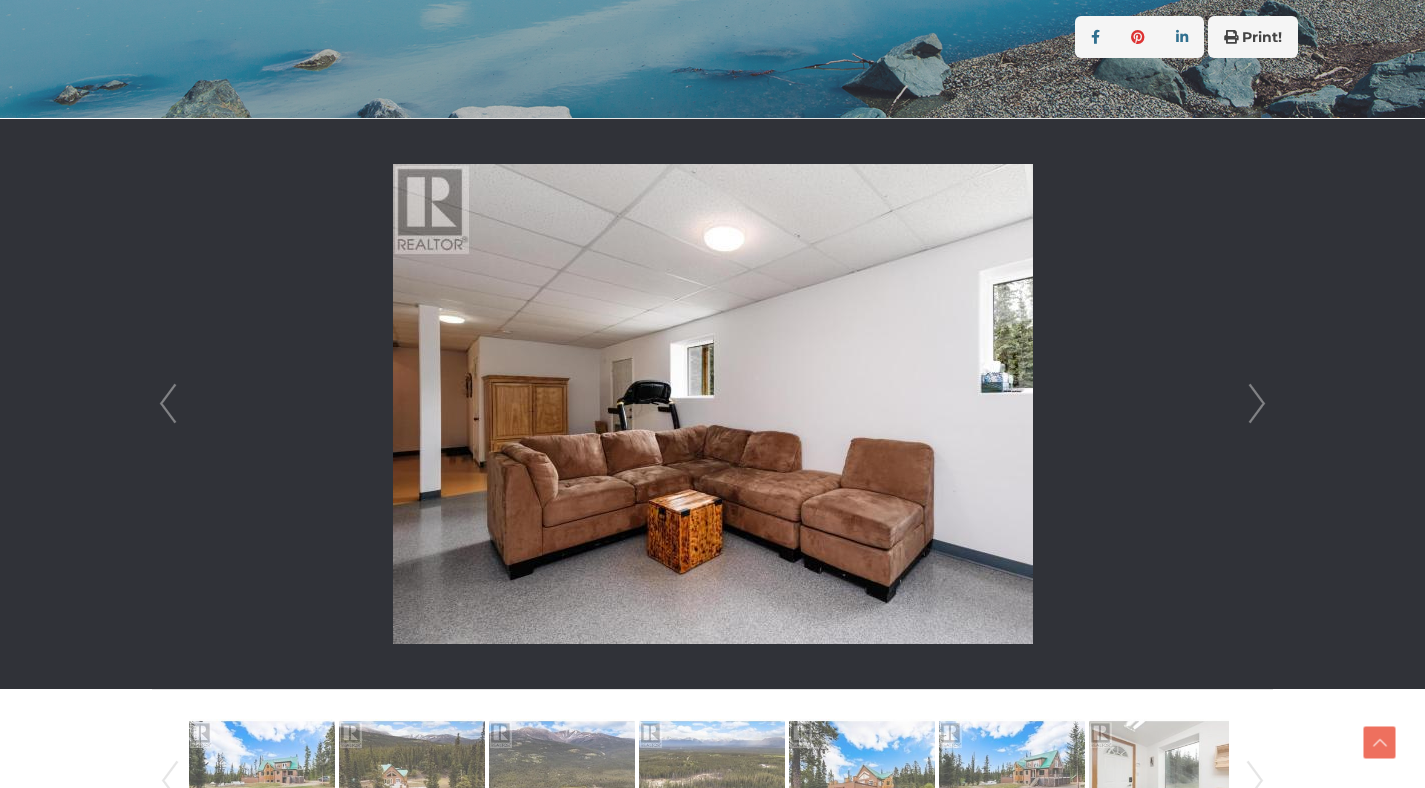 click on "Next" at bounding box center (1257, 404) 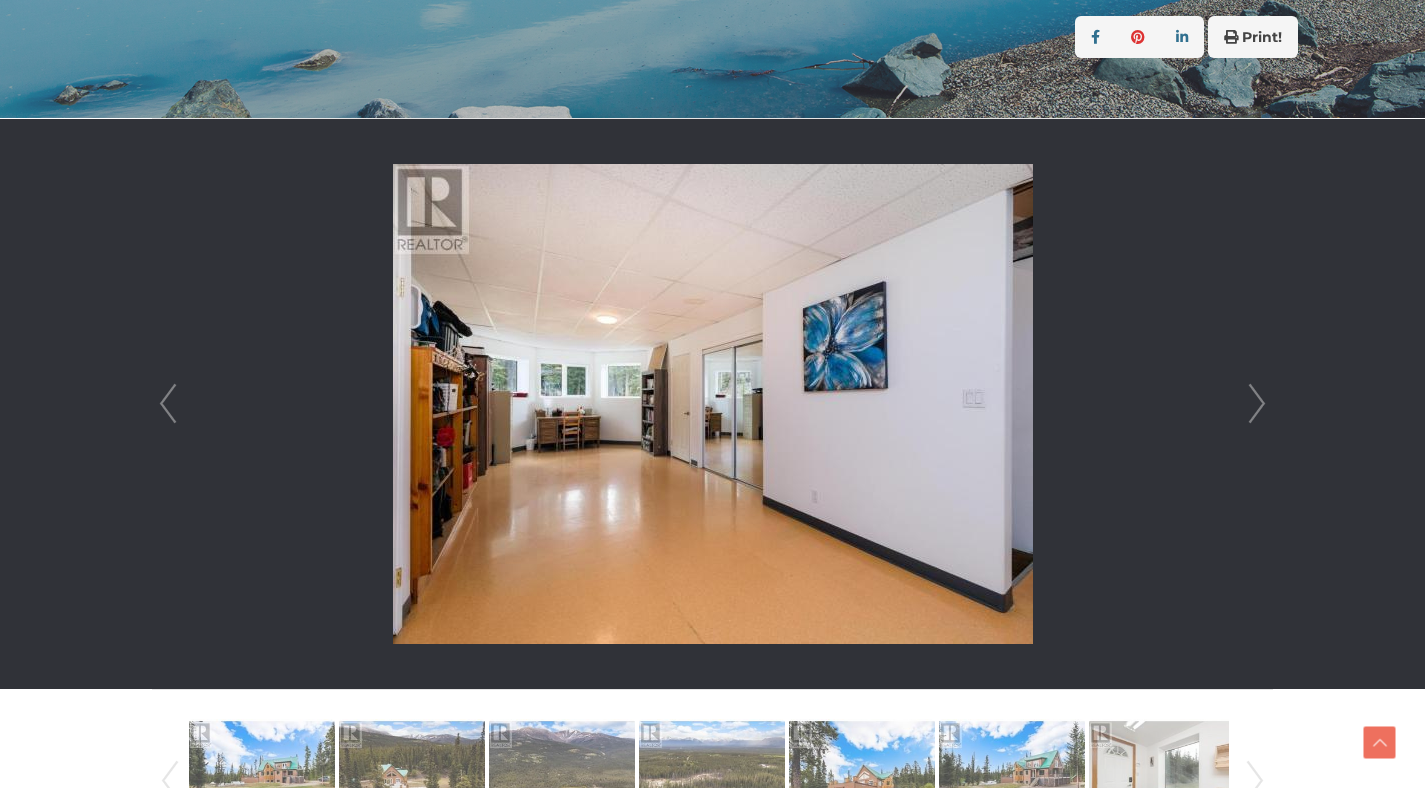 click on "Next" at bounding box center [1257, 404] 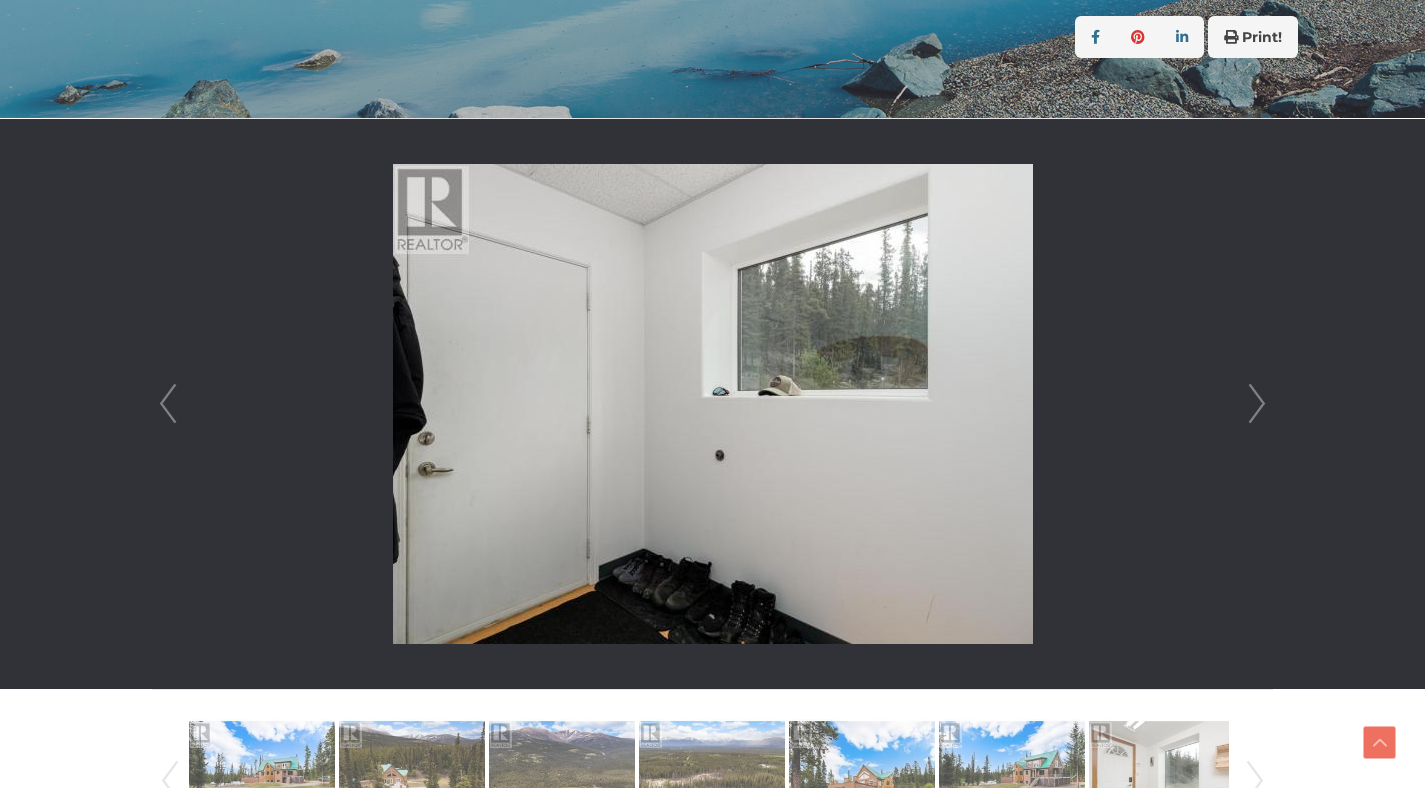 click on "Next" at bounding box center (1257, 404) 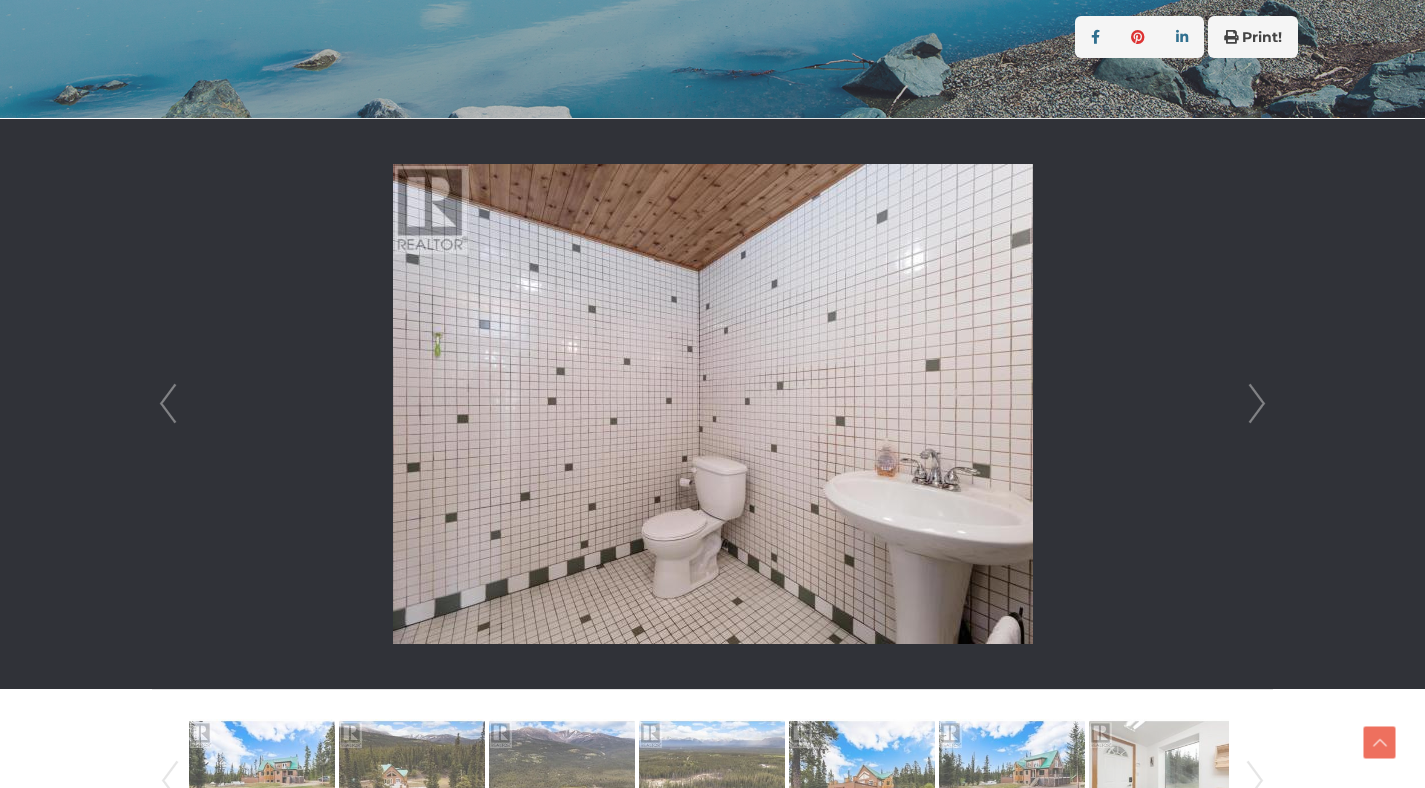 click on "Next" at bounding box center [1257, 404] 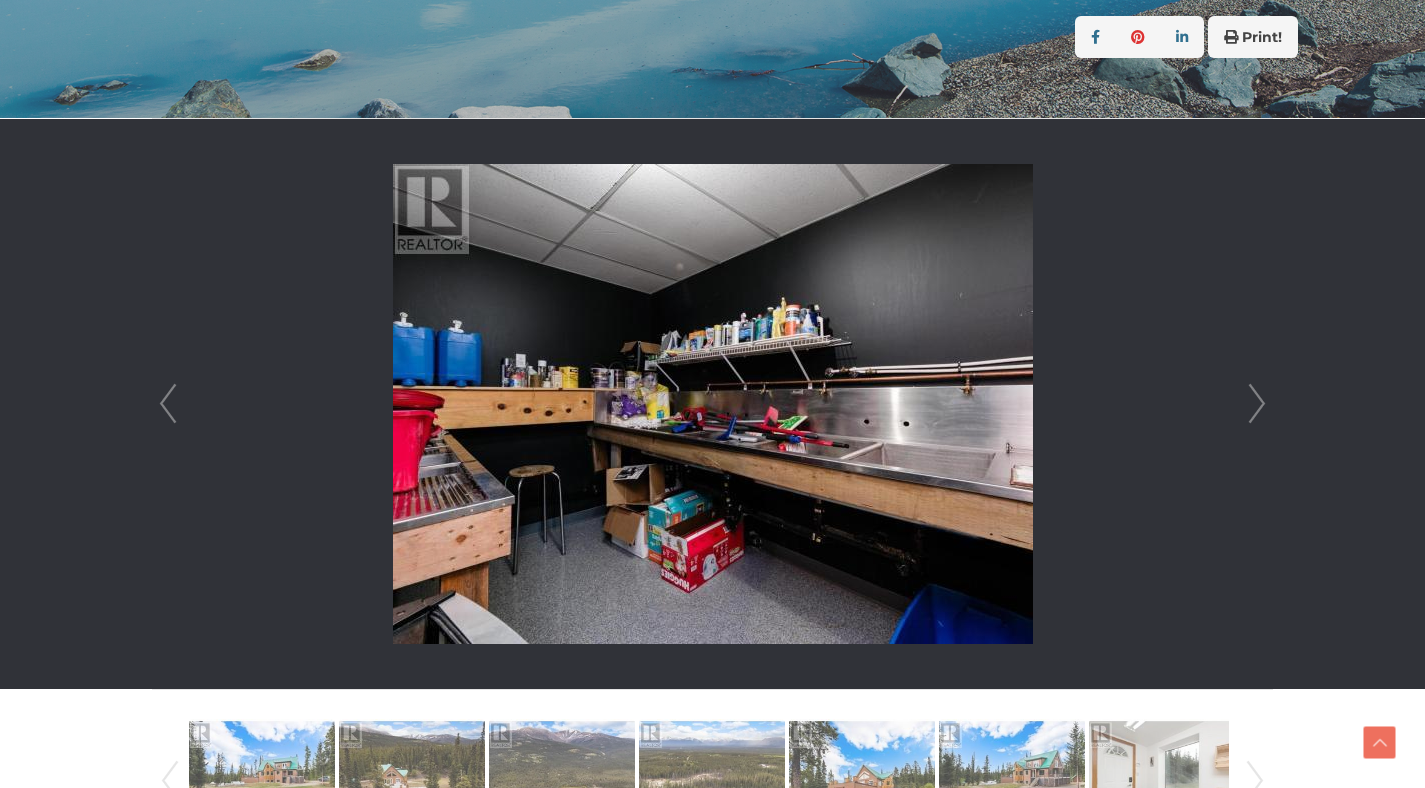 click on "Next" at bounding box center (1257, 404) 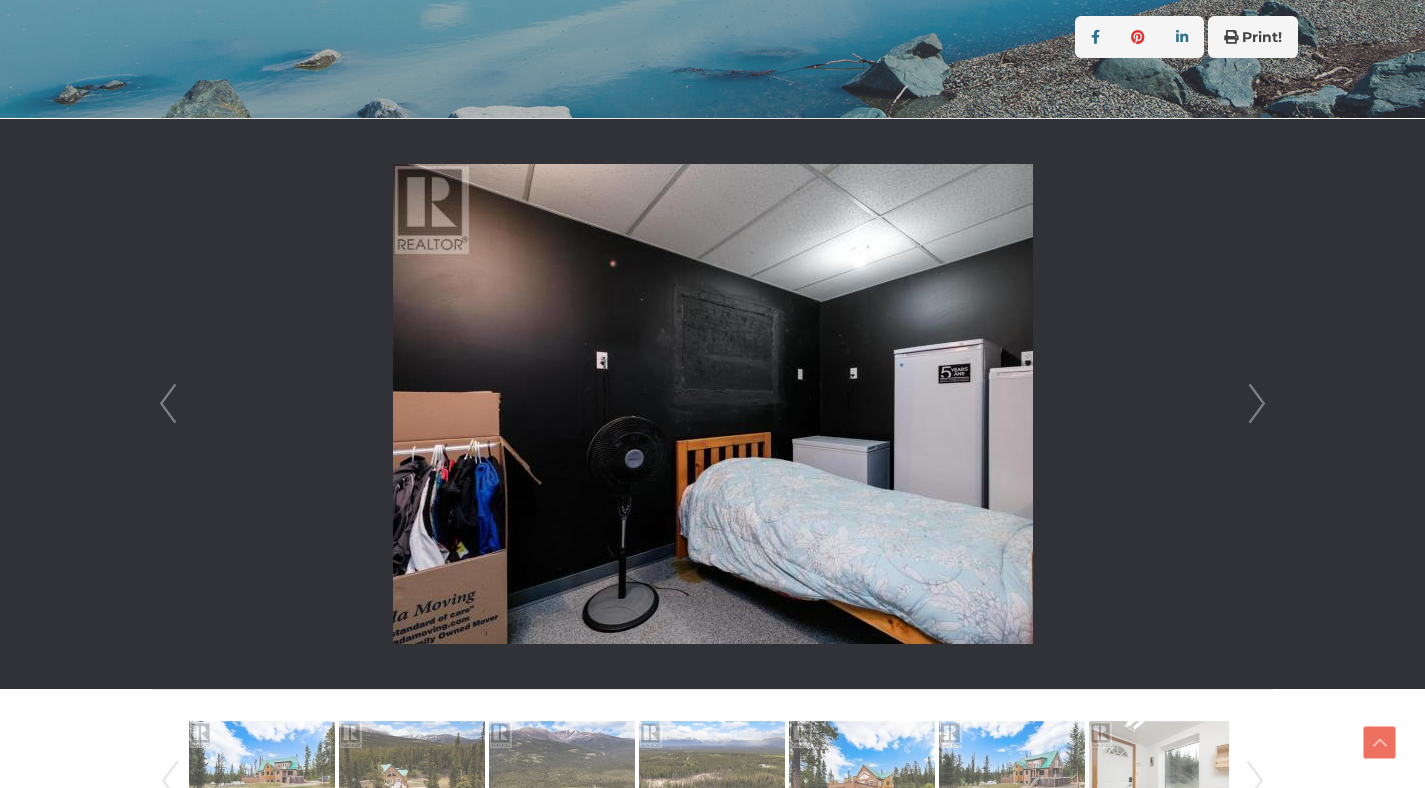 click on "Next" at bounding box center (1257, 404) 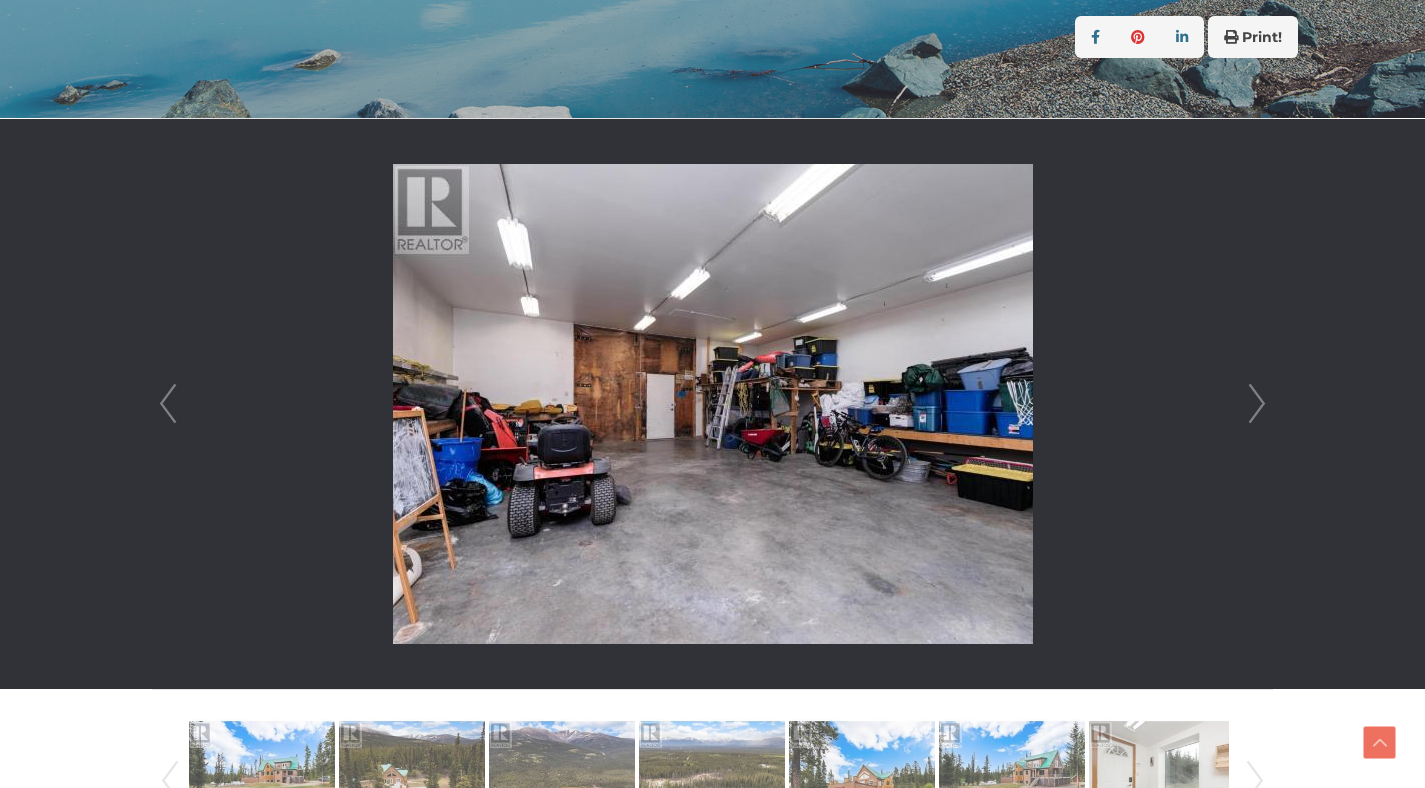 click on "Next" at bounding box center [1257, 404] 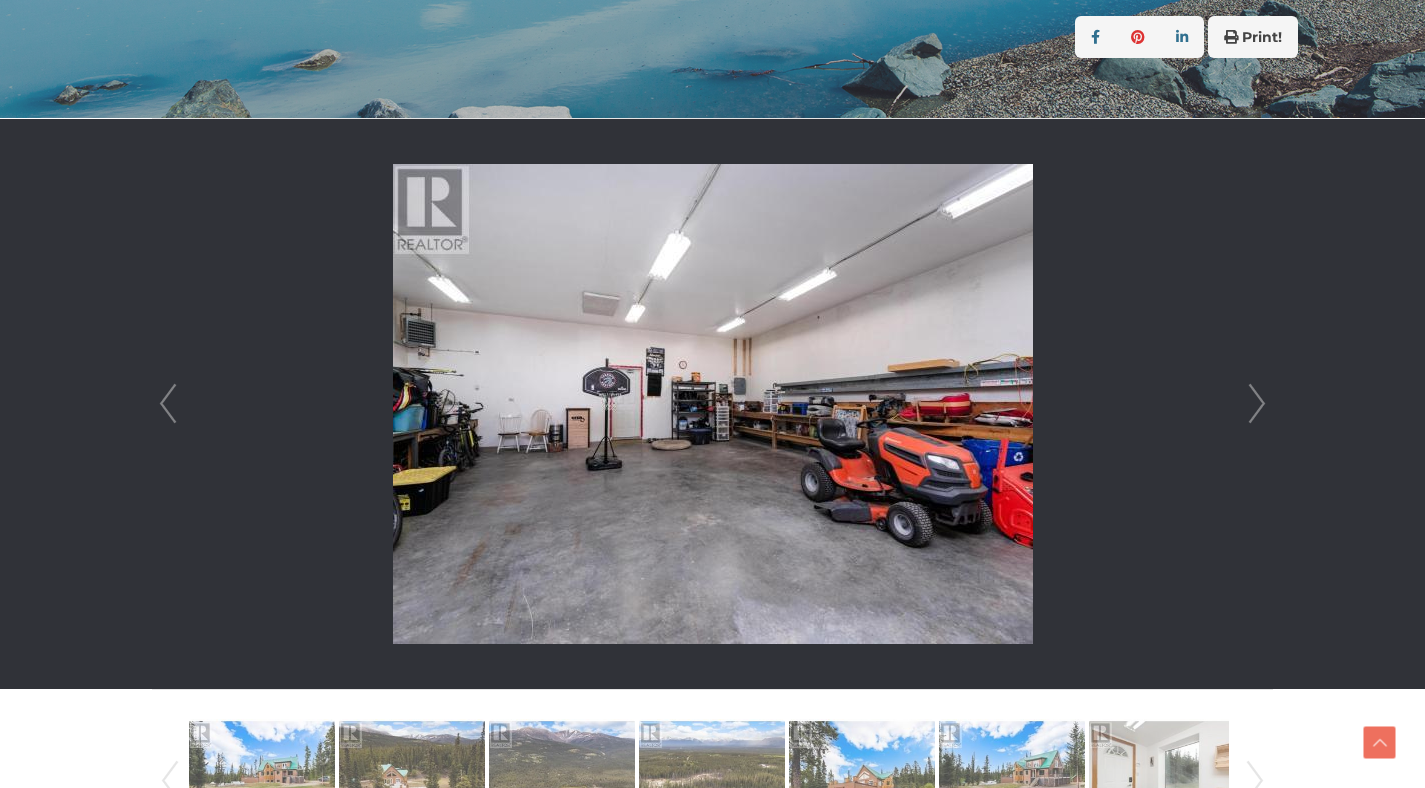click on "Next" at bounding box center (1257, 404) 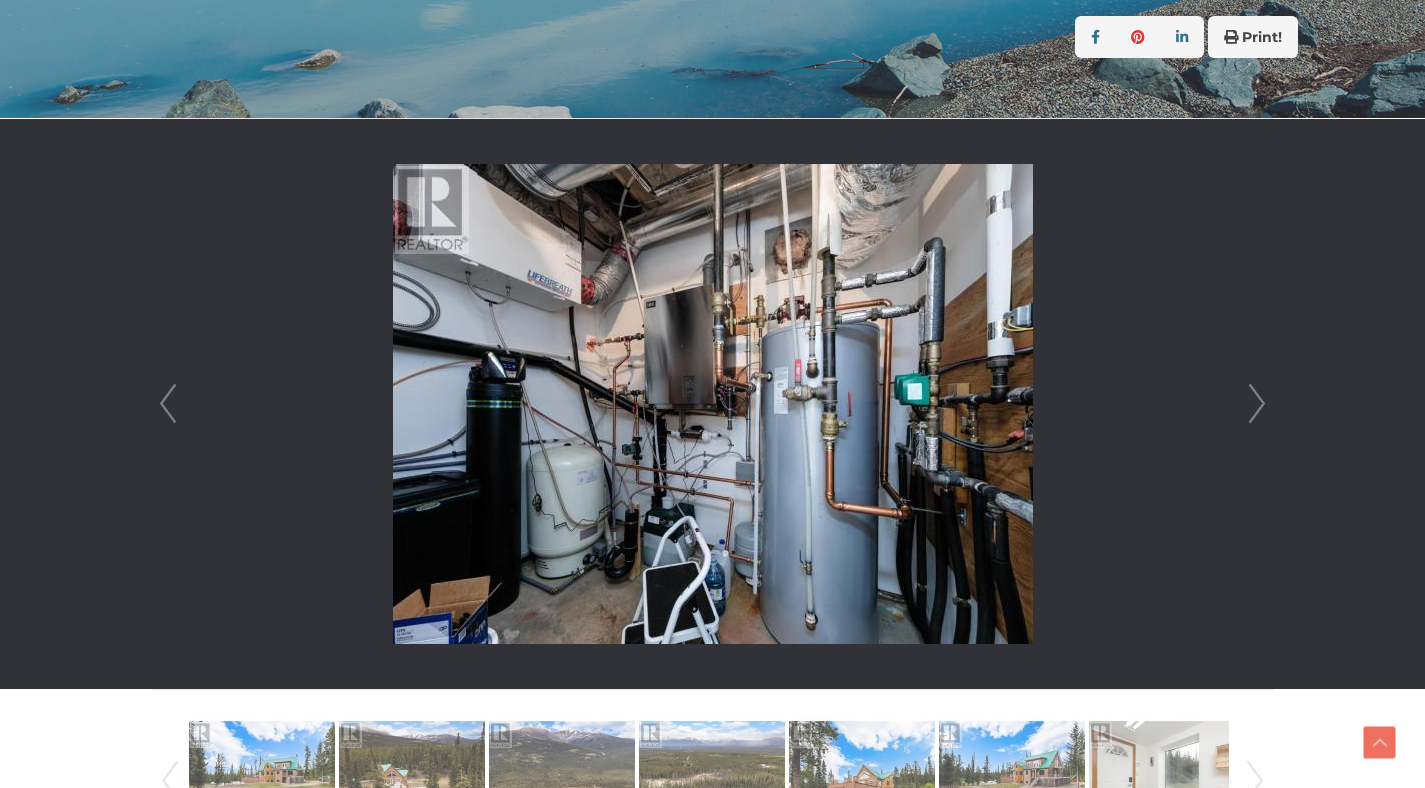 click on "Next" at bounding box center [1257, 404] 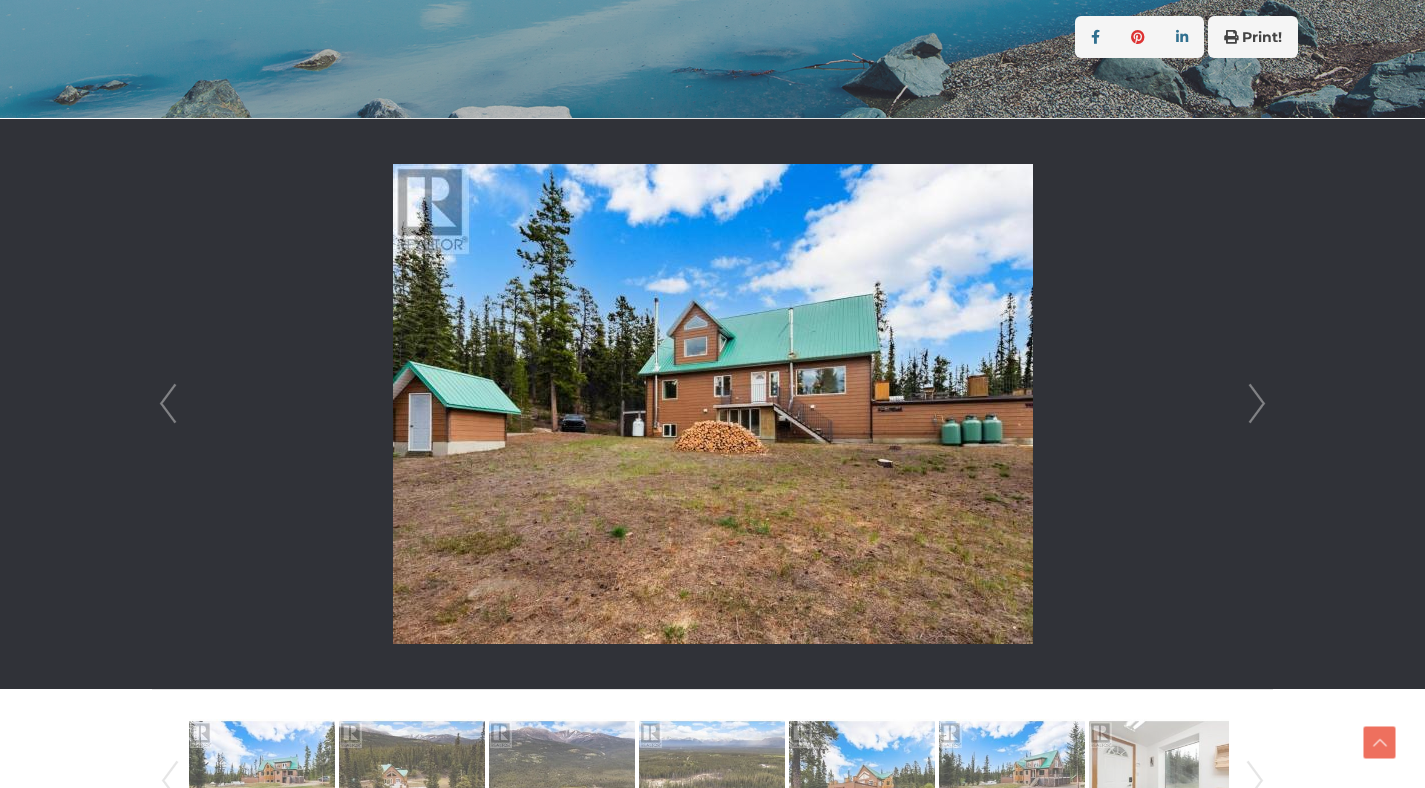 click on "Next" at bounding box center [1257, 404] 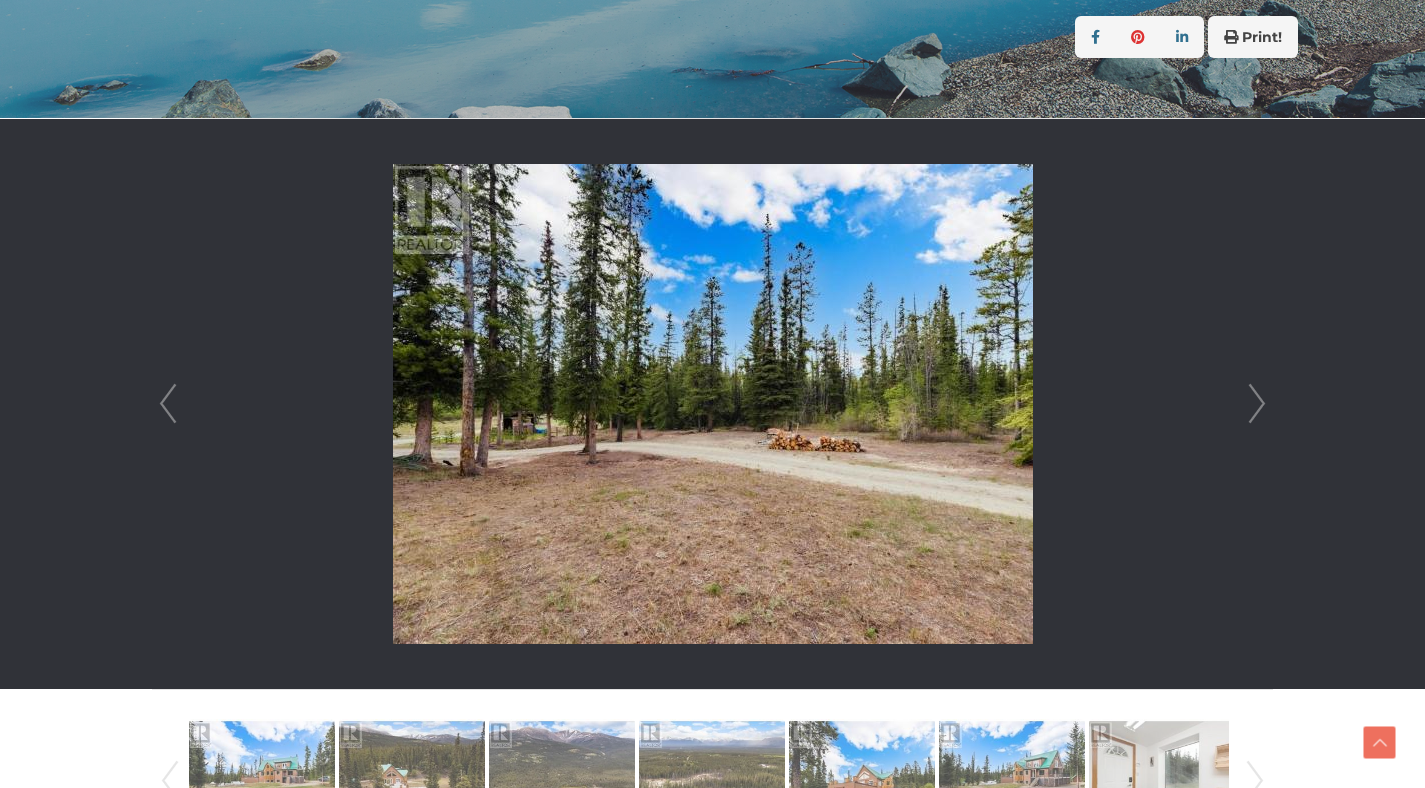 click on "Next" at bounding box center (1257, 404) 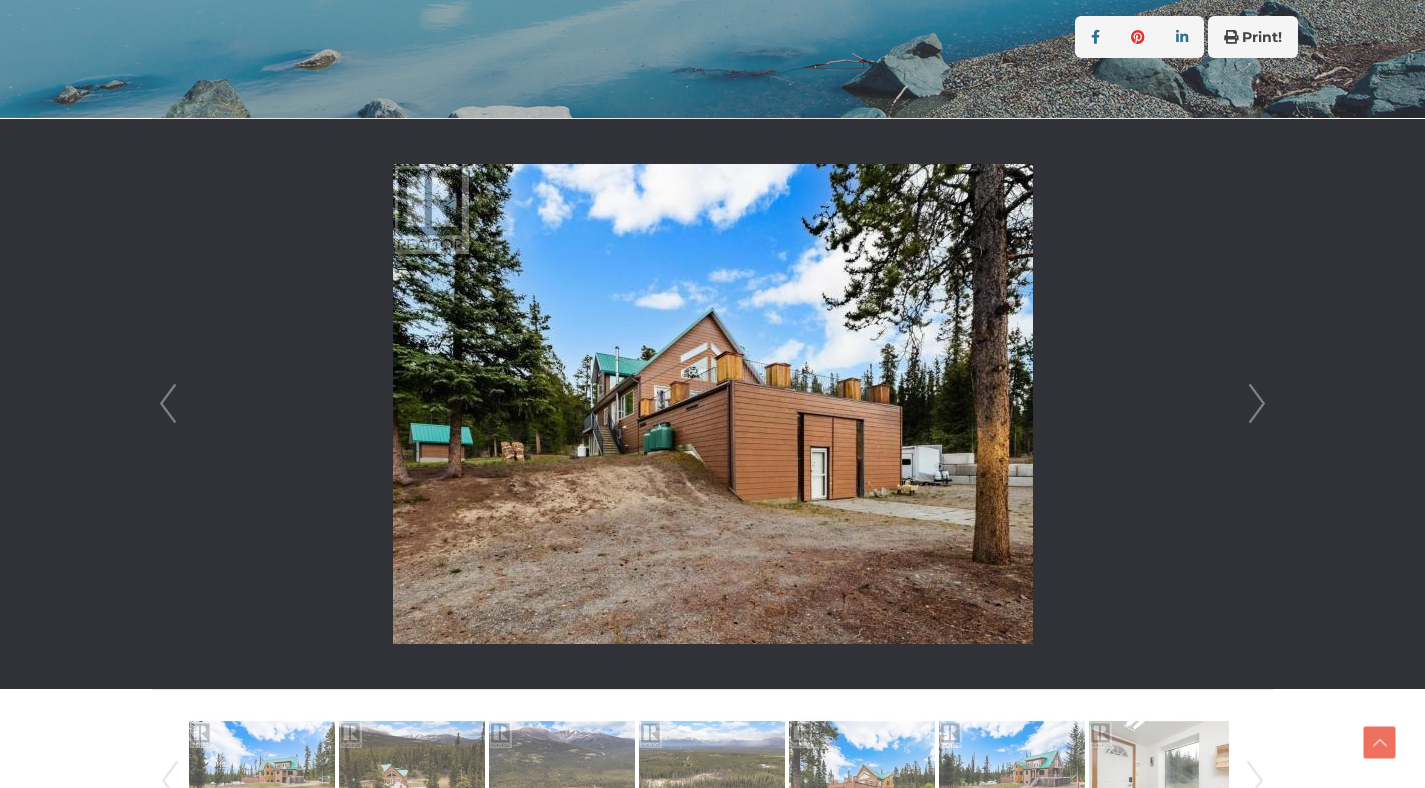 click on "Next" at bounding box center (1257, 404) 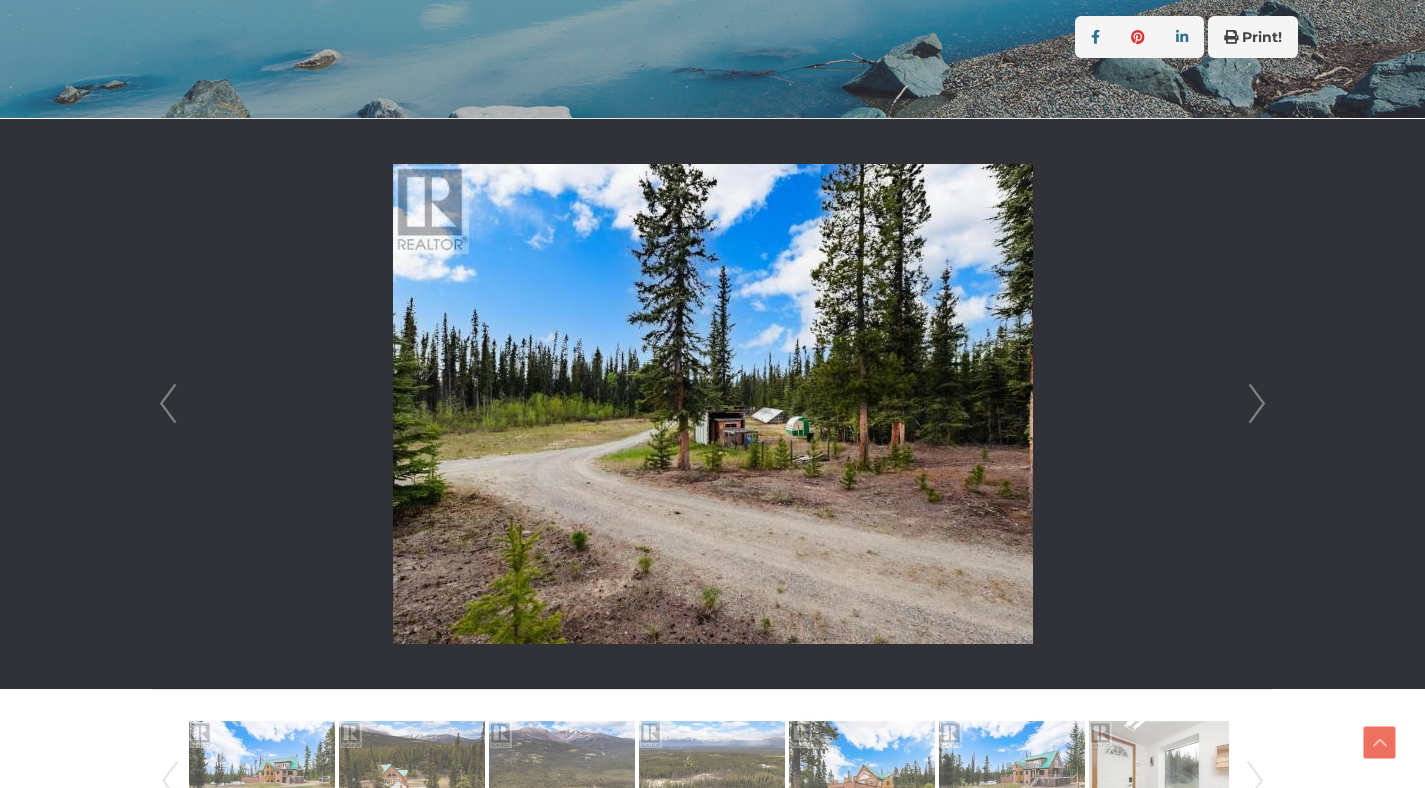 click on "Next" at bounding box center [1257, 404] 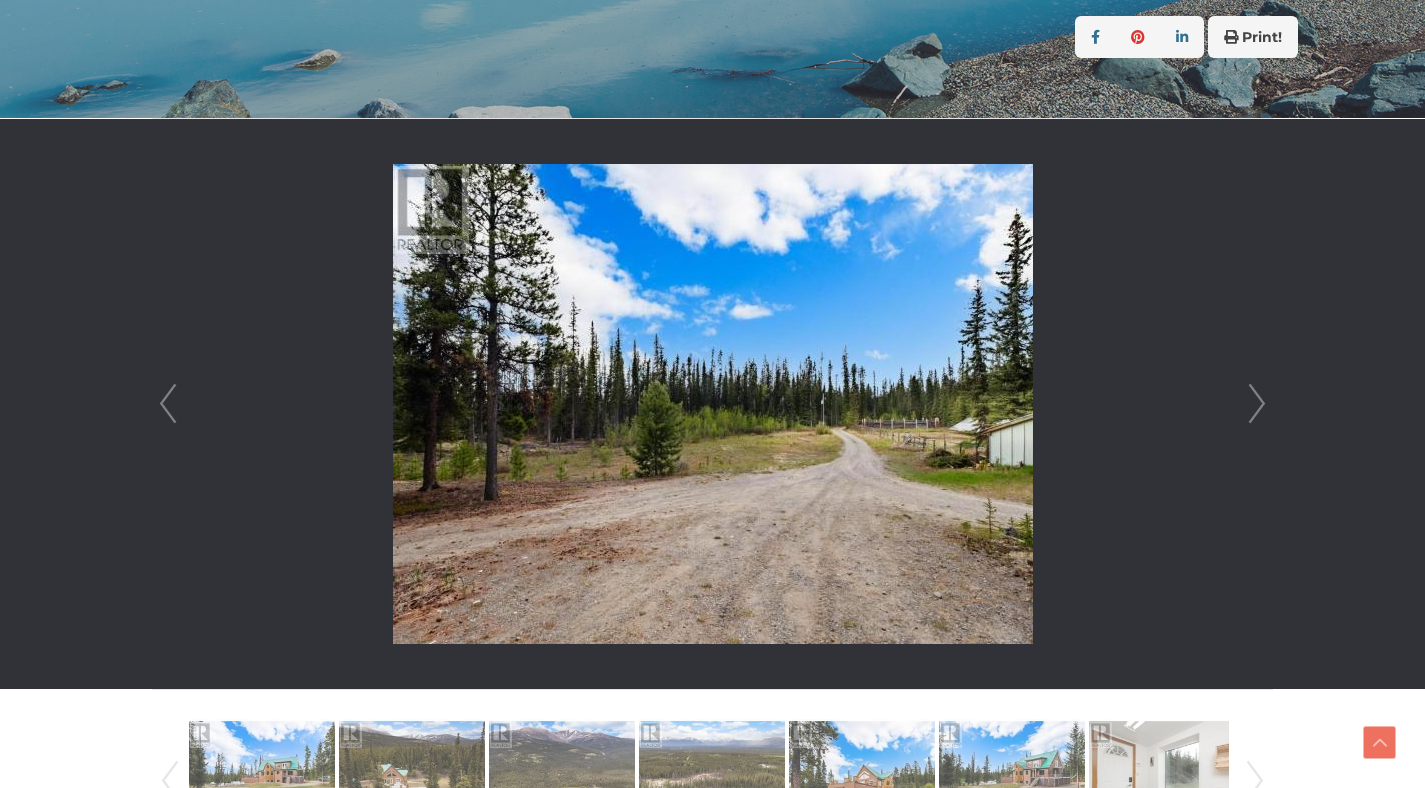 click on "Next" at bounding box center [1257, 404] 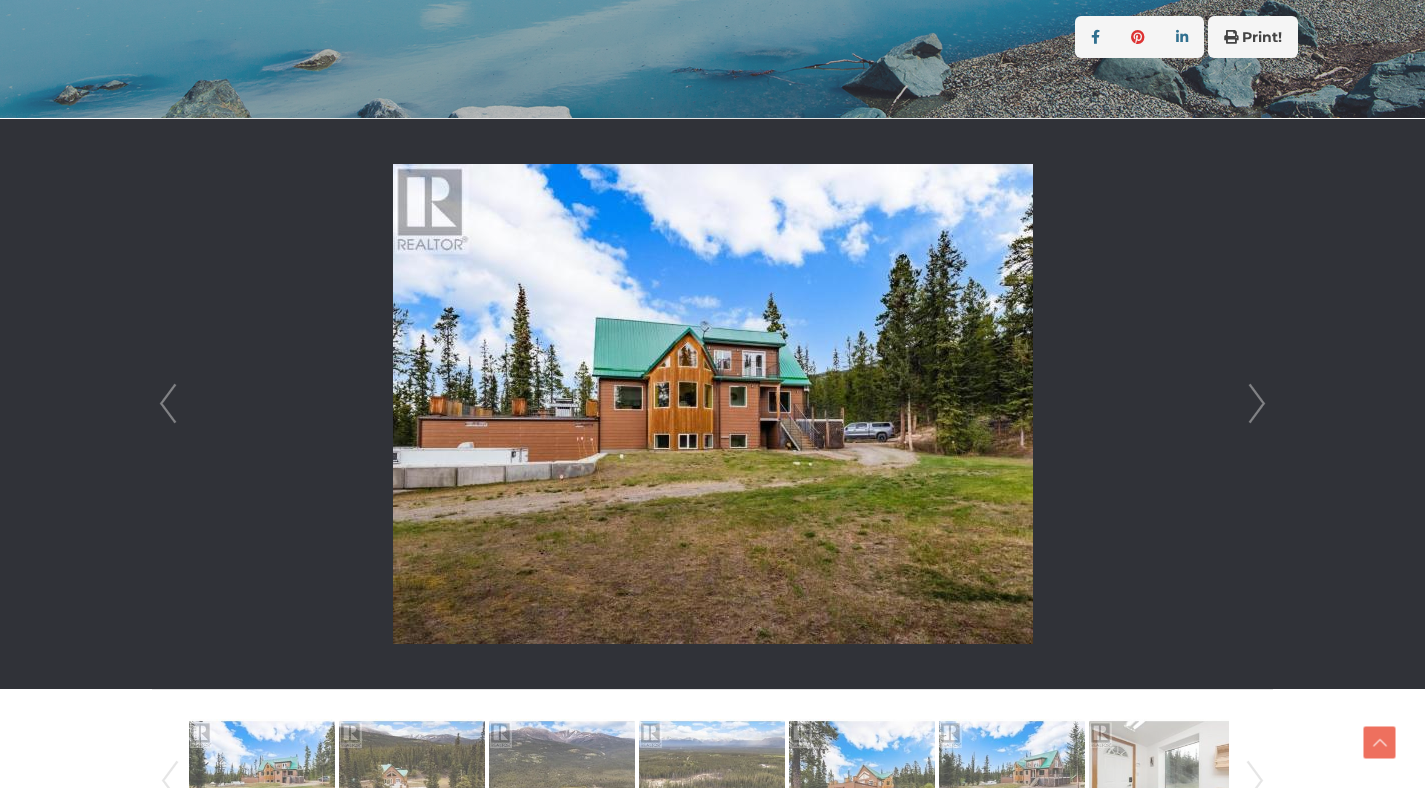 click on "Next" at bounding box center [1257, 404] 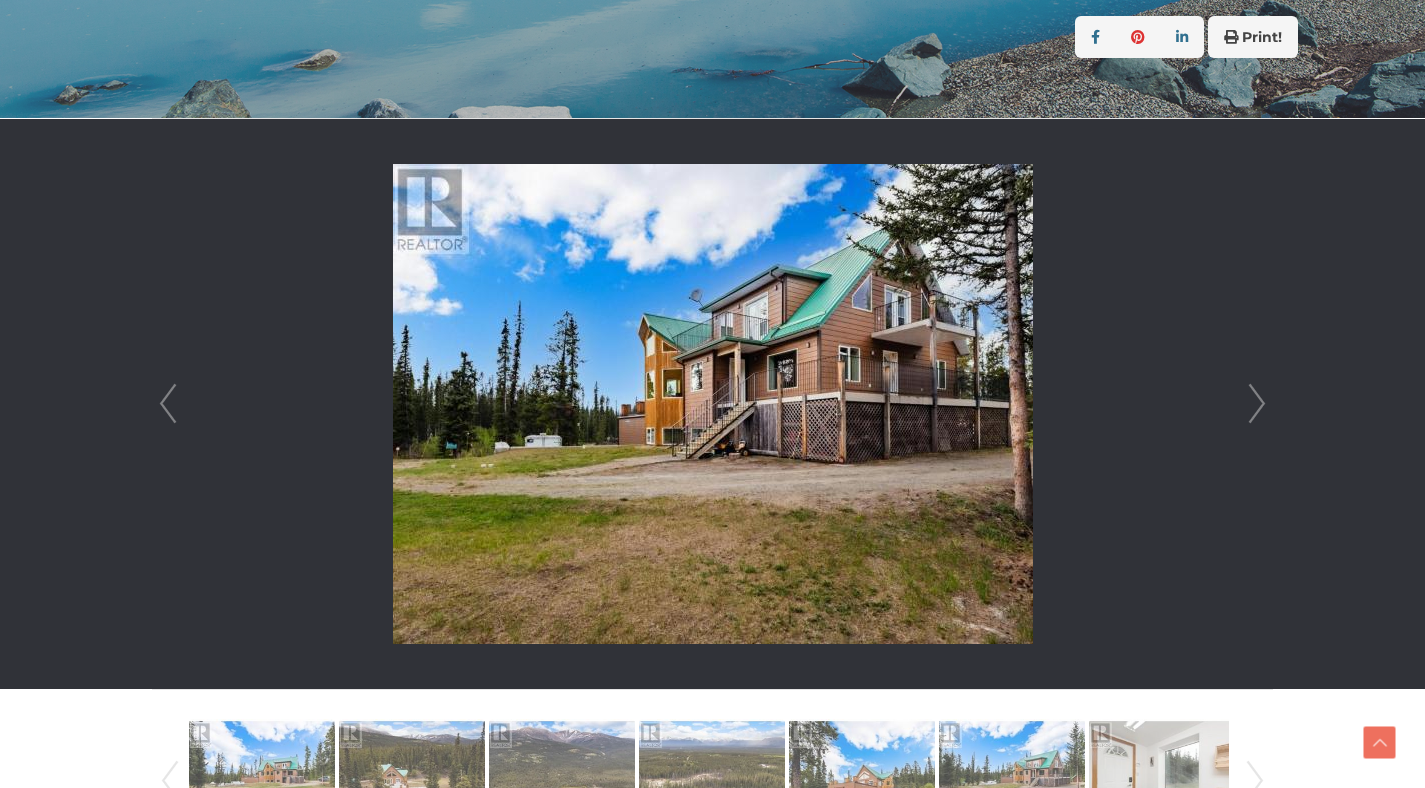 click on "Next" at bounding box center (1257, 404) 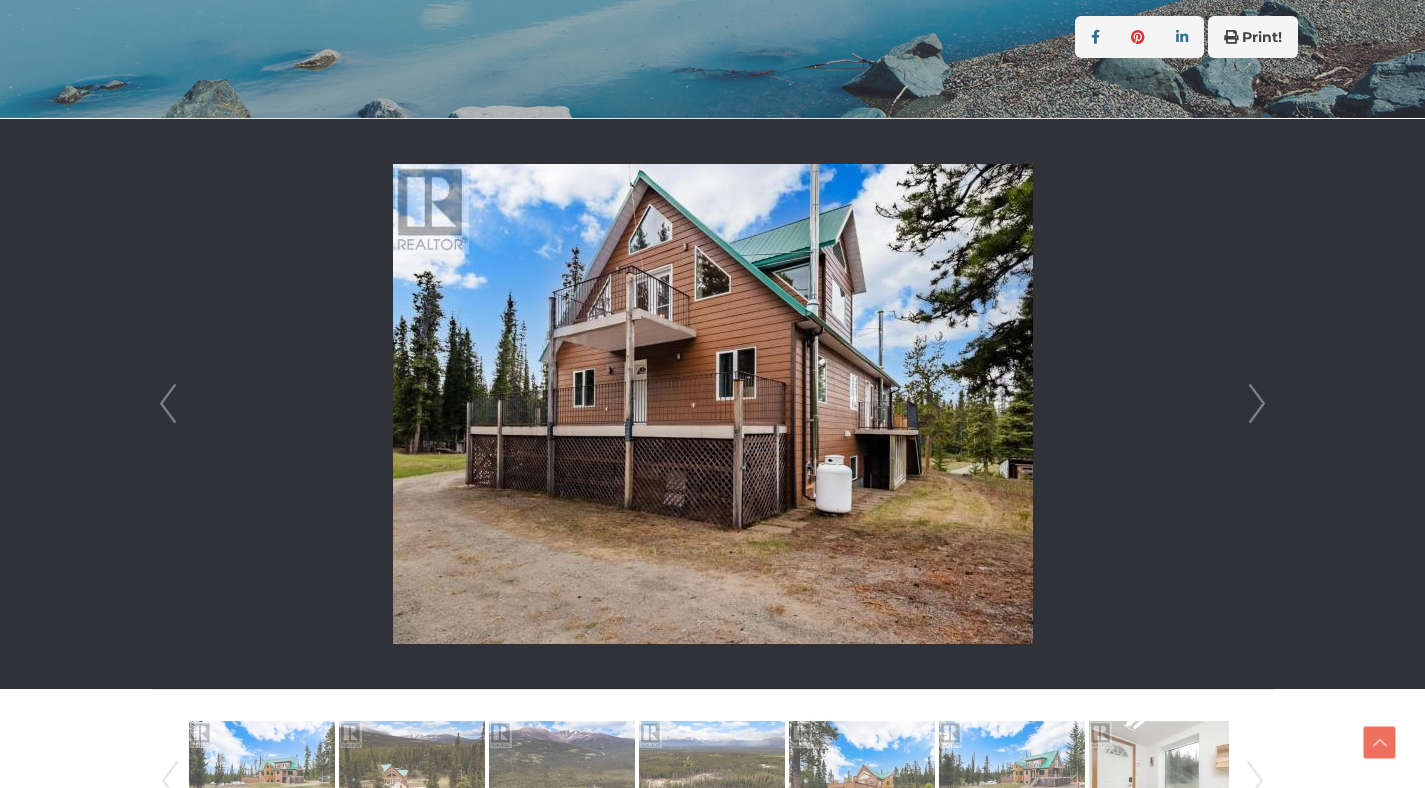 click on "Next" at bounding box center (1257, 404) 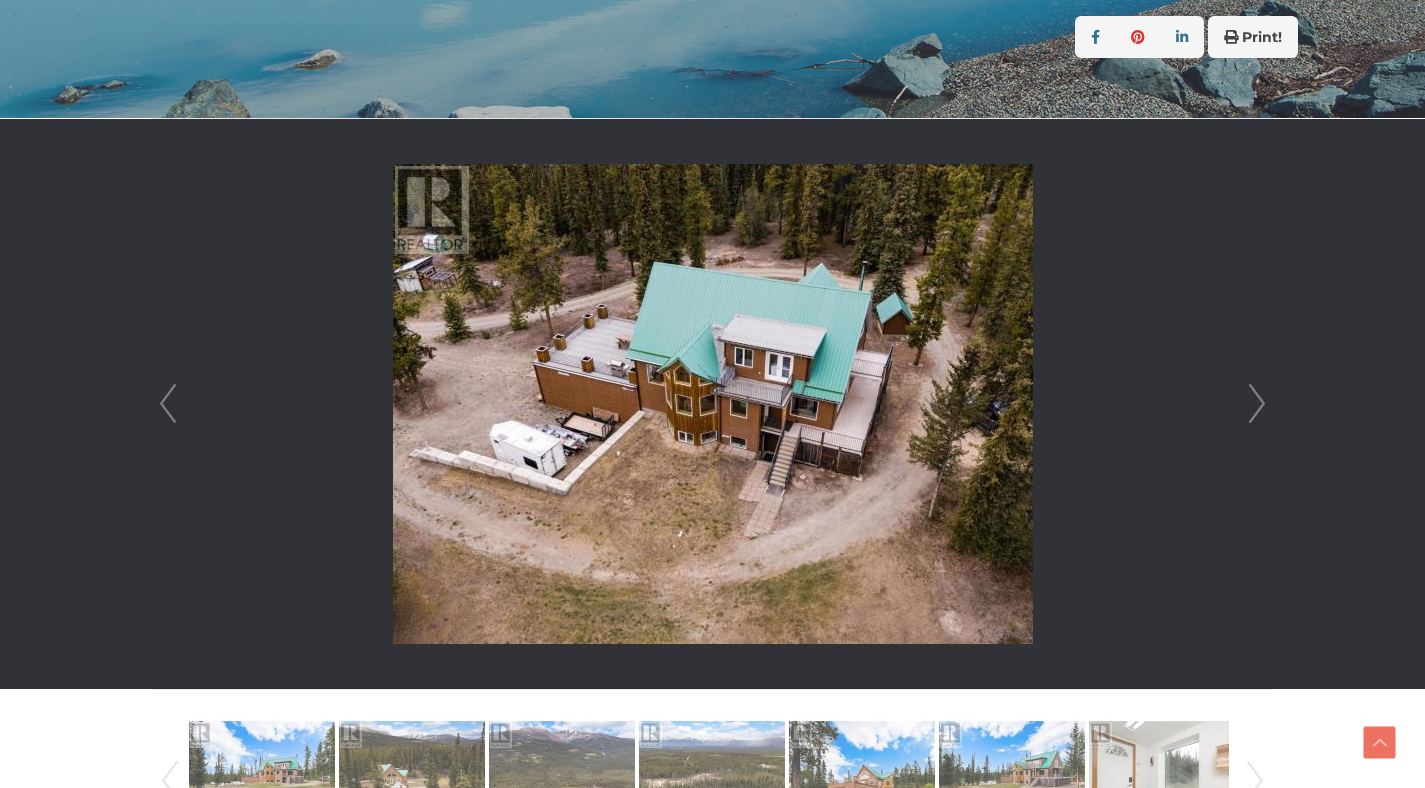 click on "Next" at bounding box center (1257, 404) 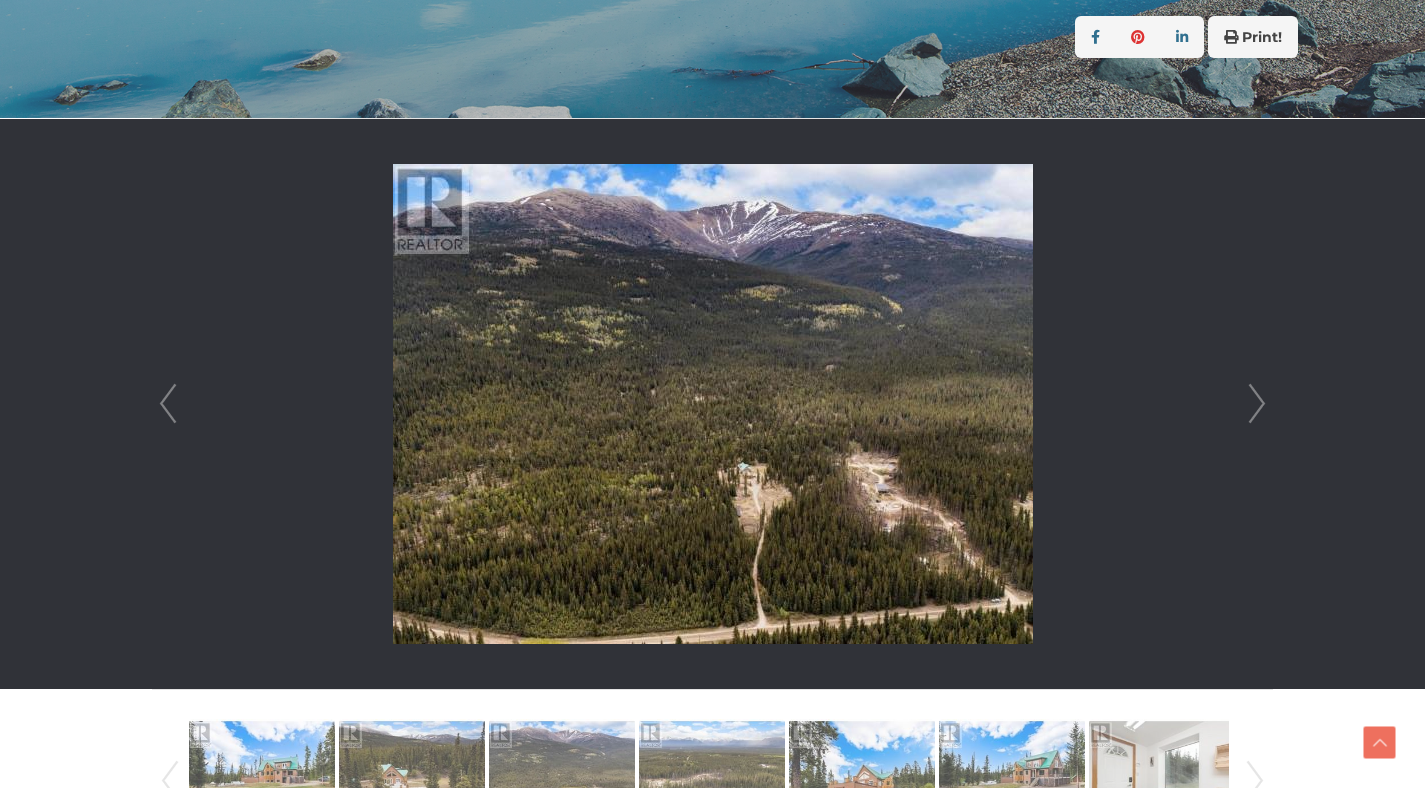 click on "Next" at bounding box center [1257, 404] 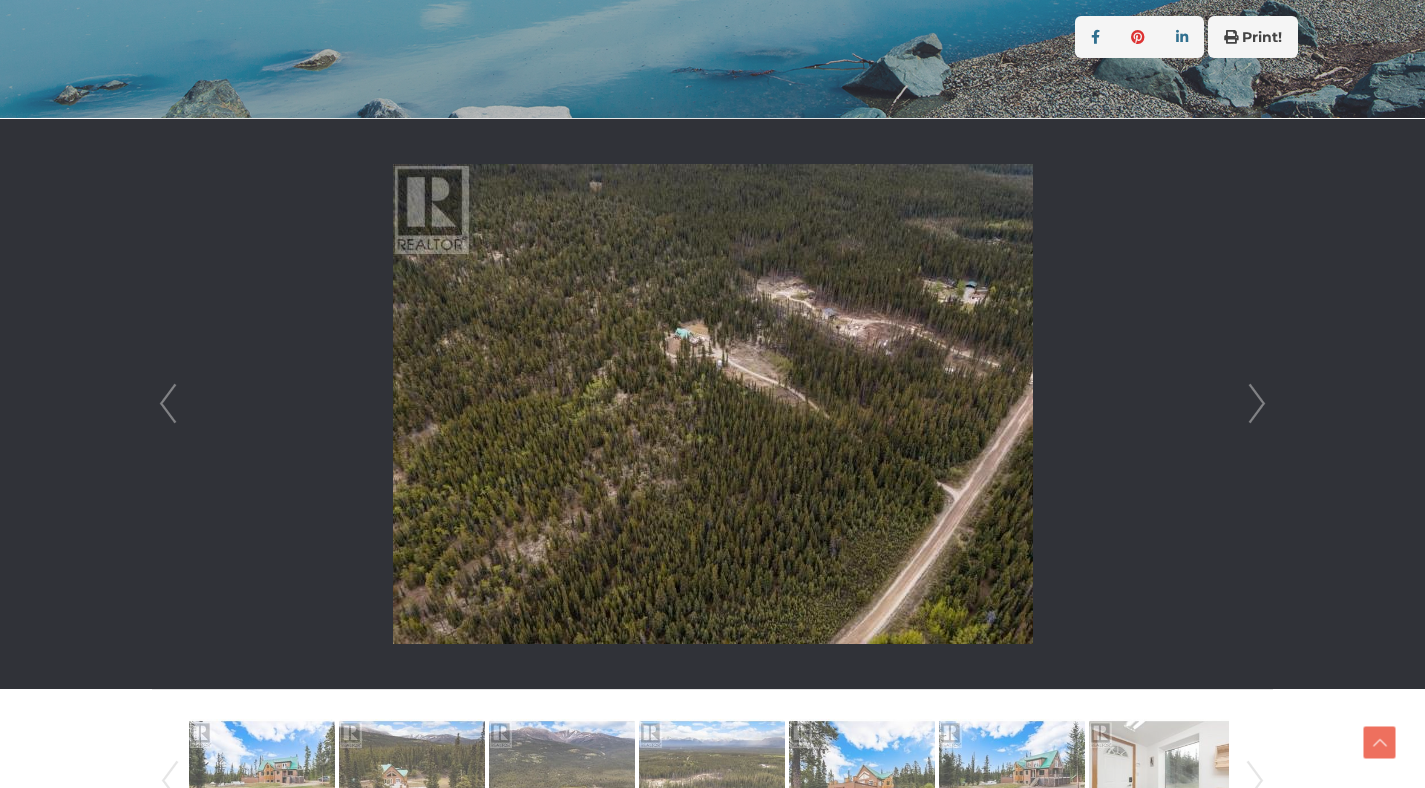 click on "Next" at bounding box center [1257, 404] 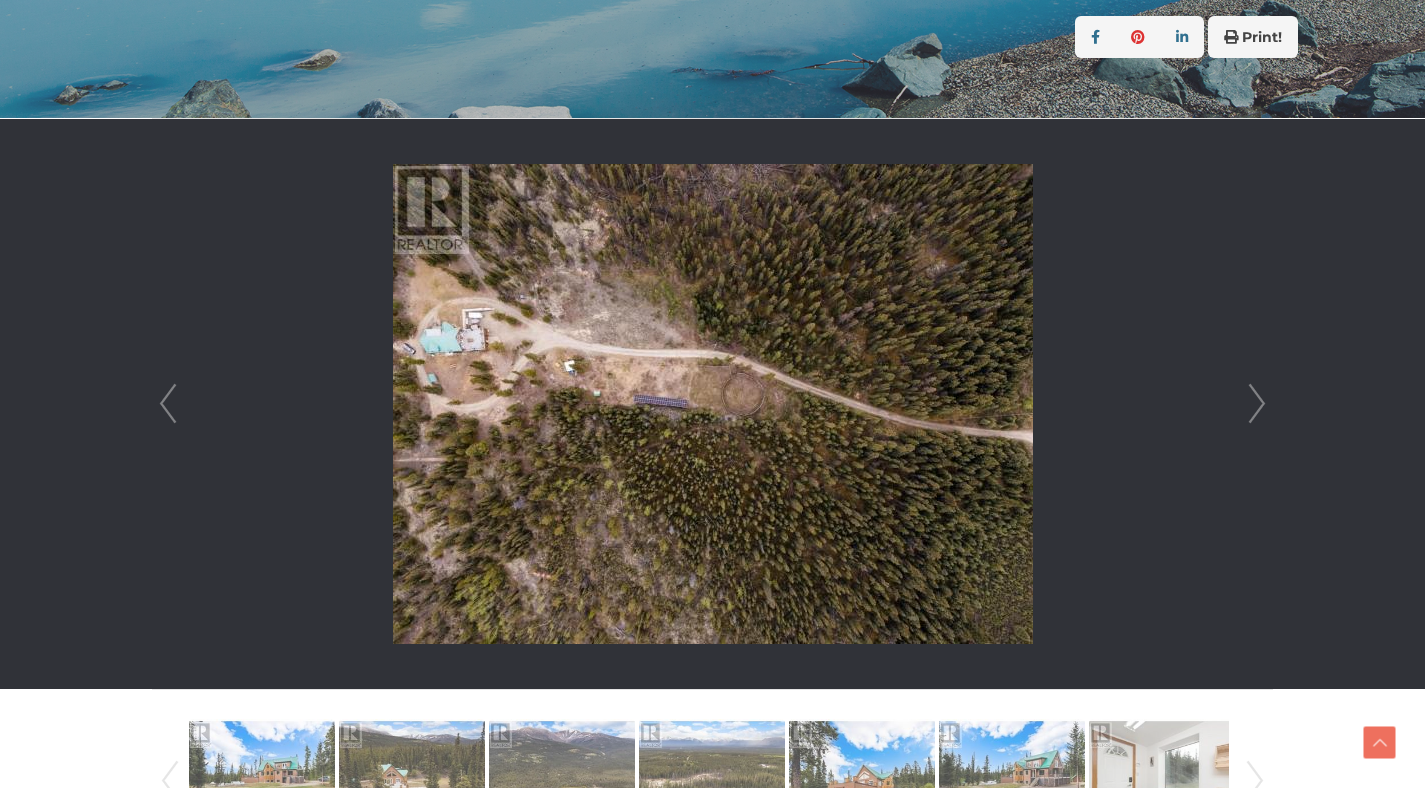 click on "Next" at bounding box center [1257, 404] 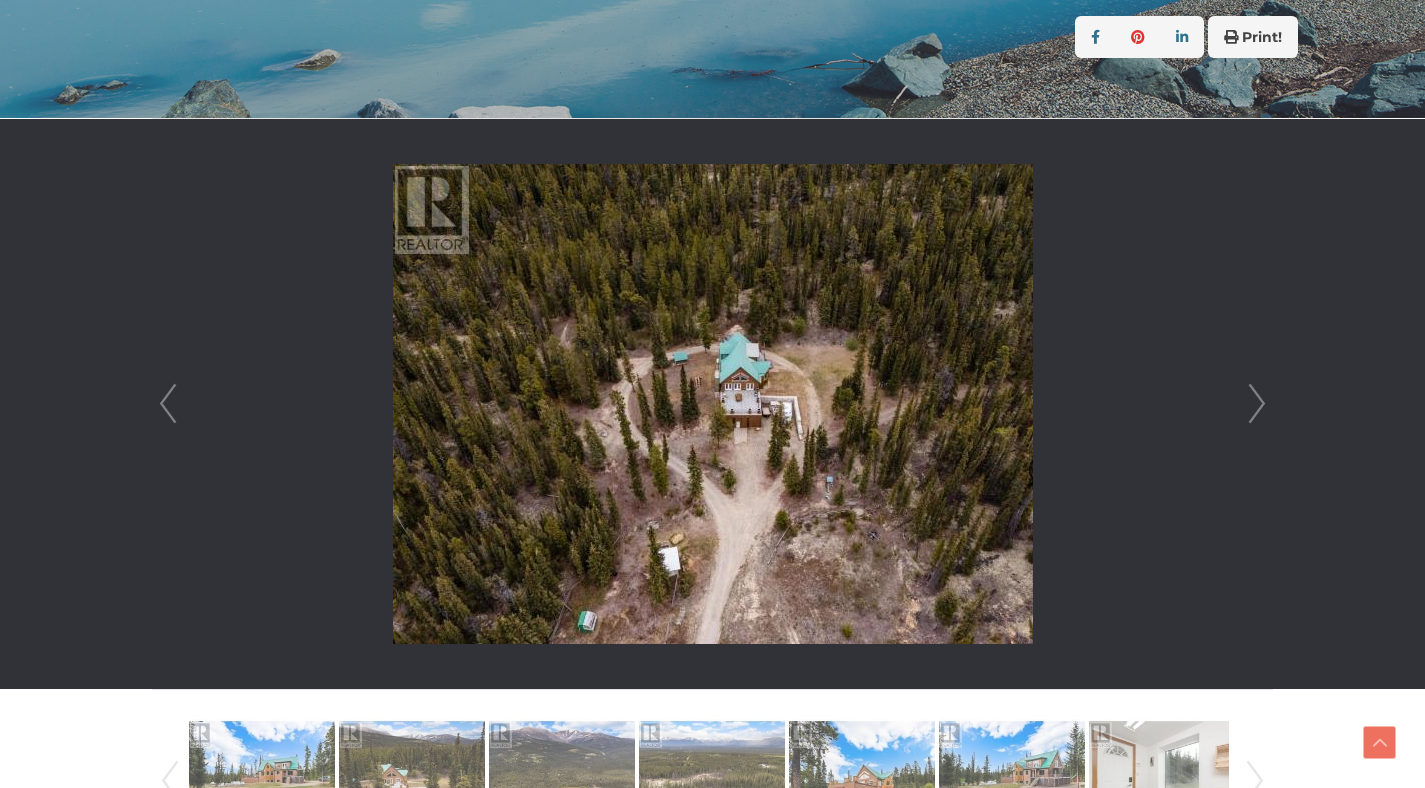 click on "Next" at bounding box center [1257, 404] 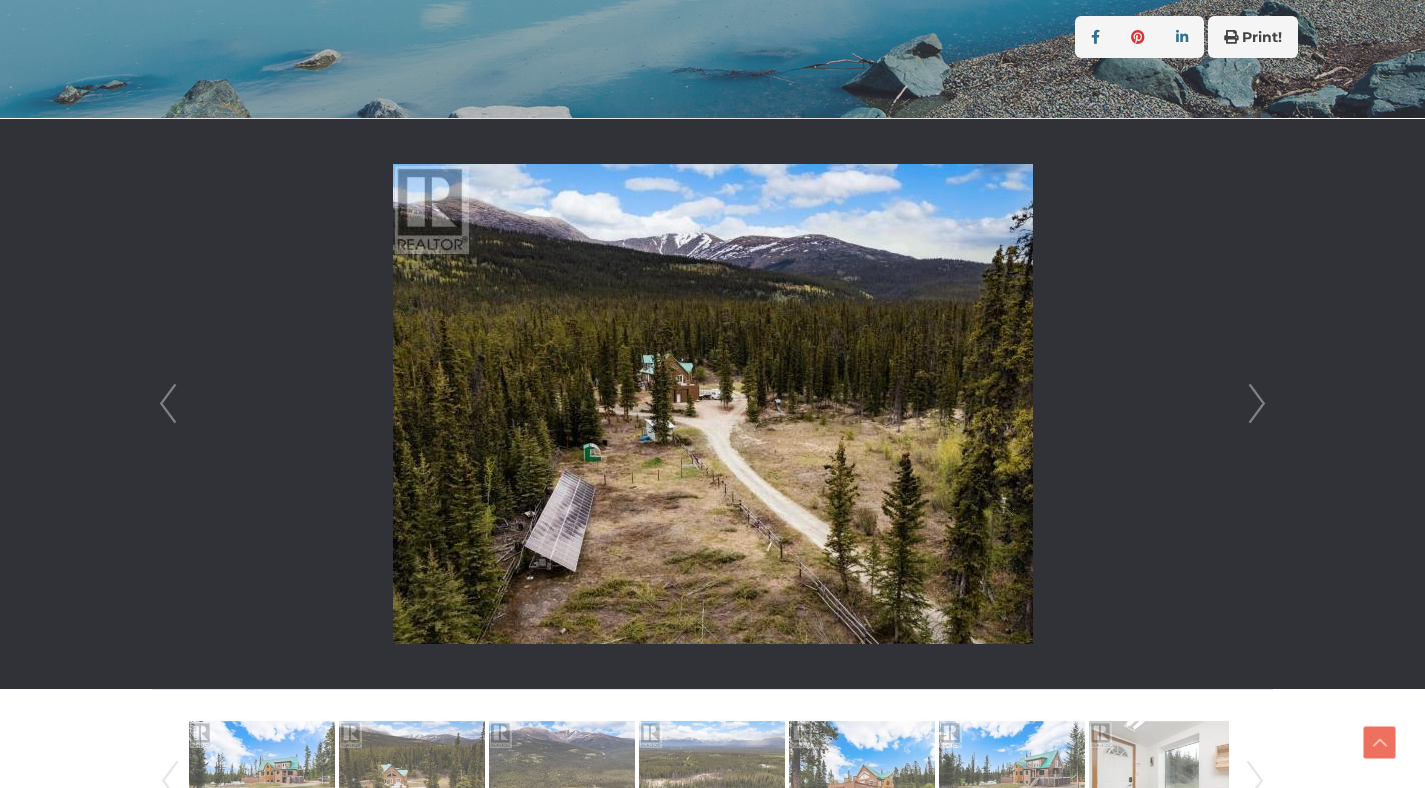 click on "Next" at bounding box center [1257, 404] 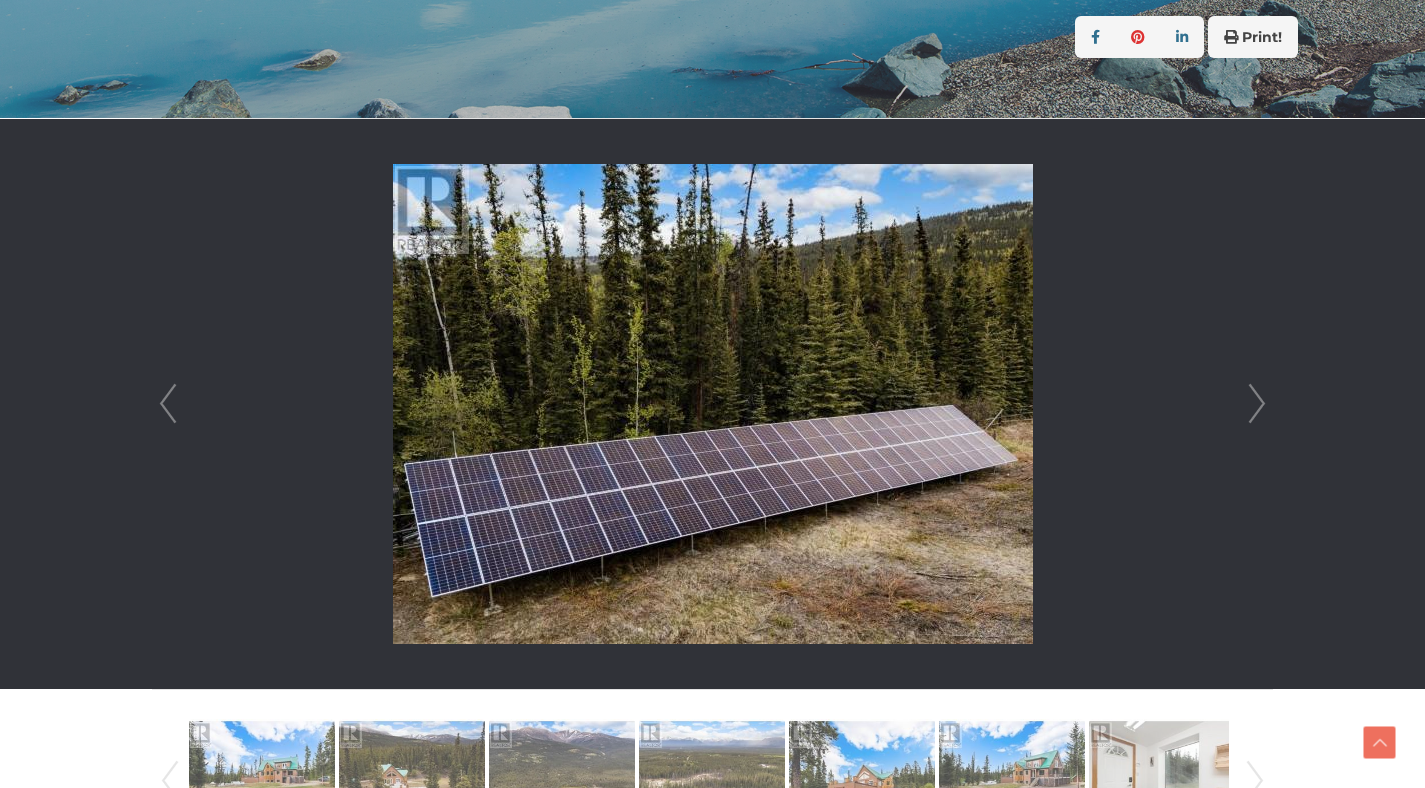 click on "Next" at bounding box center [1257, 404] 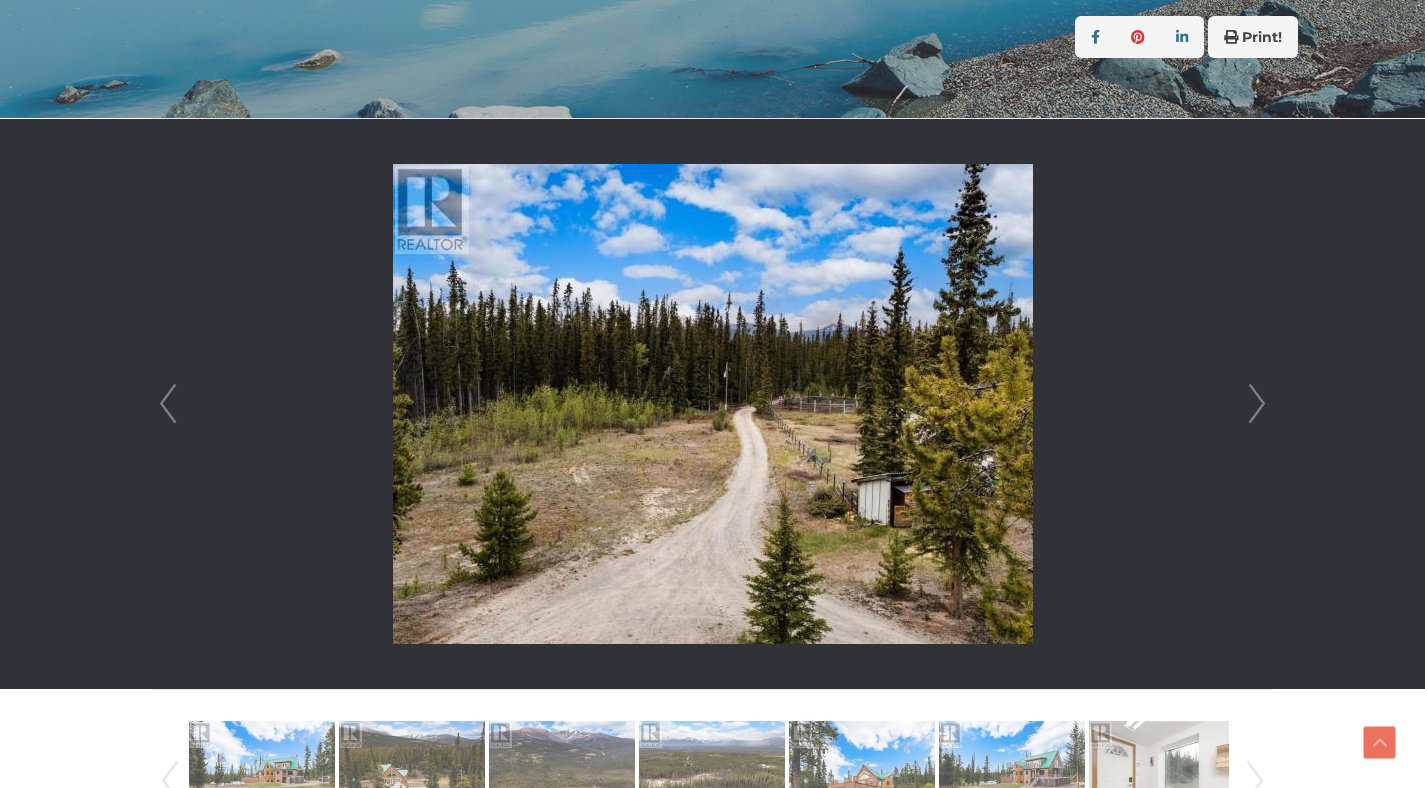 click on "Next" at bounding box center [1257, 404] 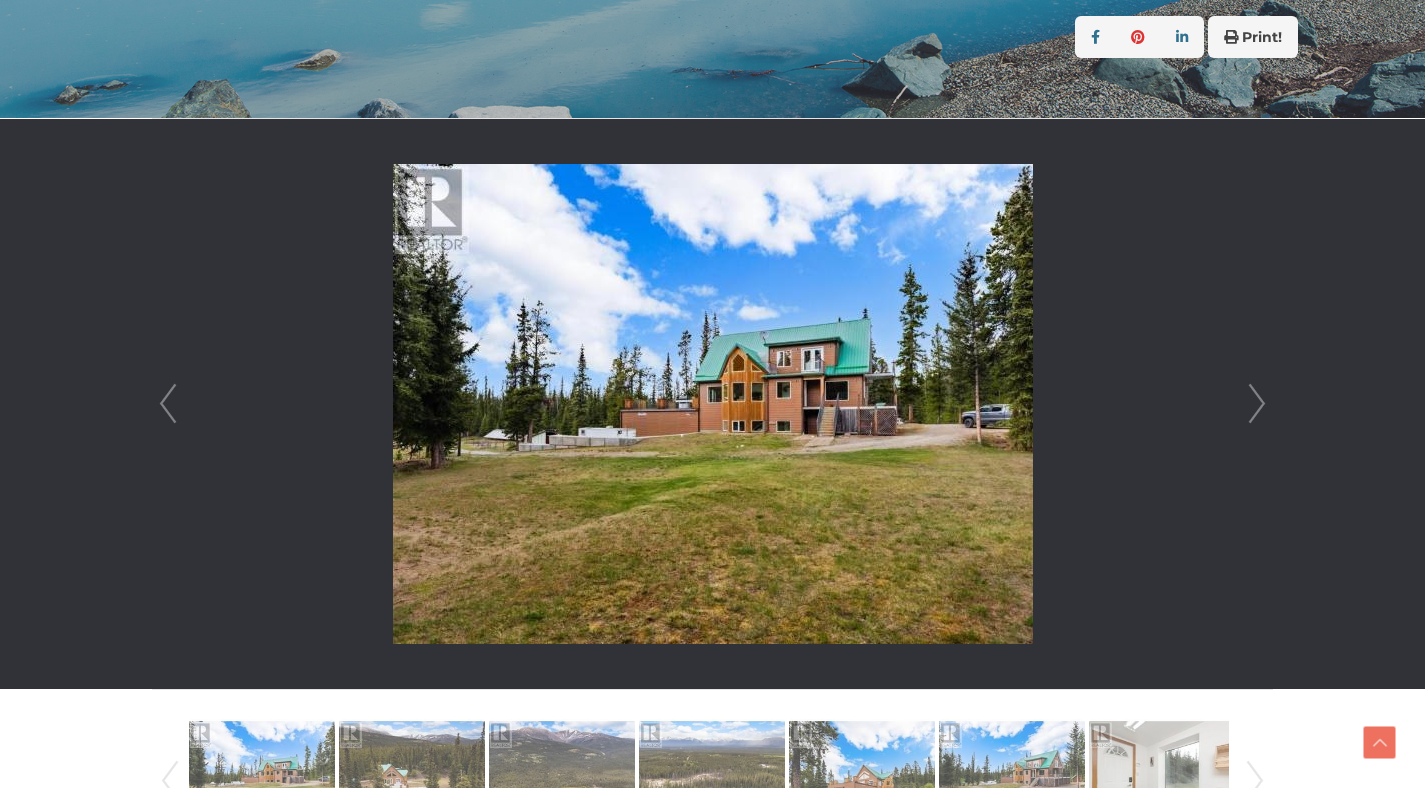 click on "Next" at bounding box center [1257, 404] 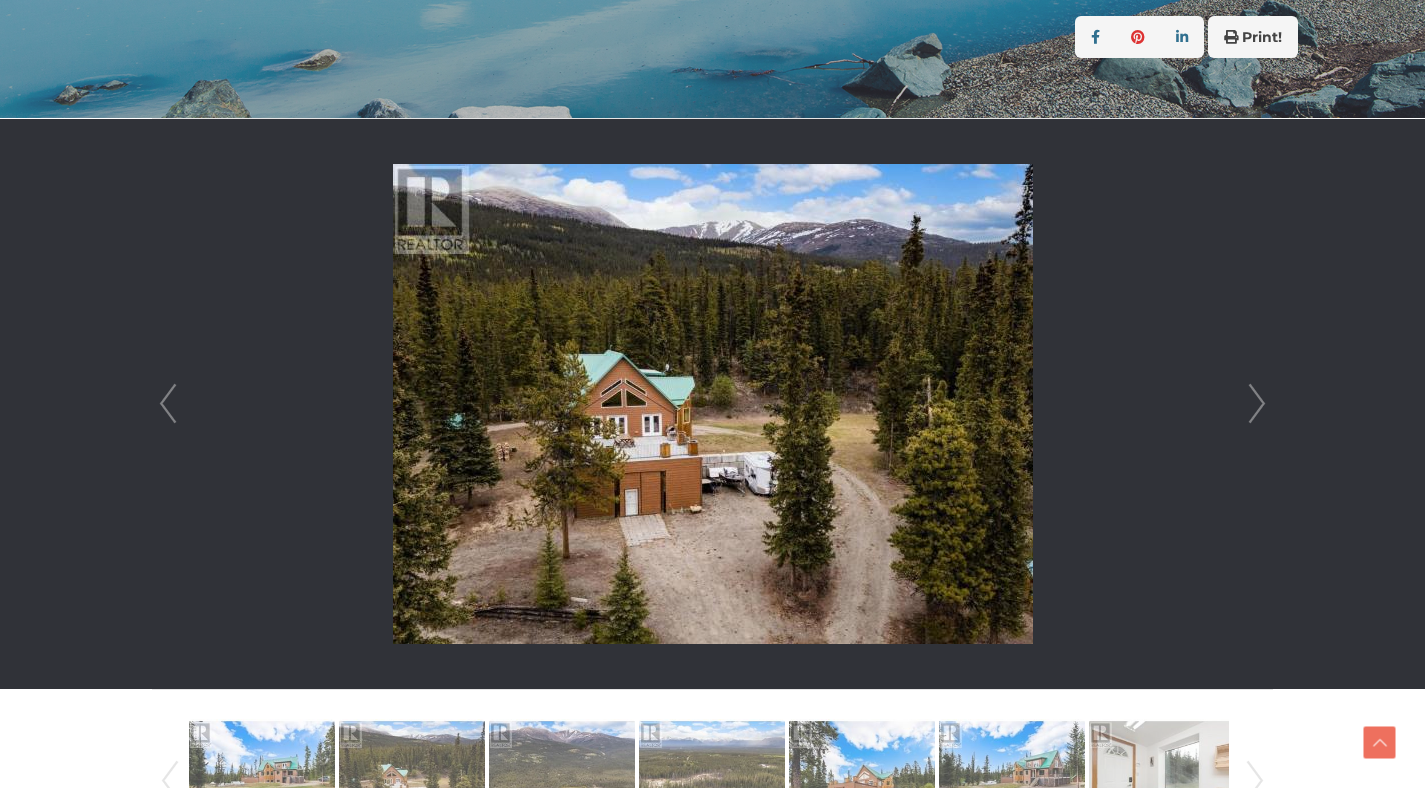 click on "Next" at bounding box center (1257, 404) 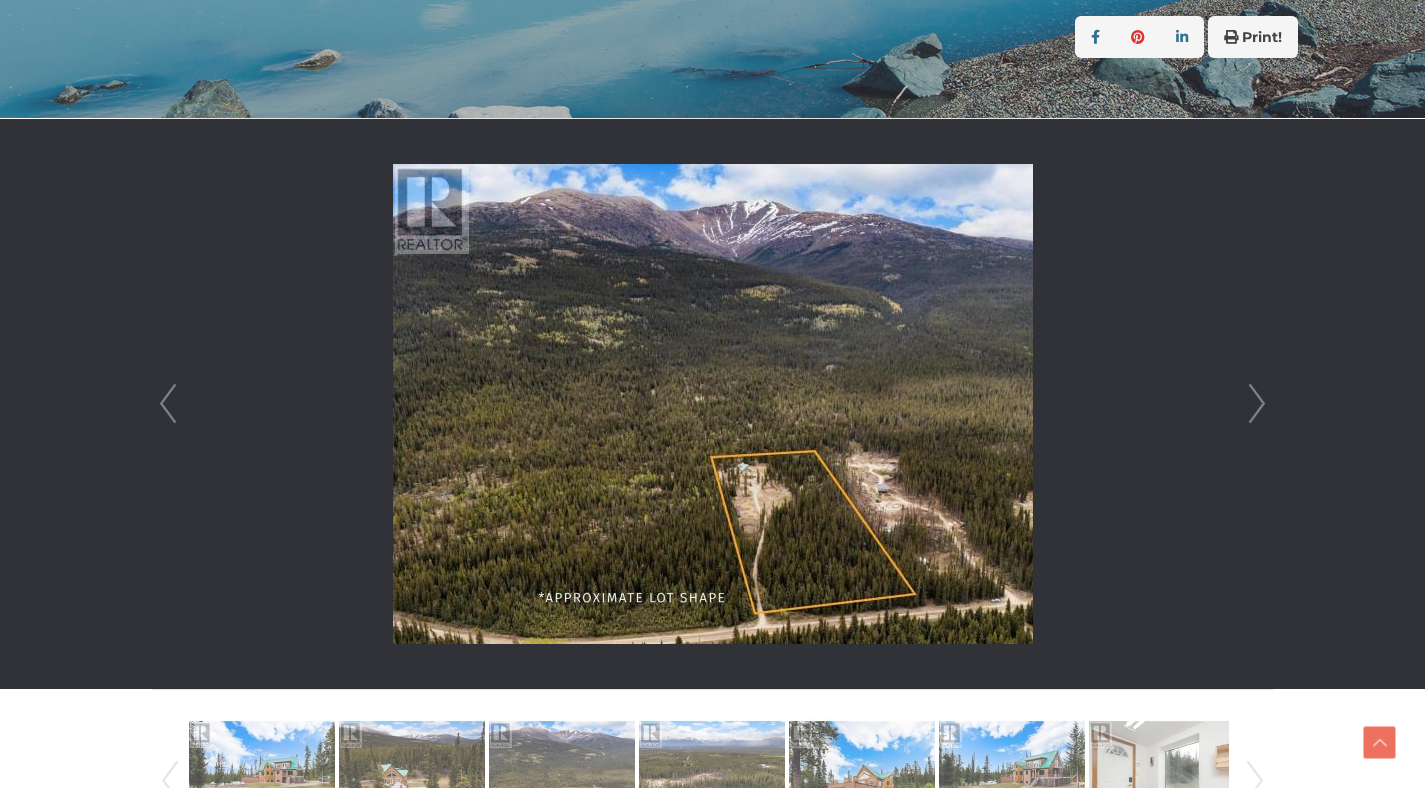 click on "Next" at bounding box center (1257, 404) 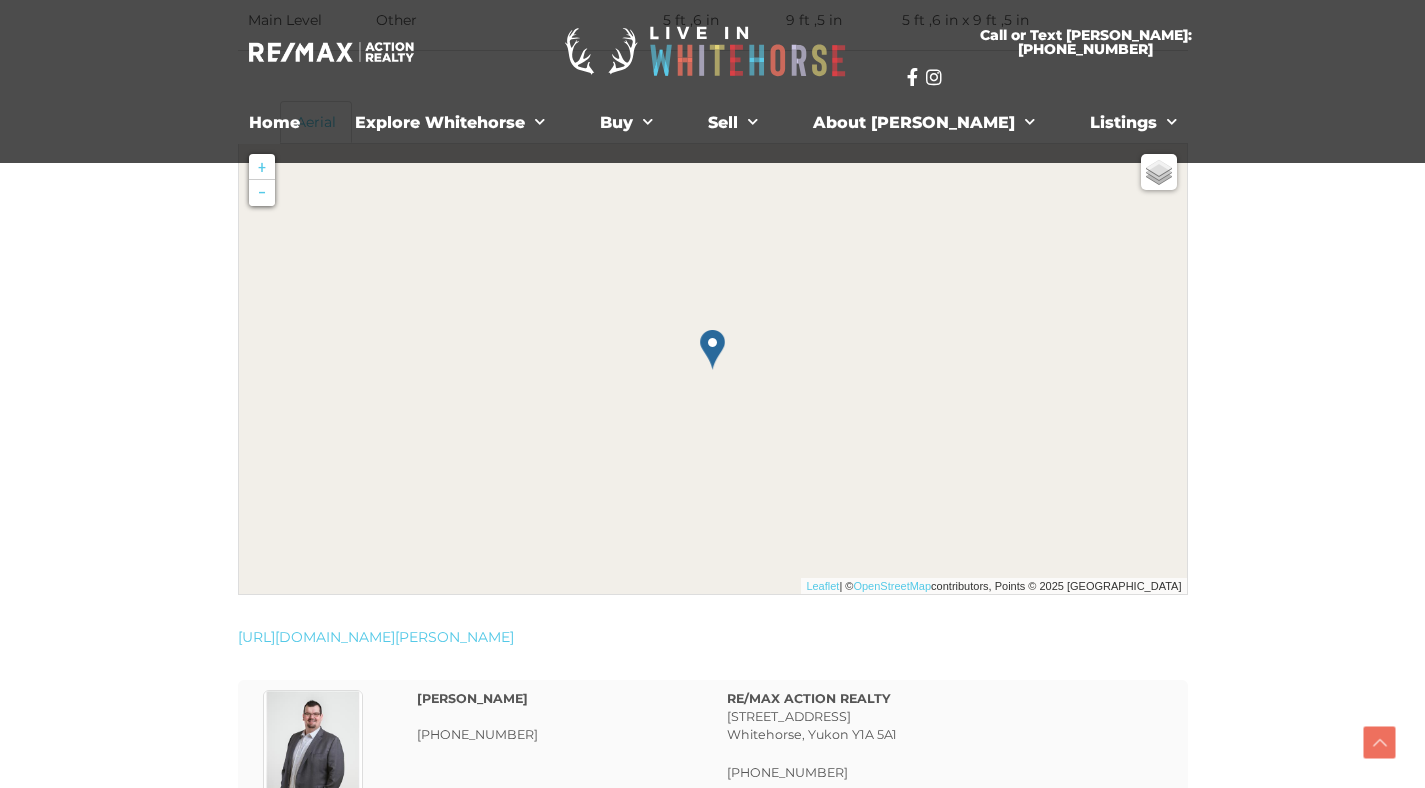 scroll, scrollTop: 4323, scrollLeft: 0, axis: vertical 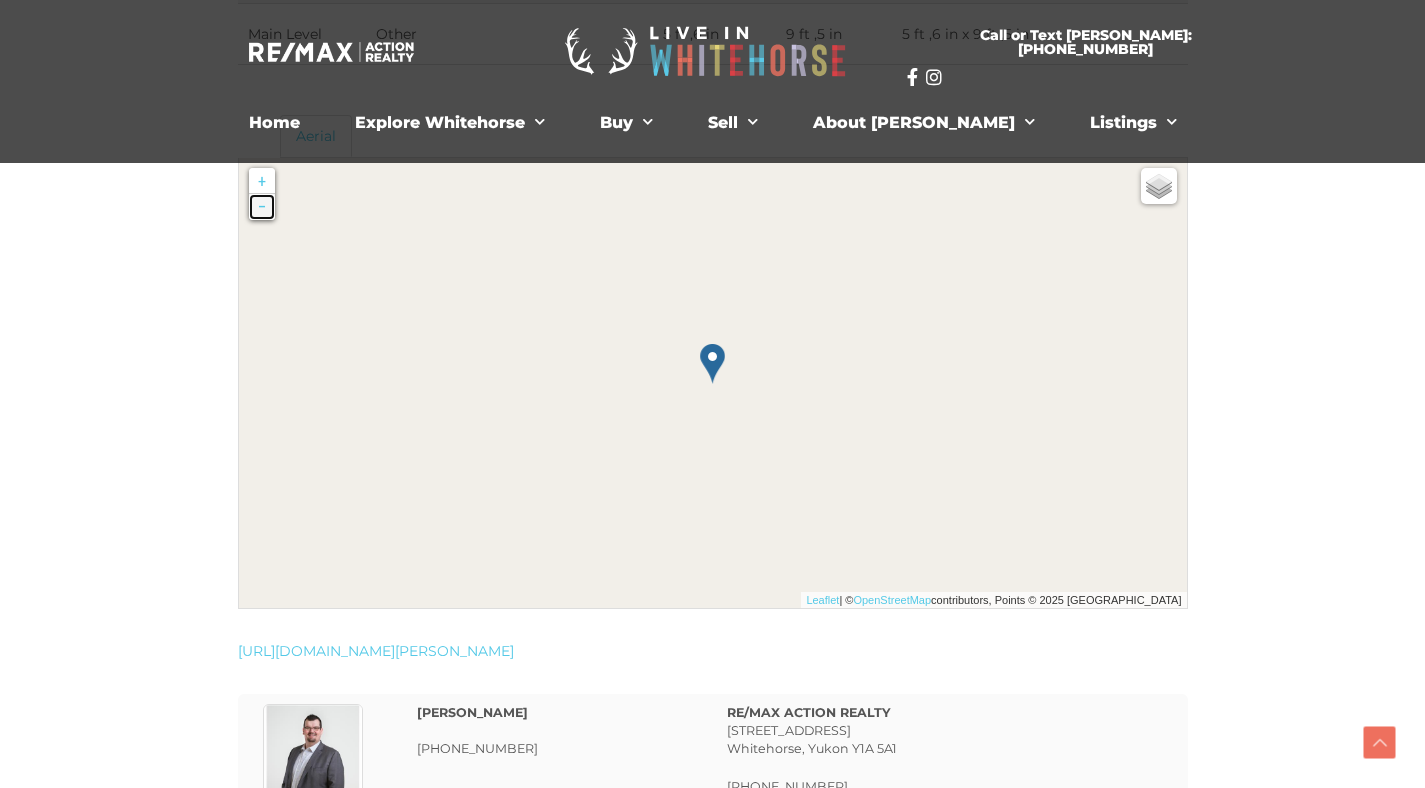 click on "-" at bounding box center [262, 207] 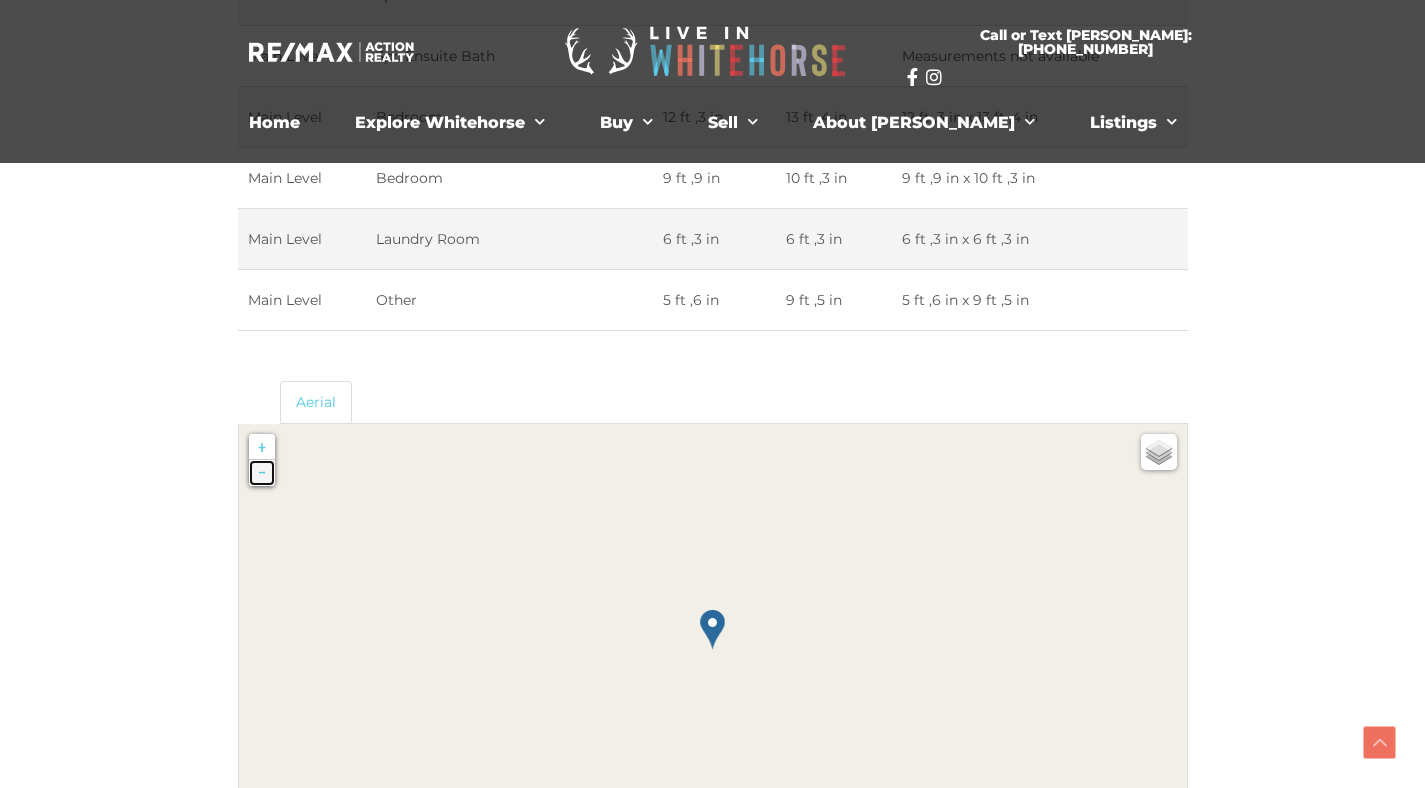 click on "-" at bounding box center (262, 473) 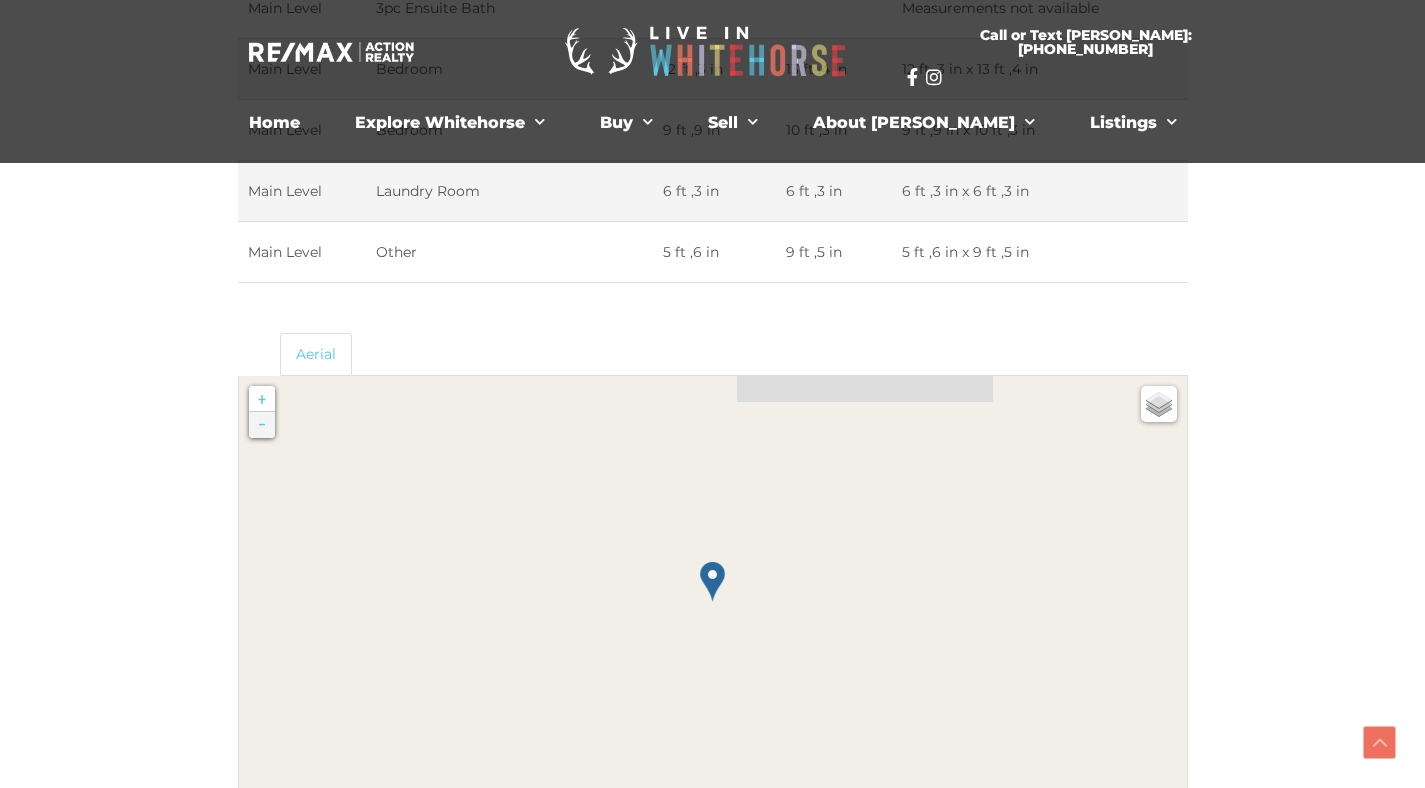 scroll, scrollTop: 4143, scrollLeft: 0, axis: vertical 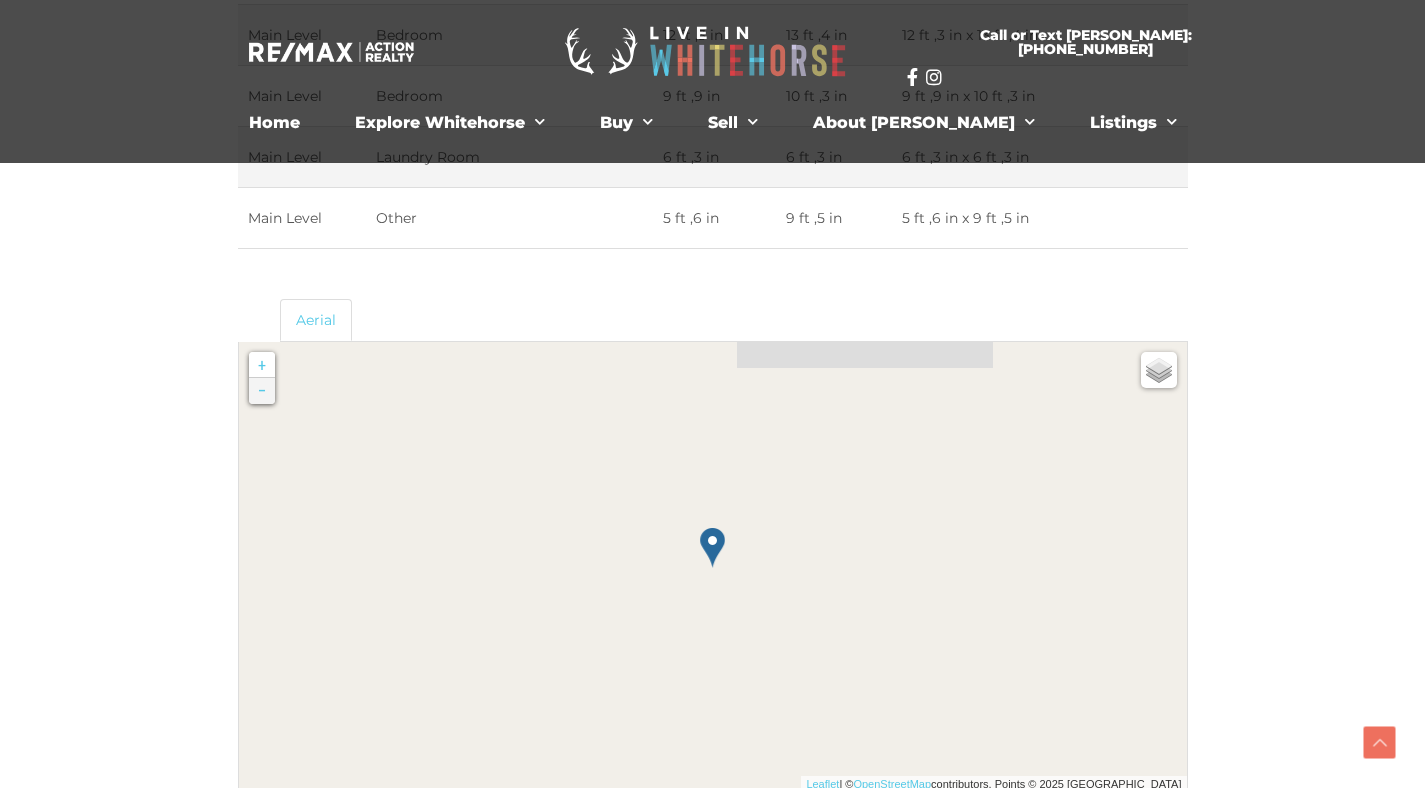 click at bounding box center (353, 496) 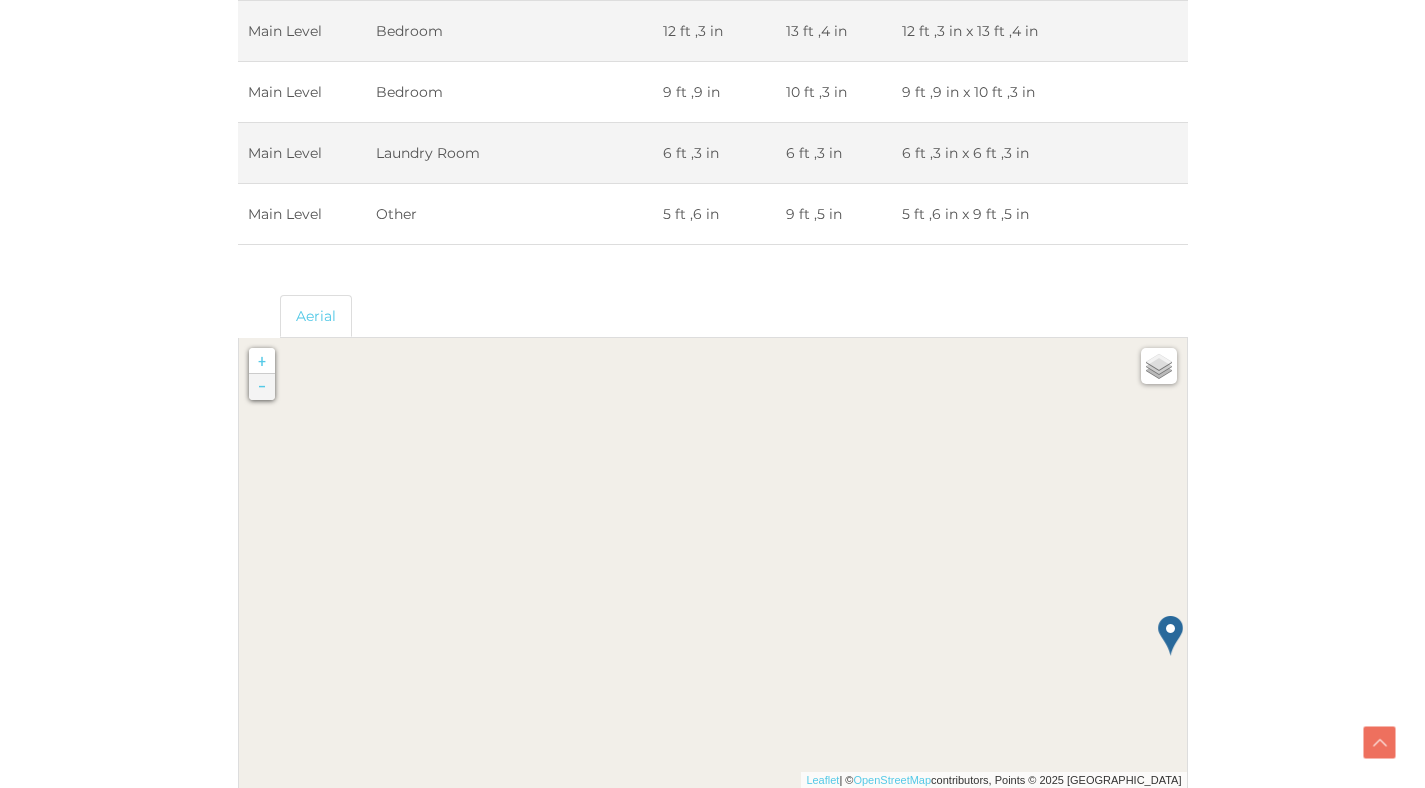 click at bounding box center [322, 385] 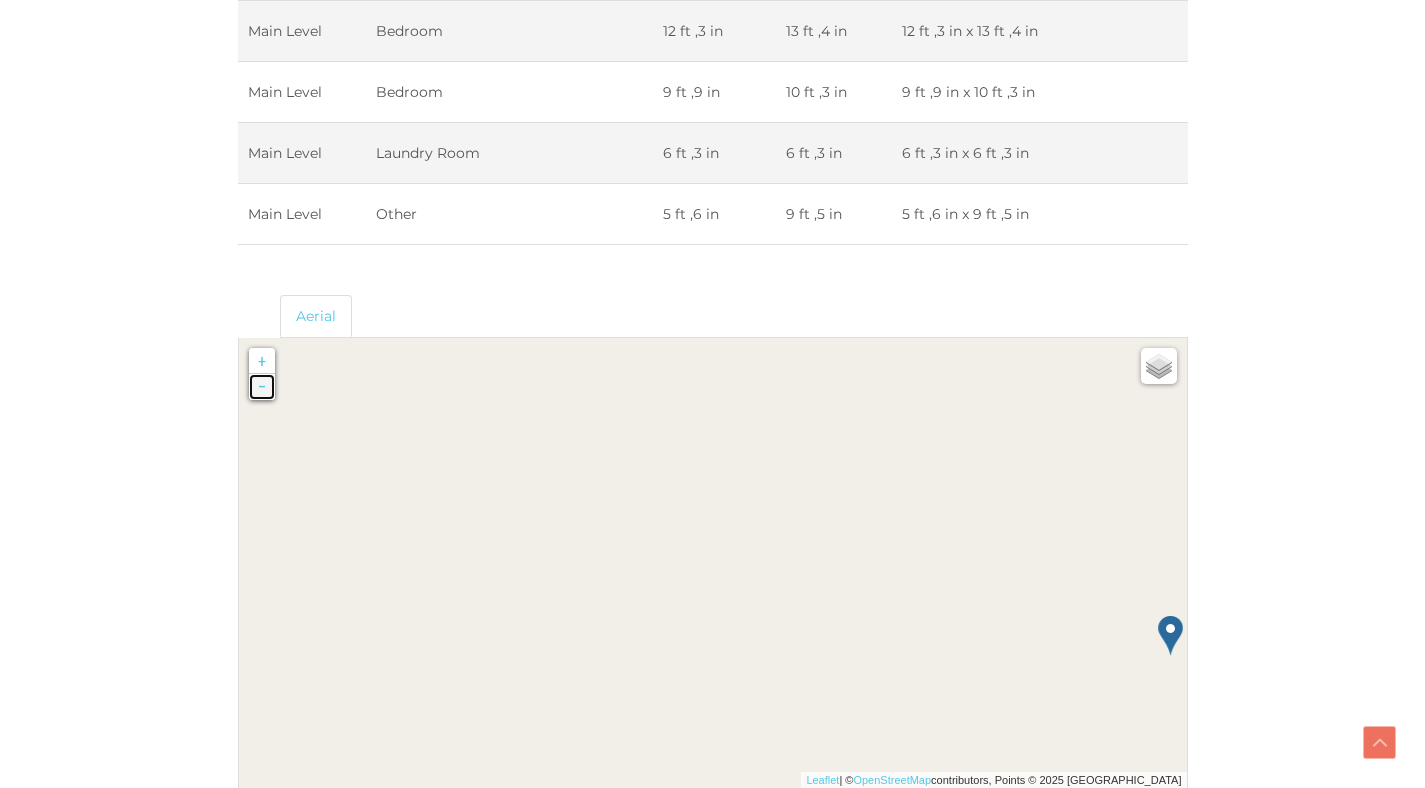 click on "-" at bounding box center (262, 387) 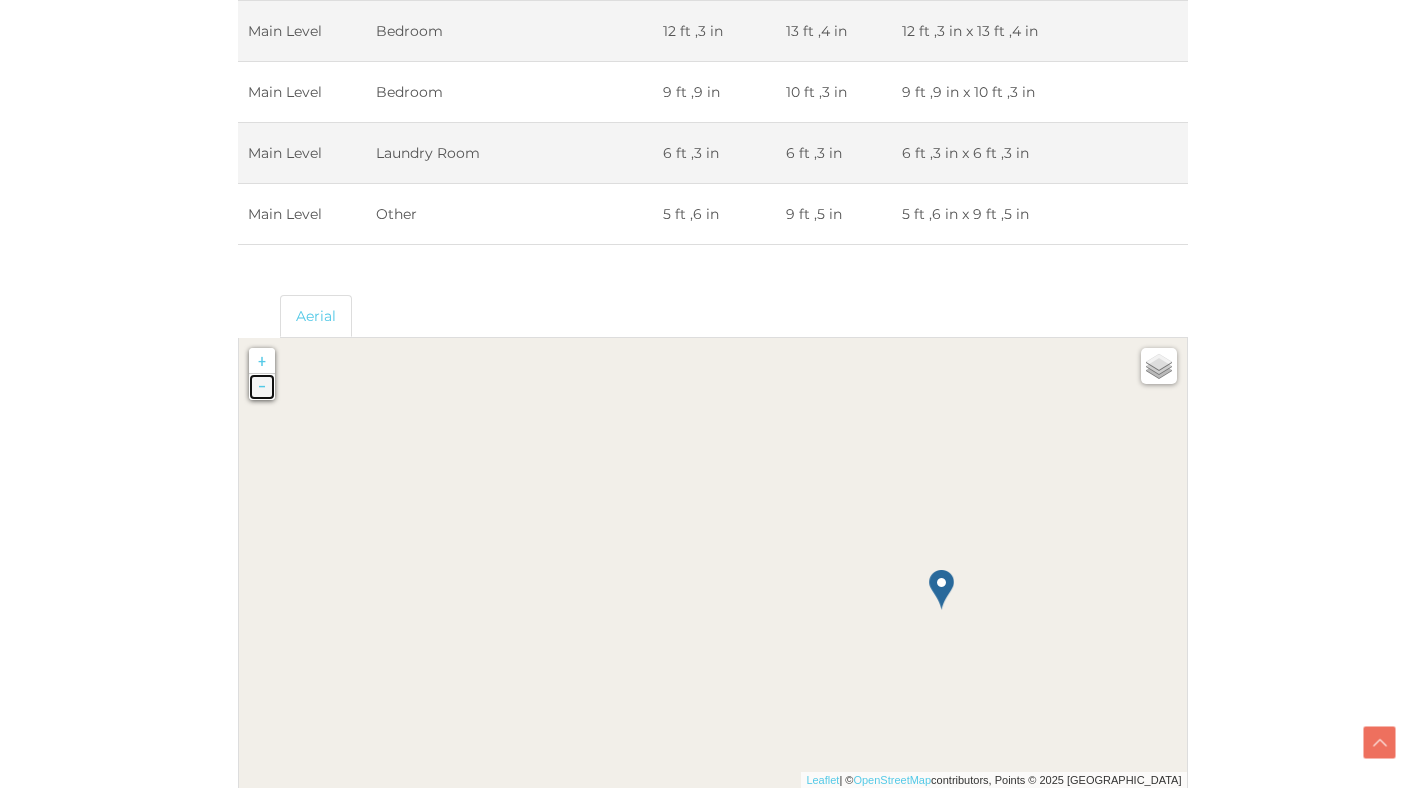 click on "-" at bounding box center [262, 387] 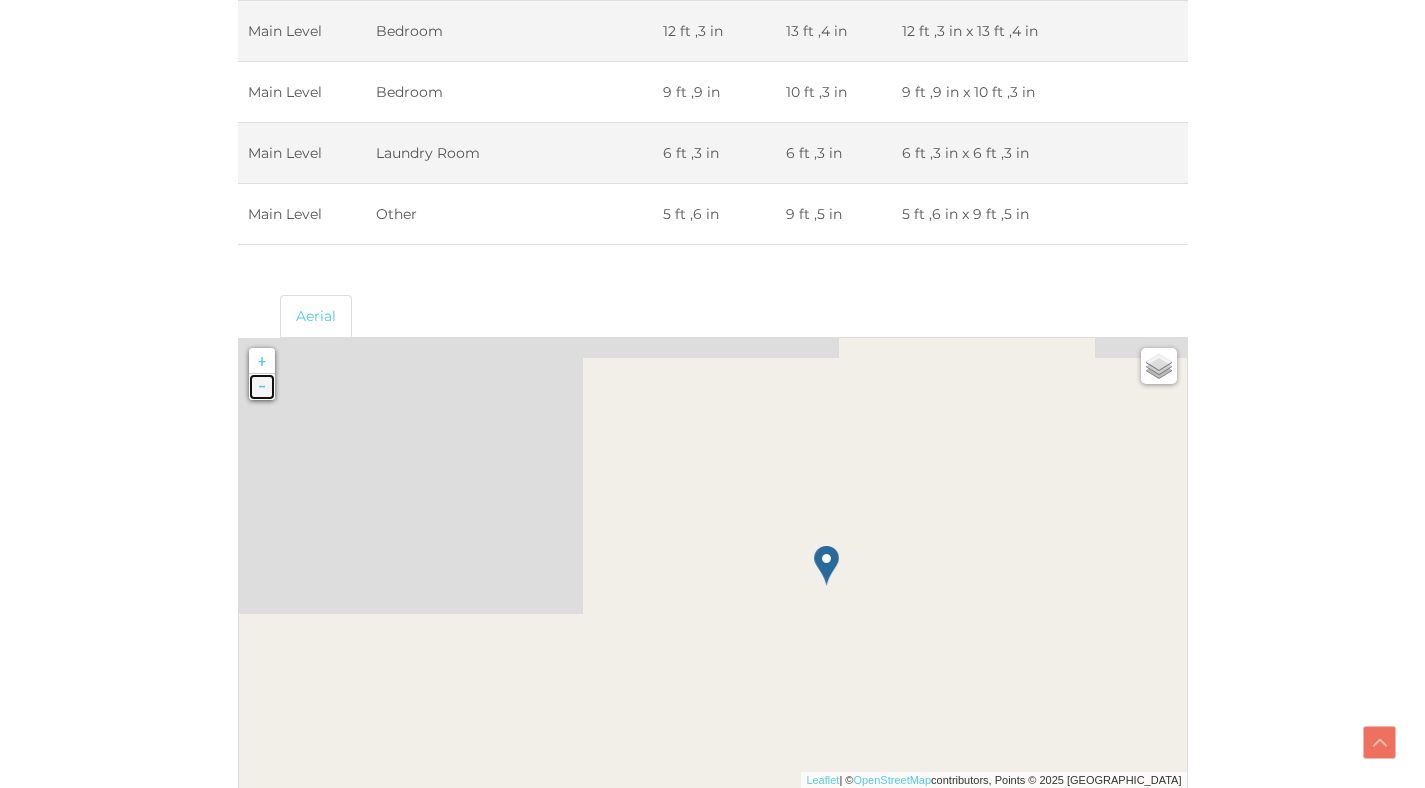 click on "-" at bounding box center [262, 387] 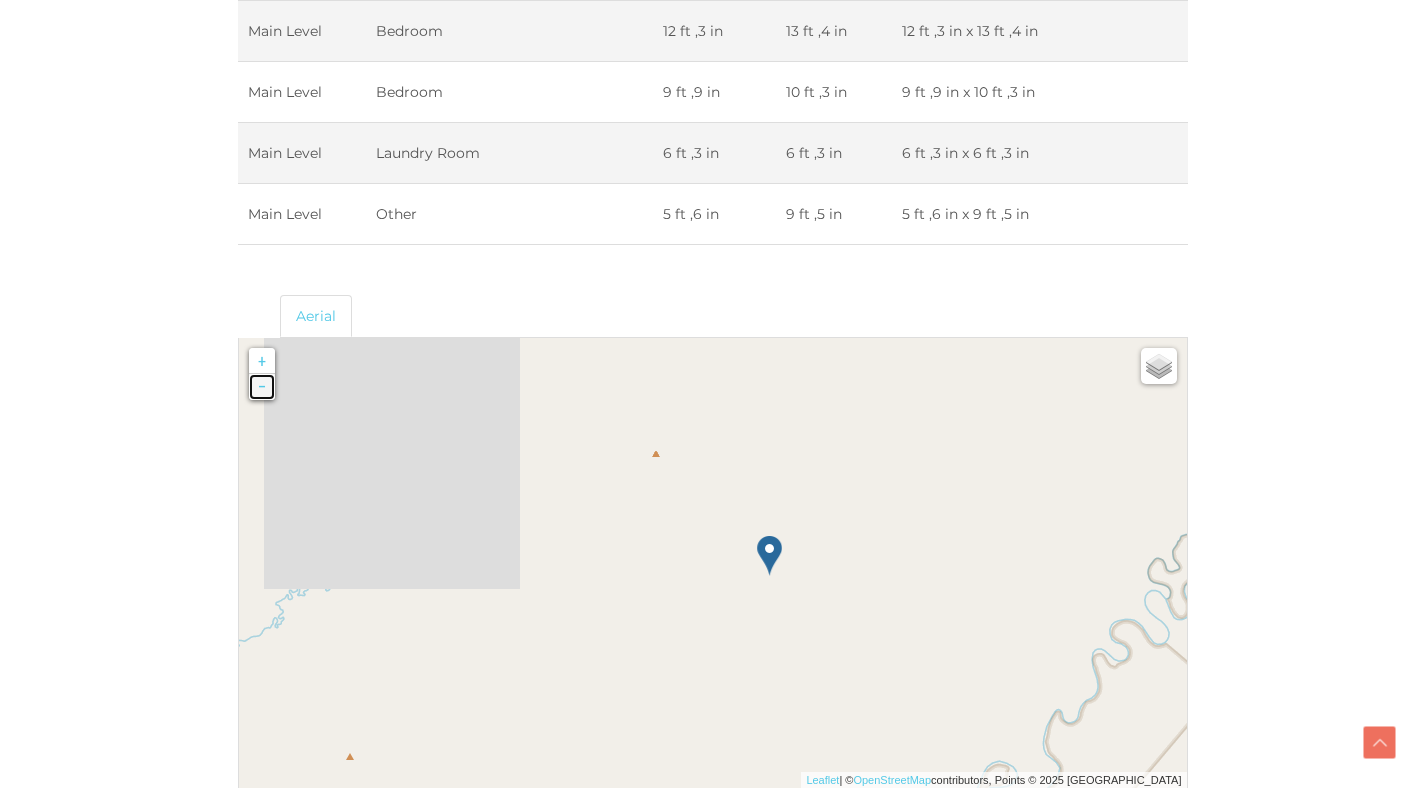 click on "-" at bounding box center [262, 387] 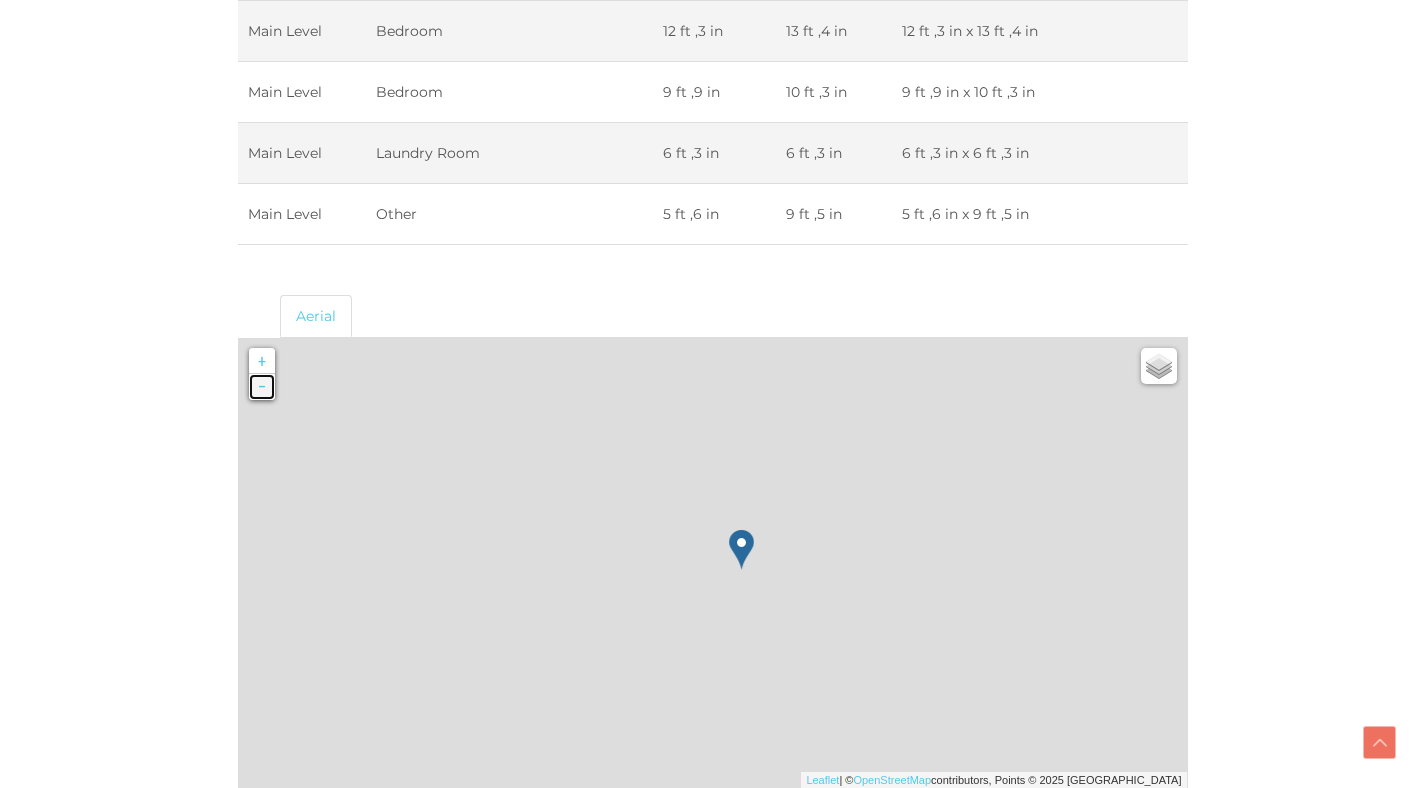 click on "-" at bounding box center (262, 387) 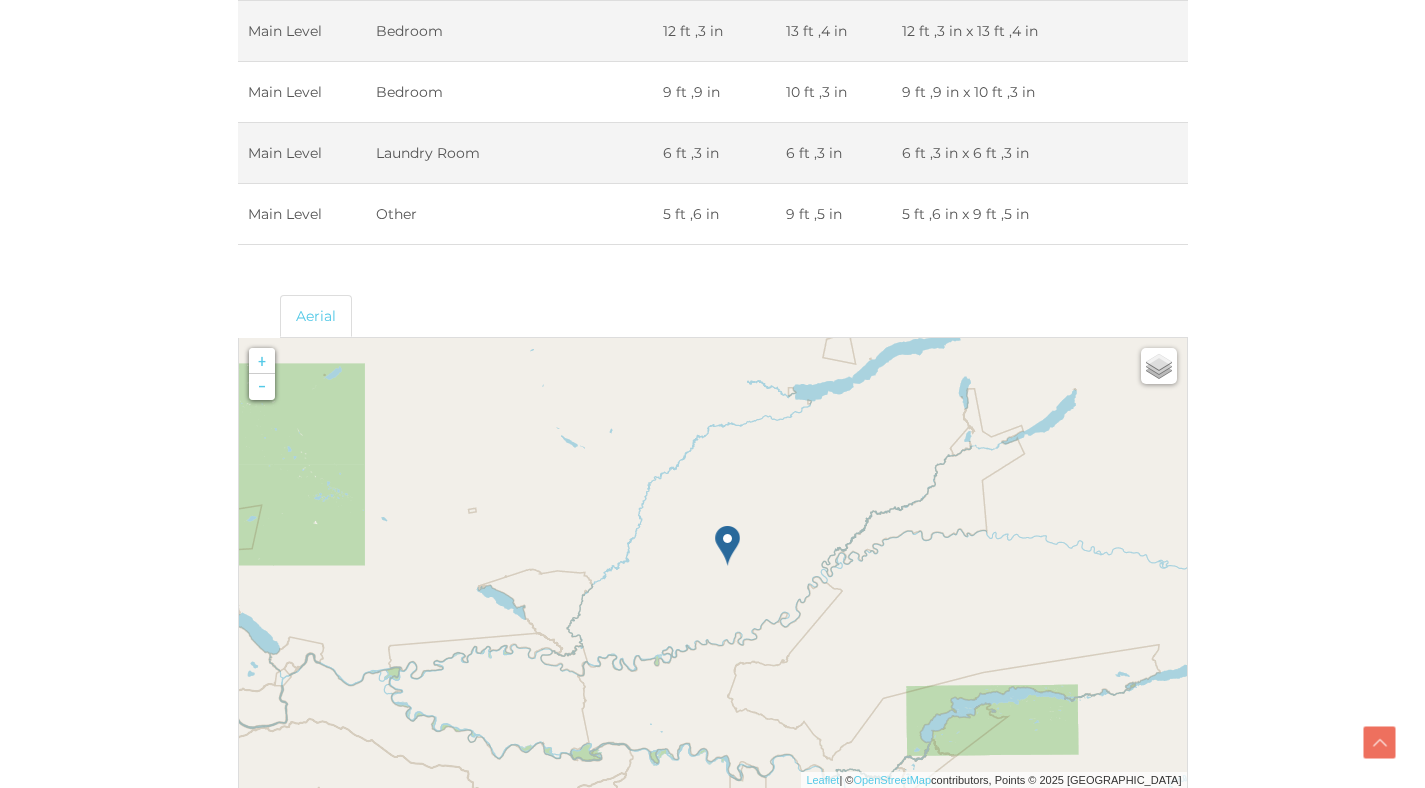 drag, startPoint x: 542, startPoint y: 528, endPoint x: 461, endPoint y: 419, distance: 135.80133 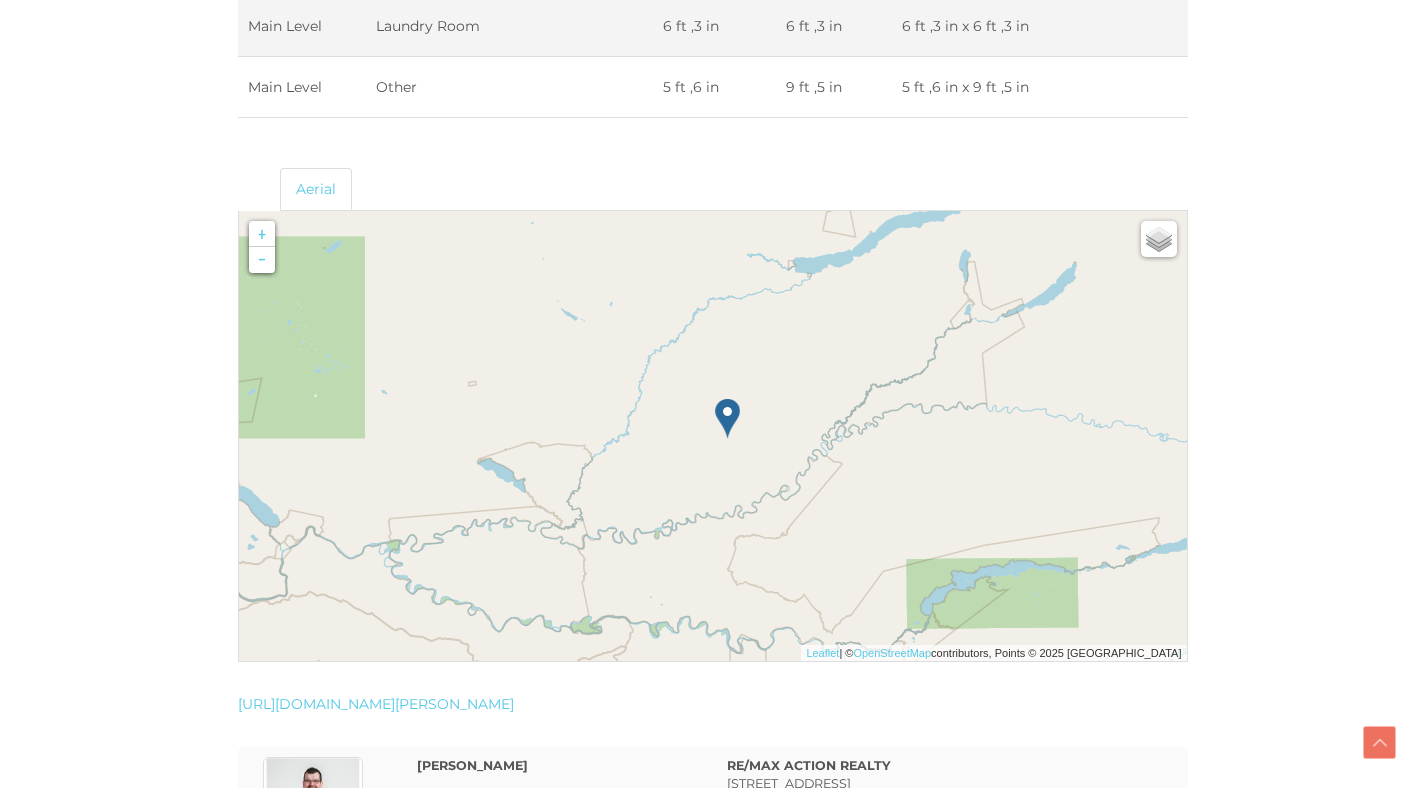 scroll, scrollTop: 4304, scrollLeft: 0, axis: vertical 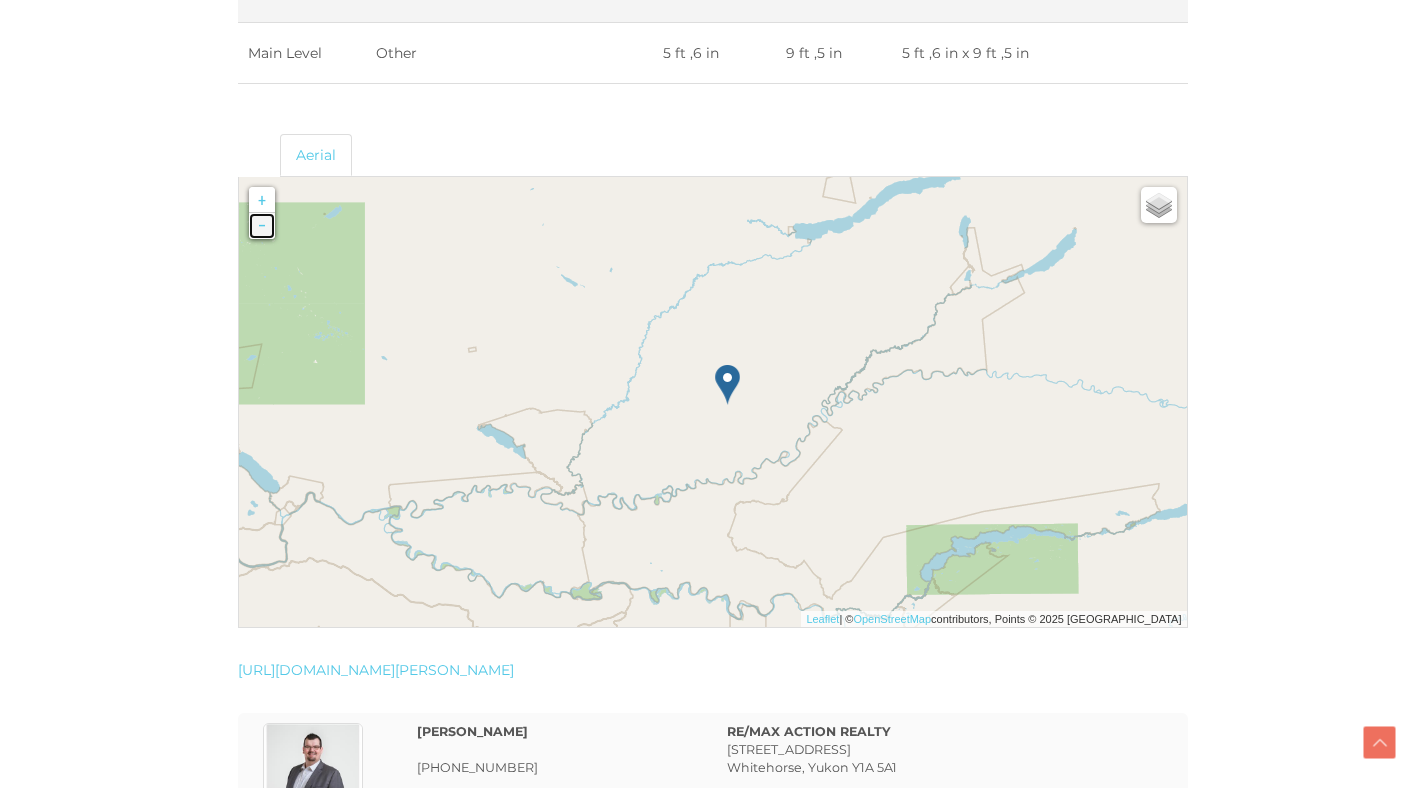 click on "-" at bounding box center [262, 226] 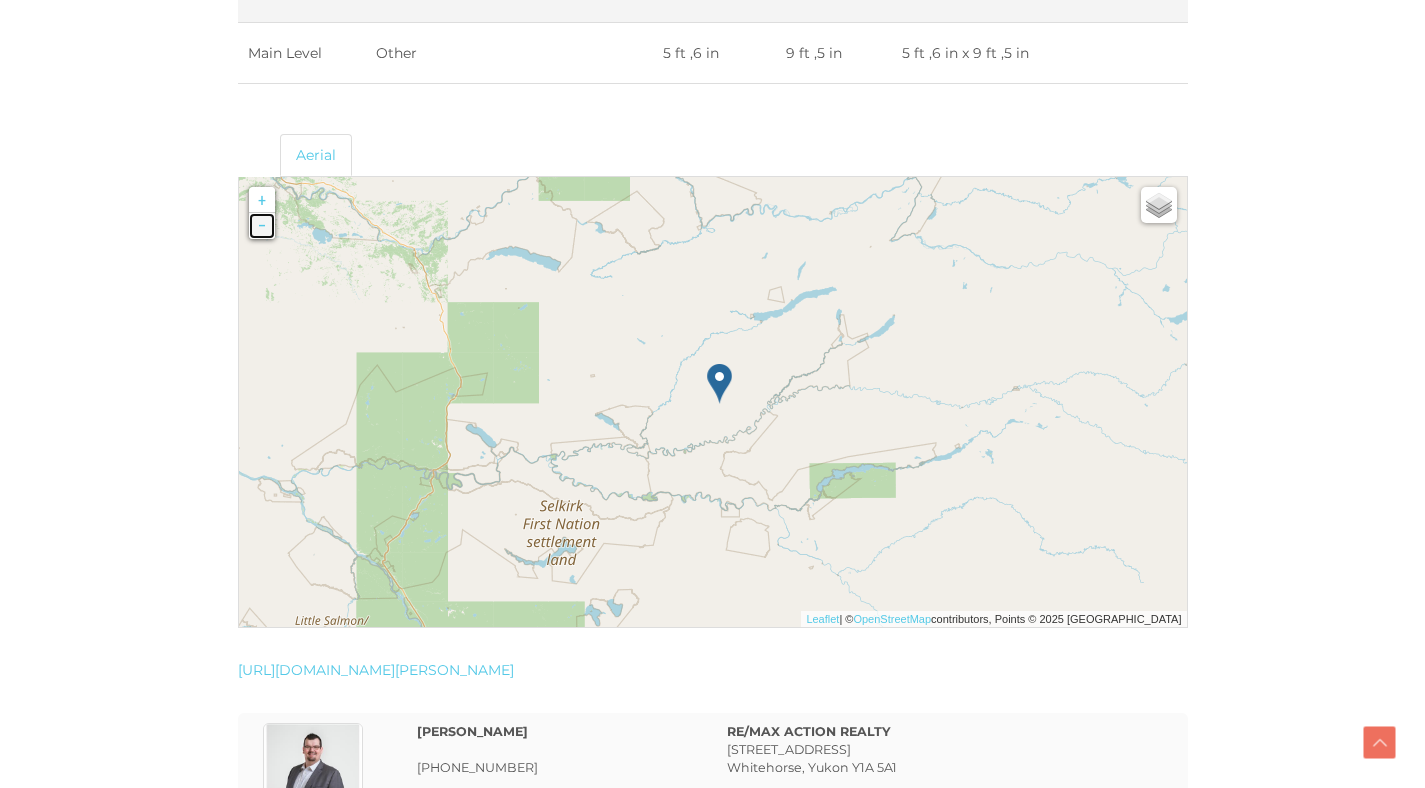 click on "-" at bounding box center [262, 226] 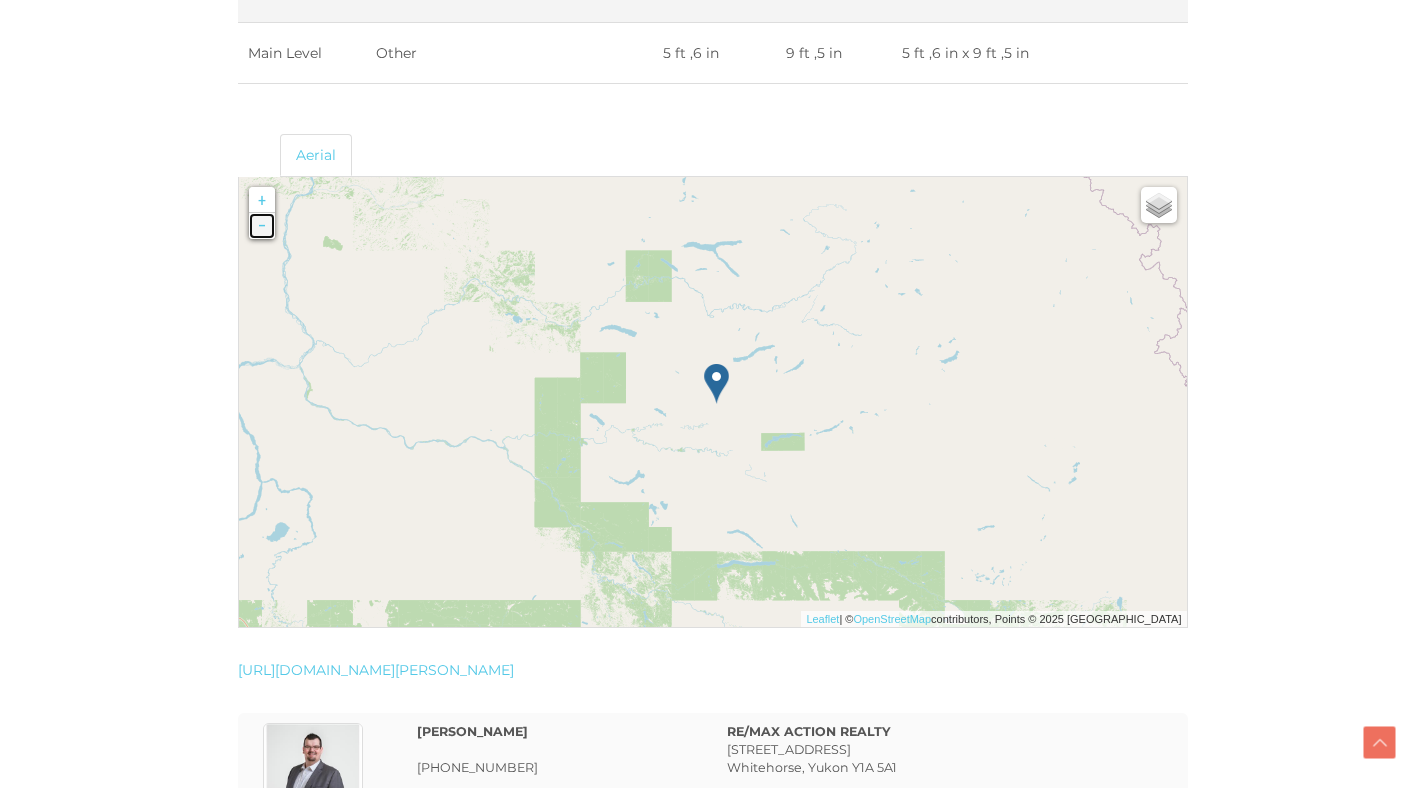 click on "-" at bounding box center (262, 226) 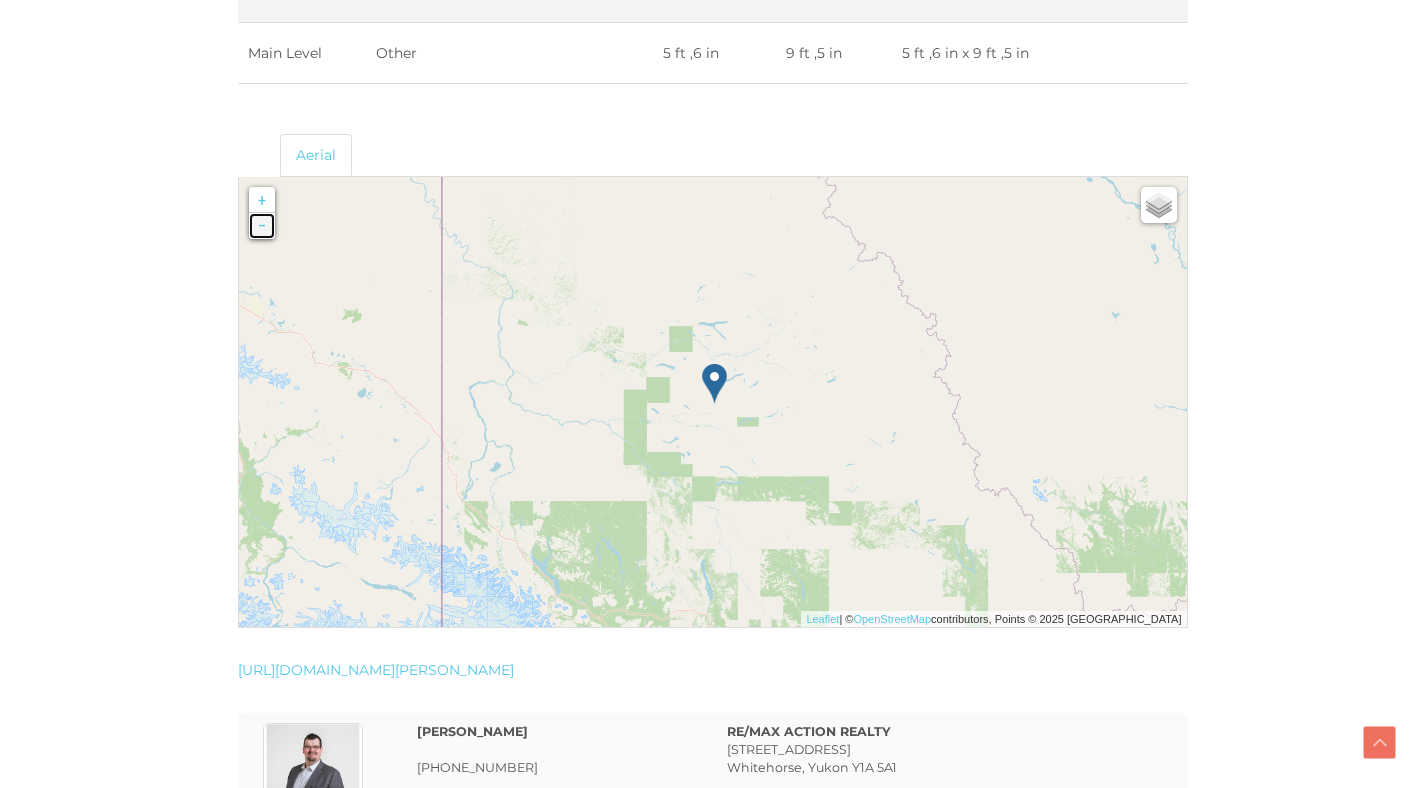click on "-" at bounding box center [262, 226] 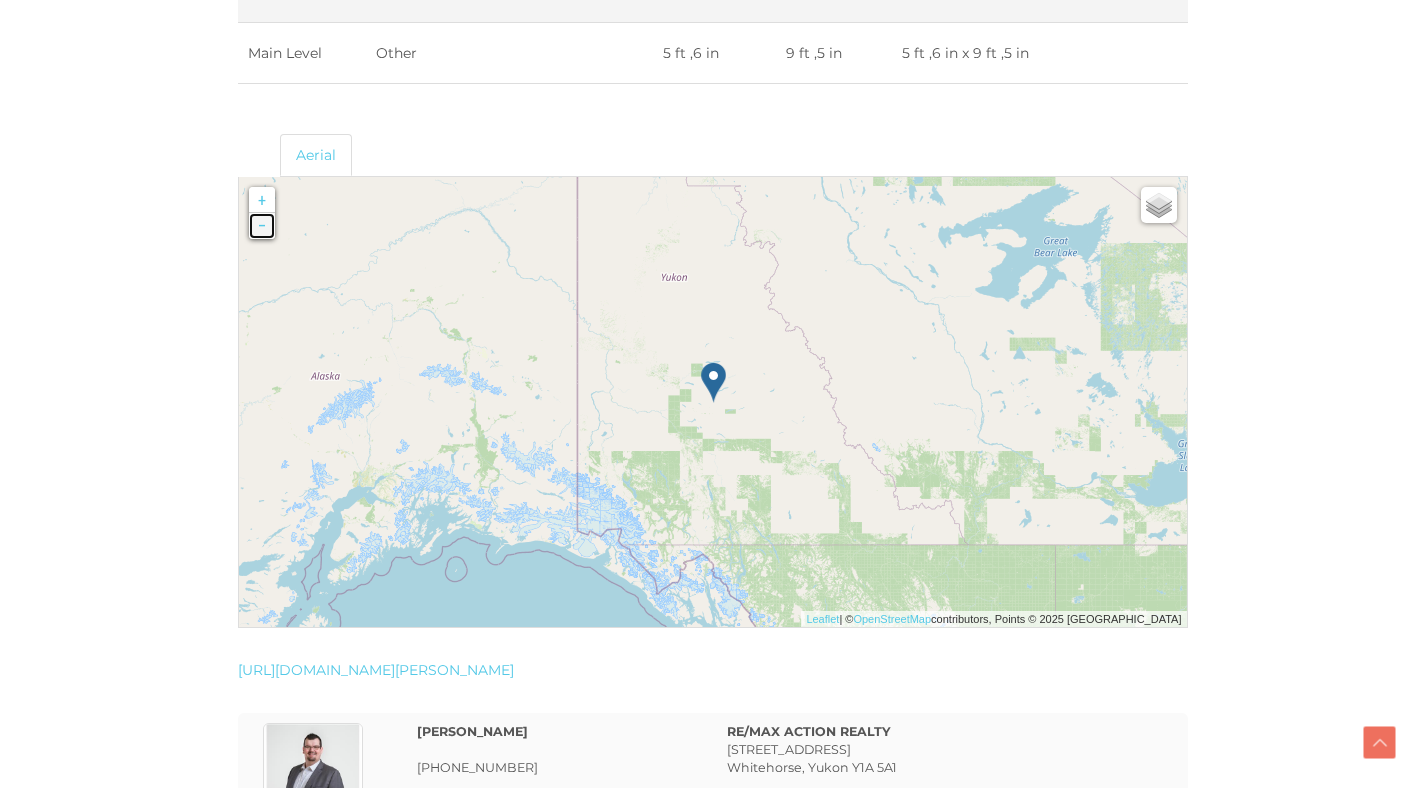 click on "-" at bounding box center (262, 226) 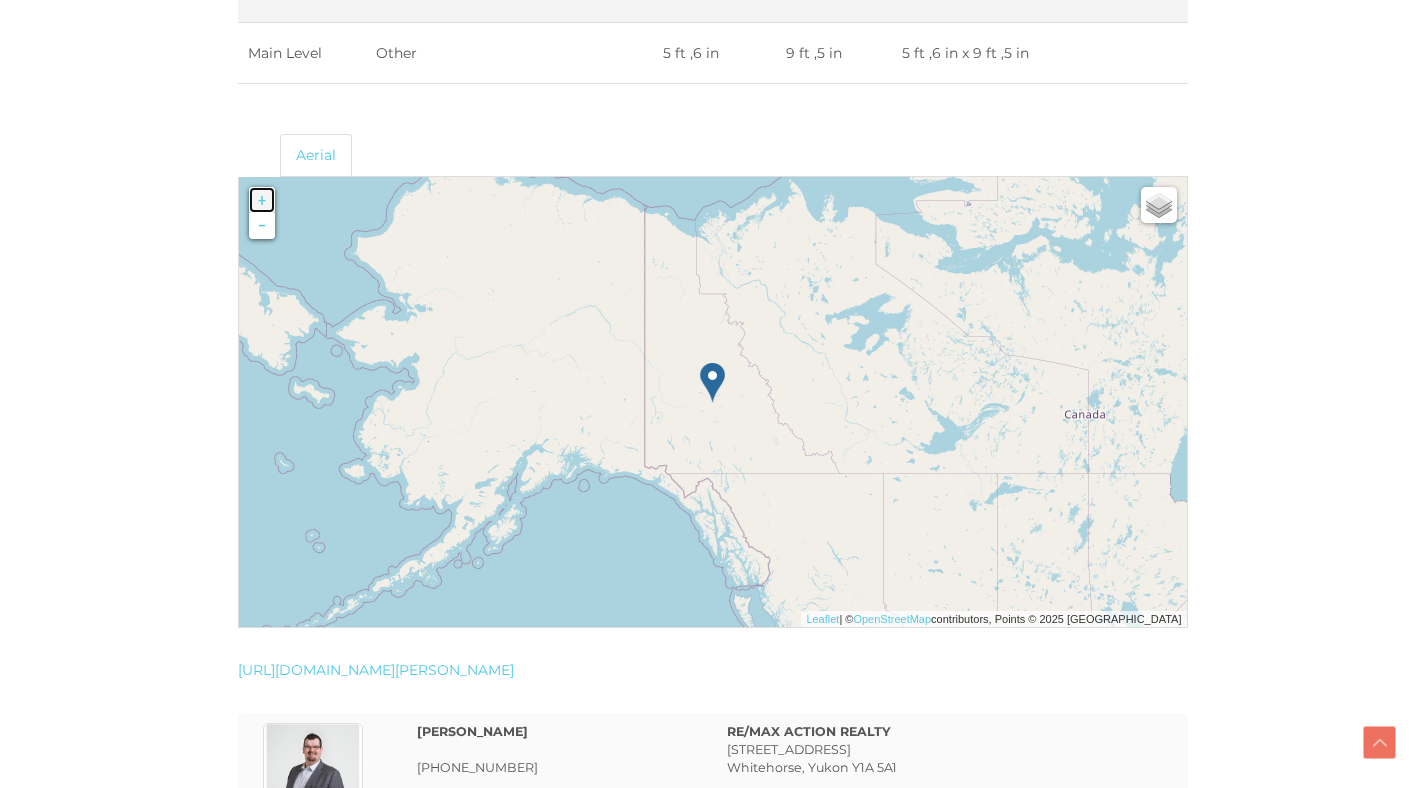 click on "+" at bounding box center (262, 200) 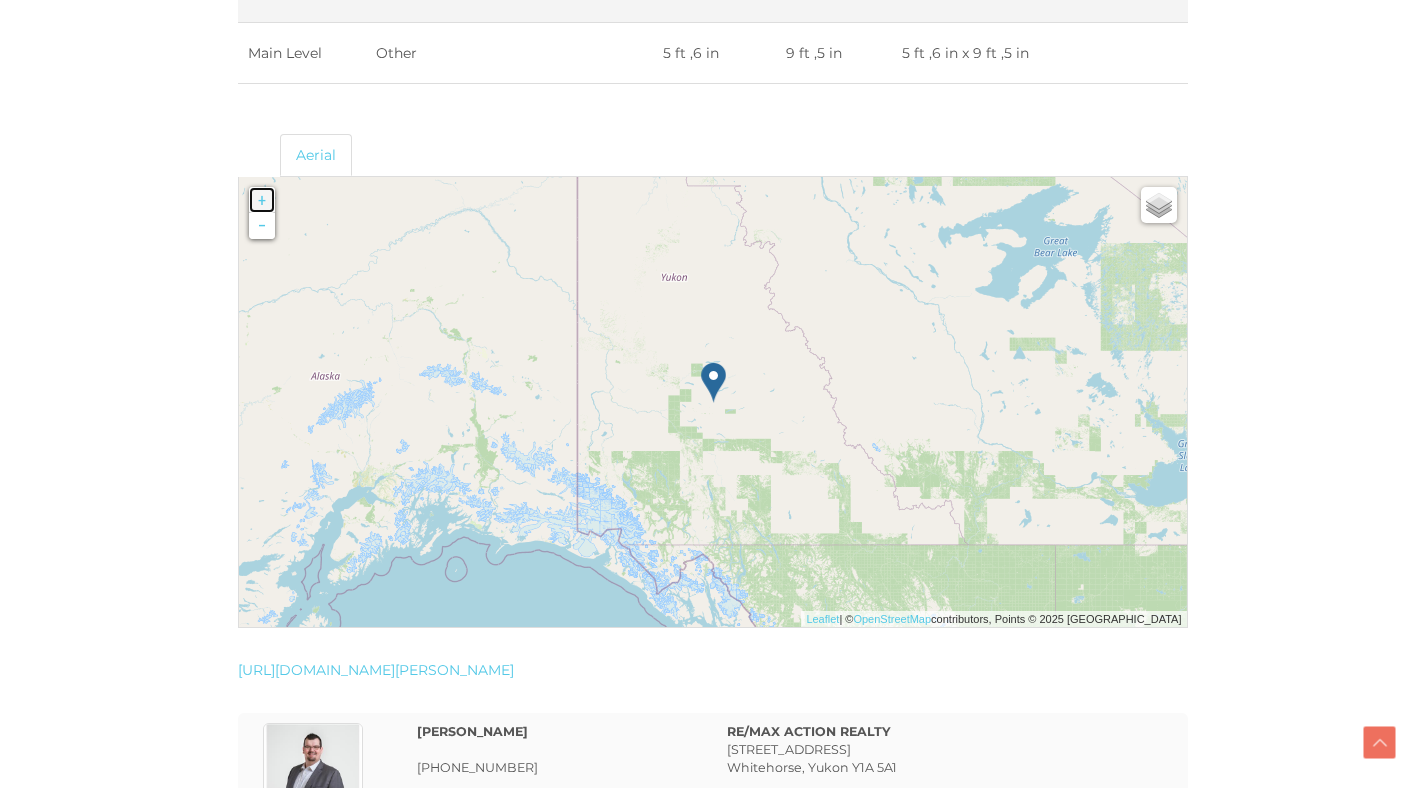 click on "+" at bounding box center [262, 200] 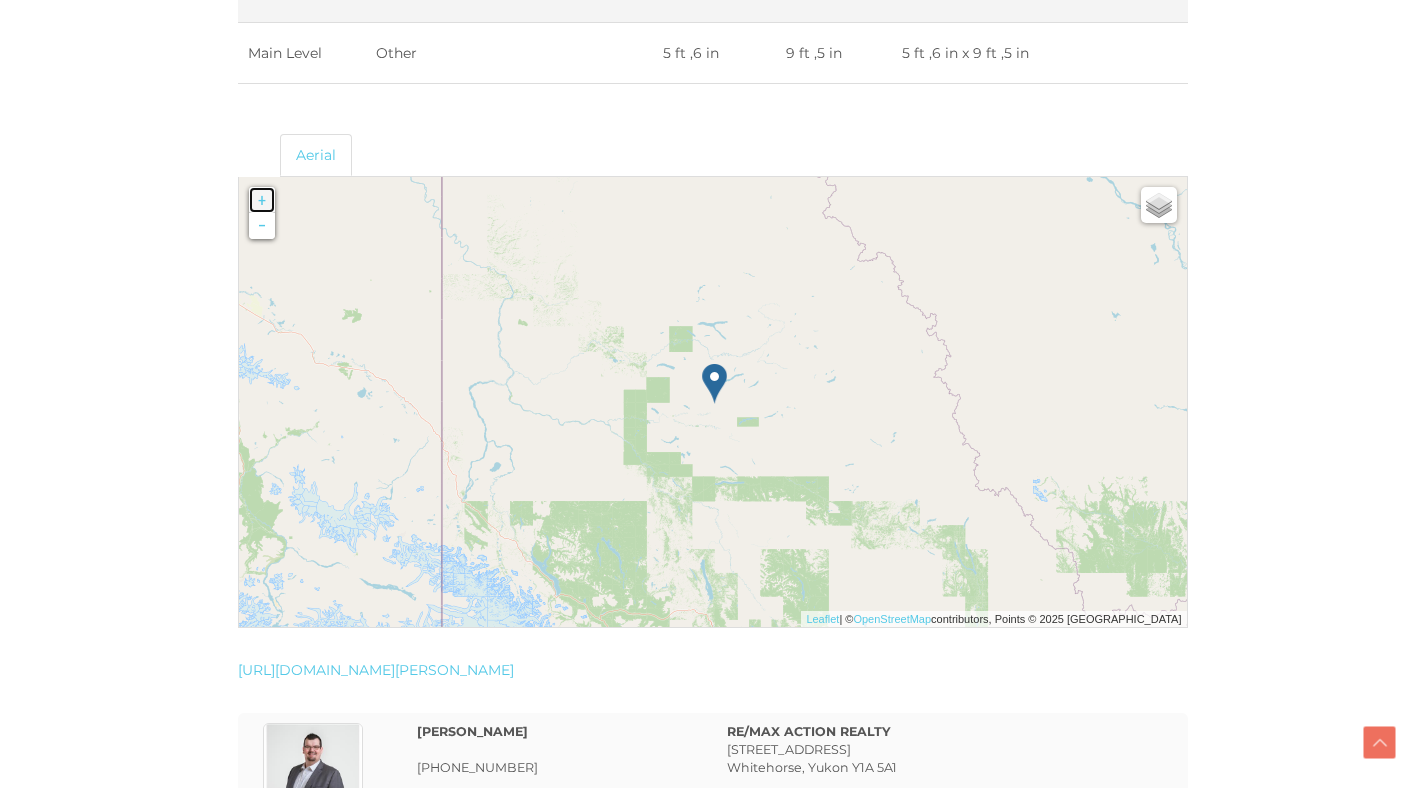 click on "+" at bounding box center [262, 200] 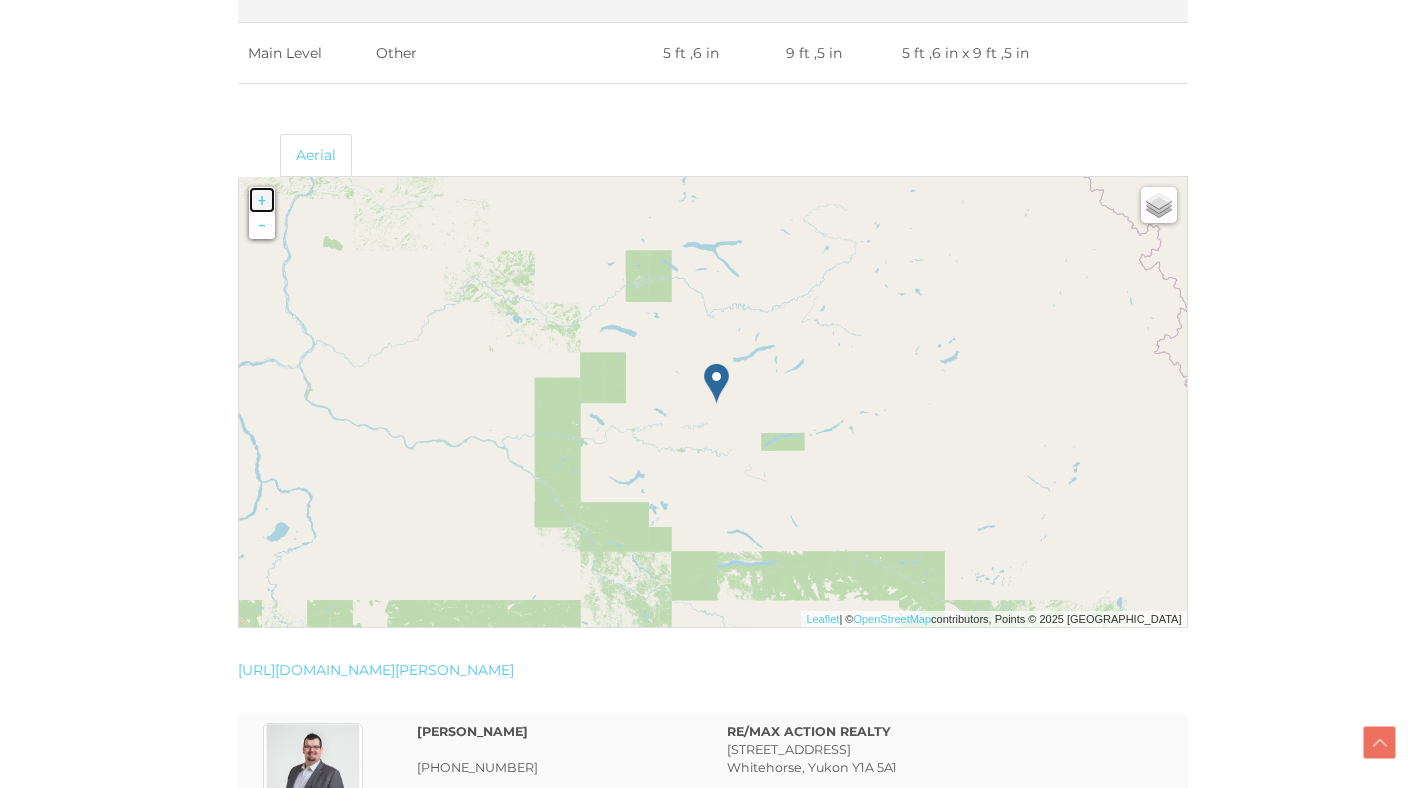 click on "+" at bounding box center [262, 200] 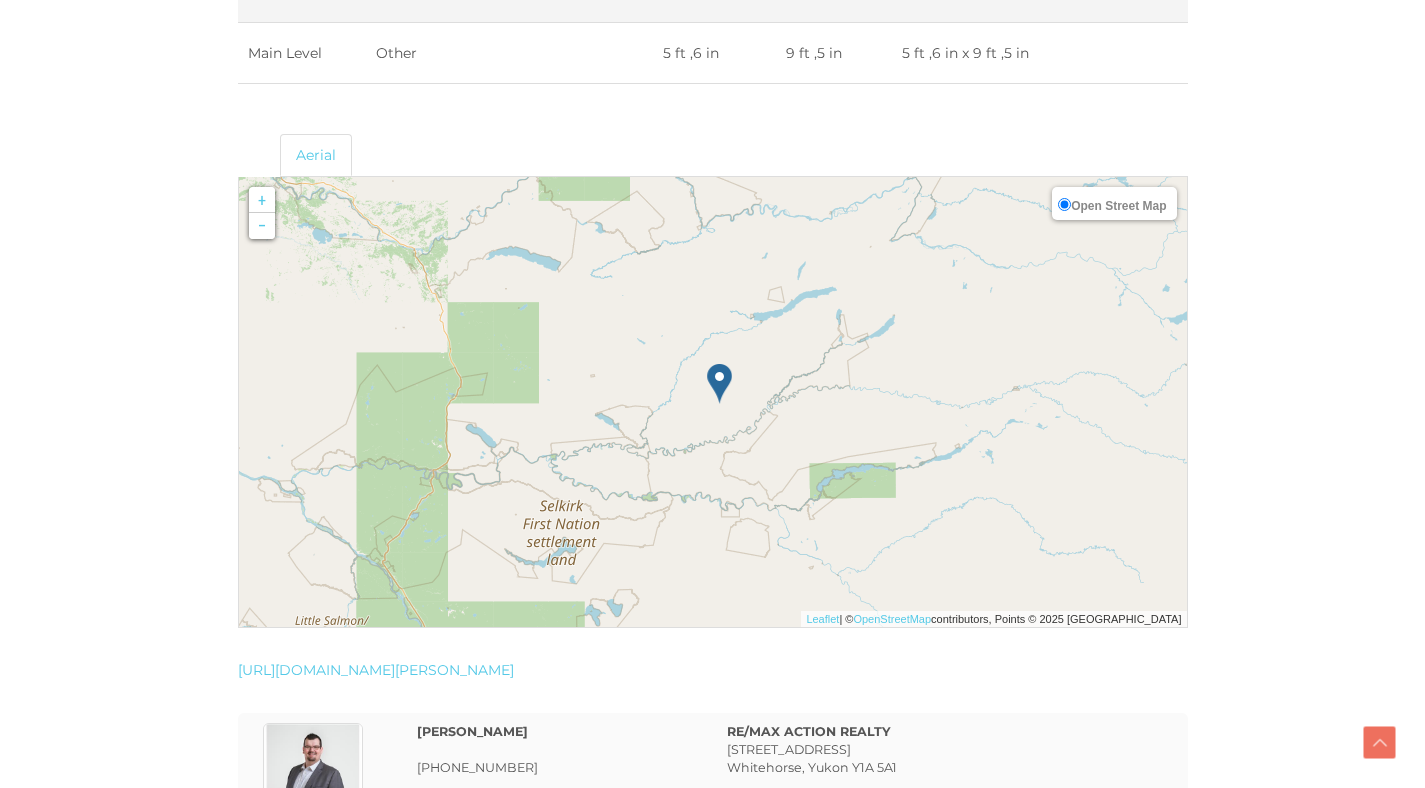 click on "Open Street Map" at bounding box center (1114, 203) 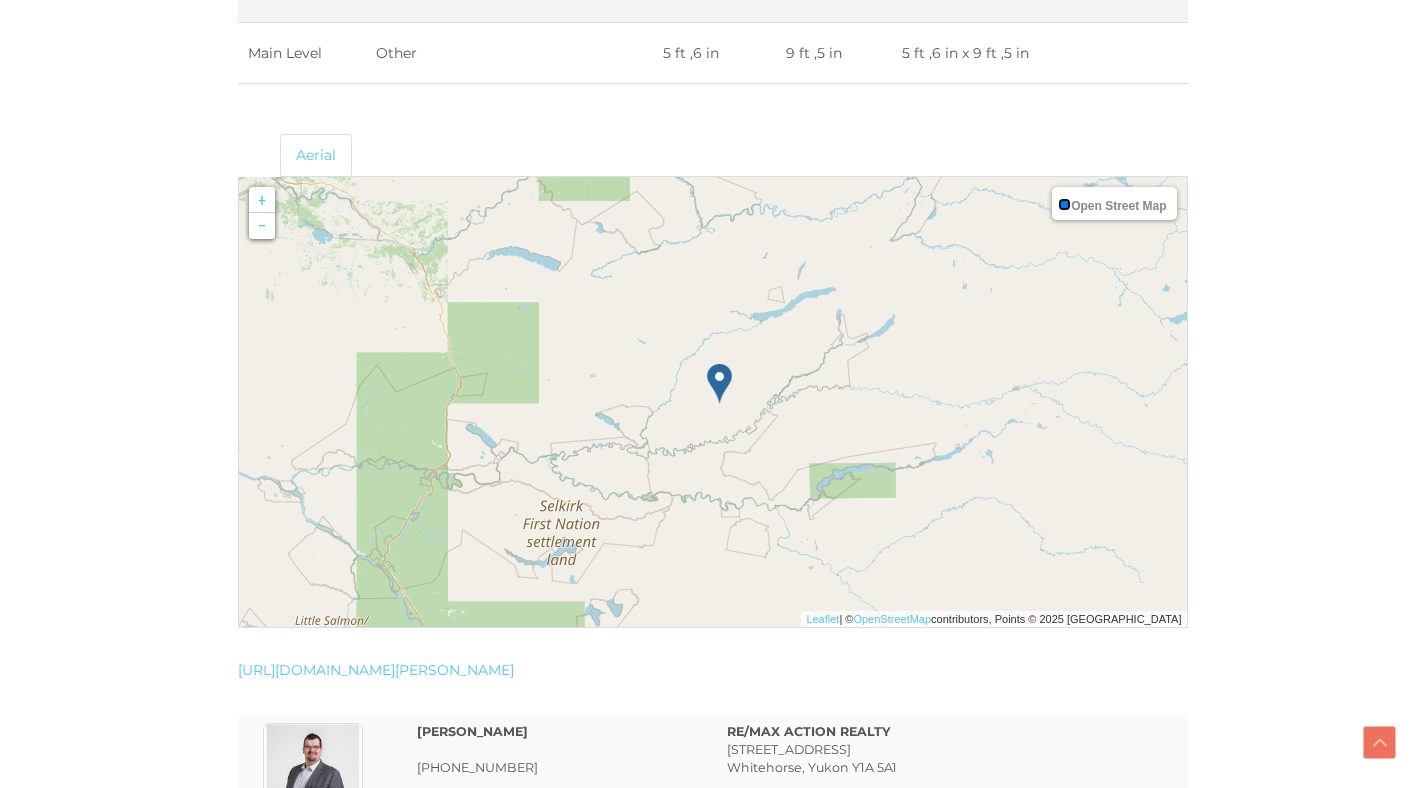click on "Open Street Map" at bounding box center (1064, 204) 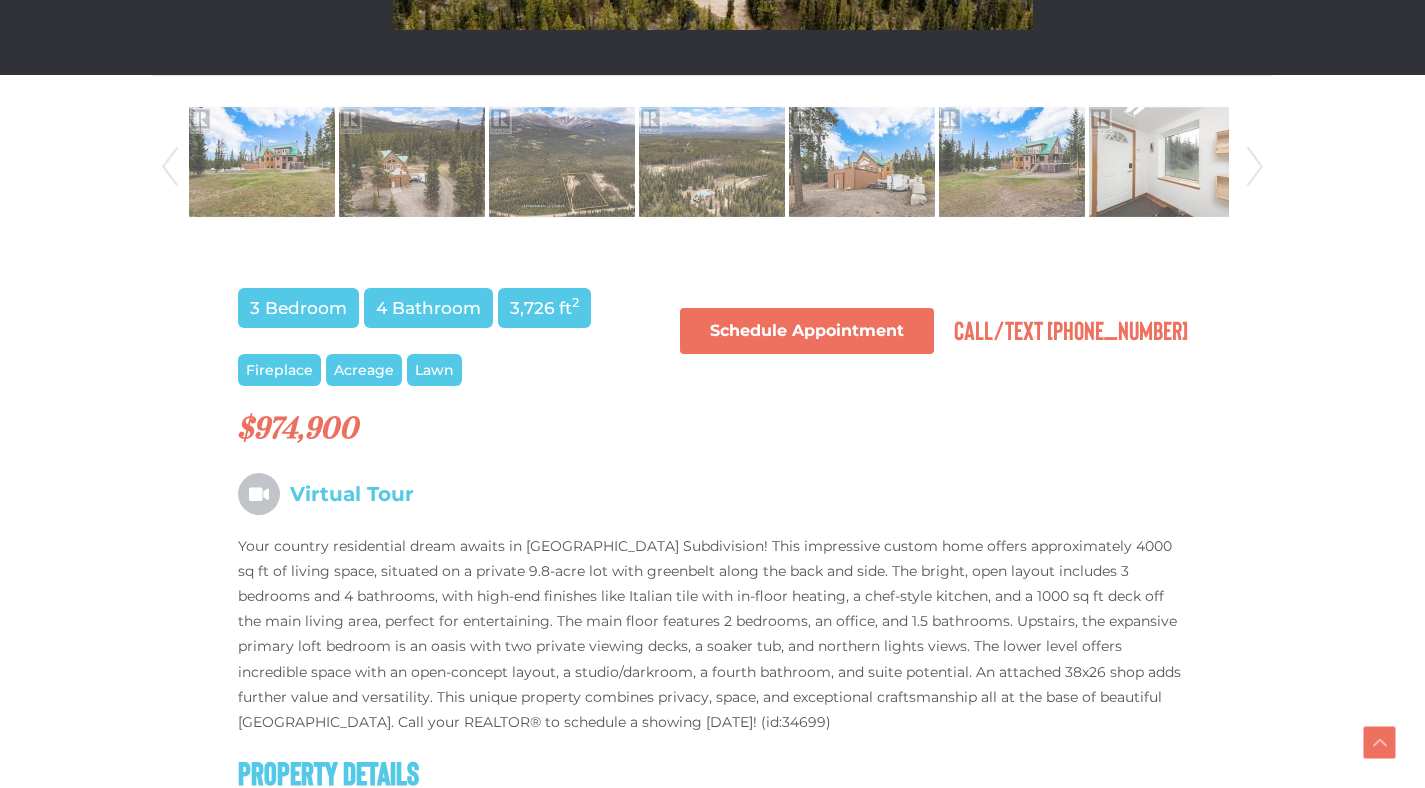 scroll, scrollTop: 1095, scrollLeft: 0, axis: vertical 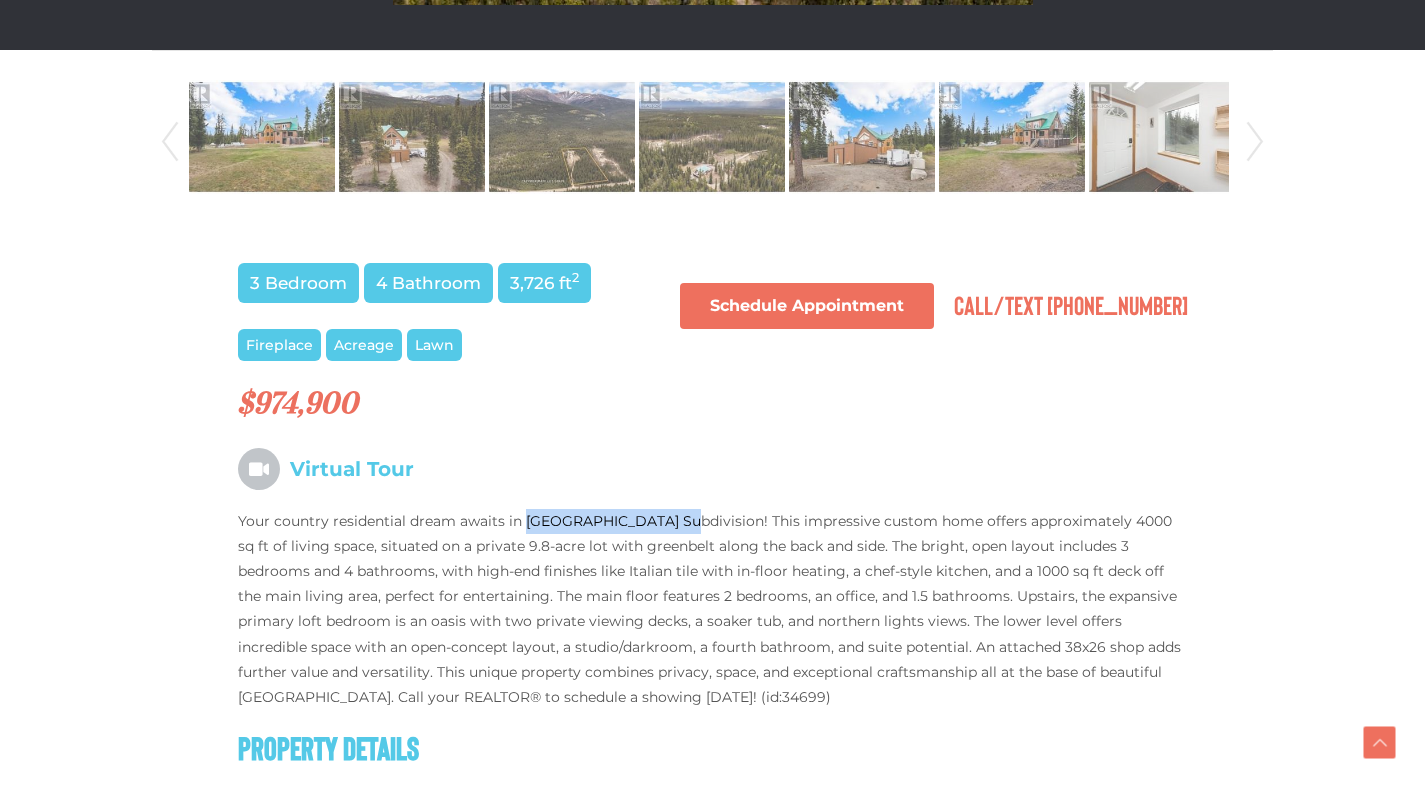 drag, startPoint x: 675, startPoint y: 517, endPoint x: 523, endPoint y: 514, distance: 152.0296 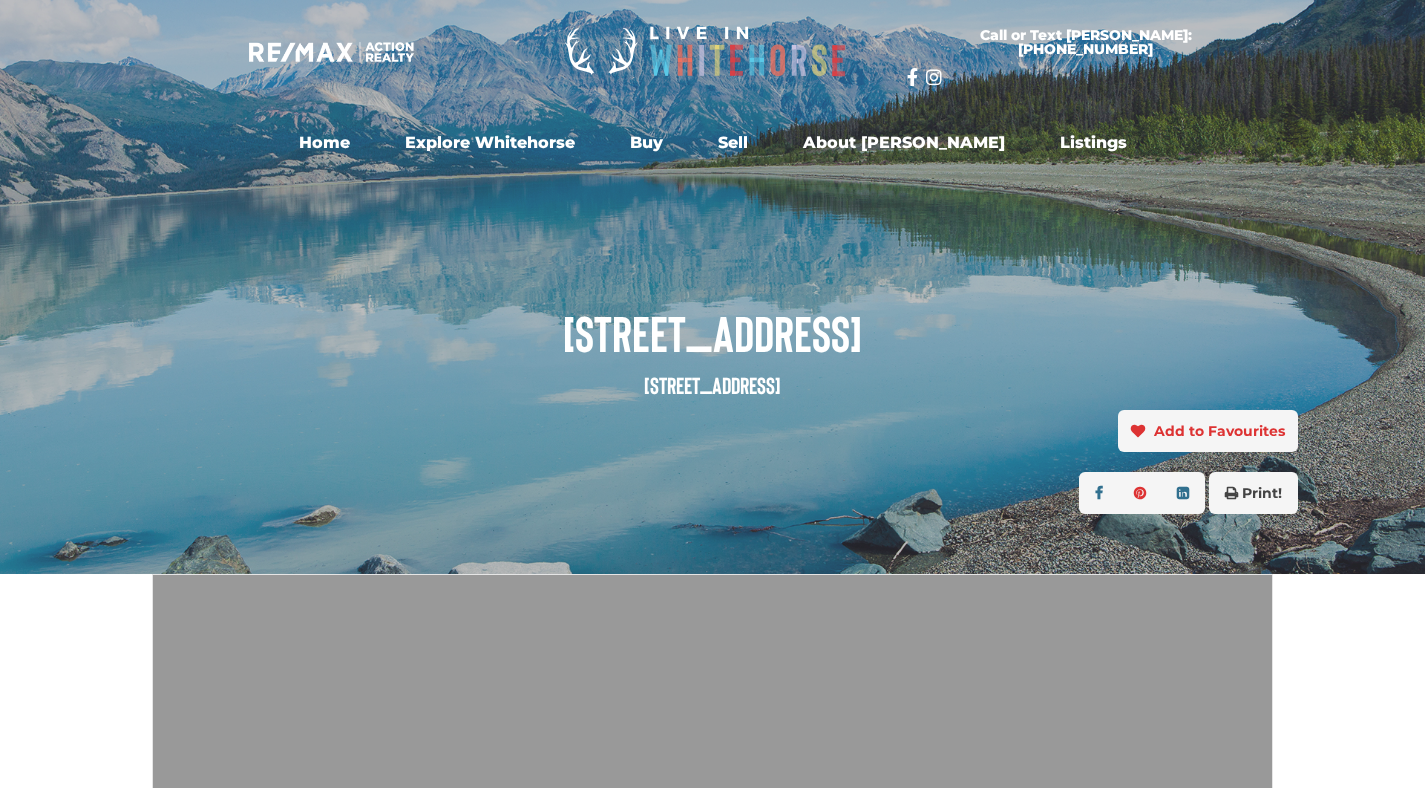 scroll, scrollTop: 0, scrollLeft: 0, axis: both 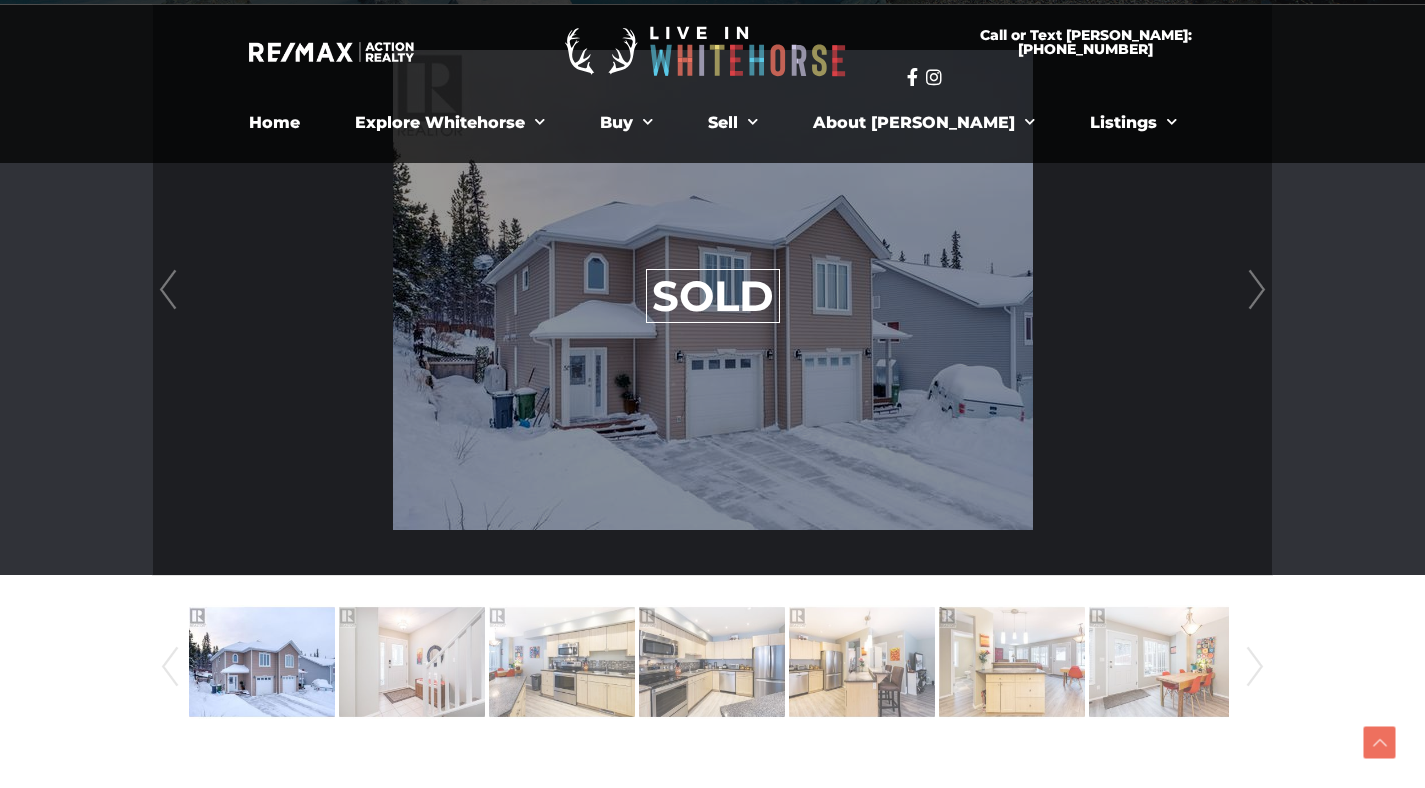 click on "Next" at bounding box center (1257, 290) 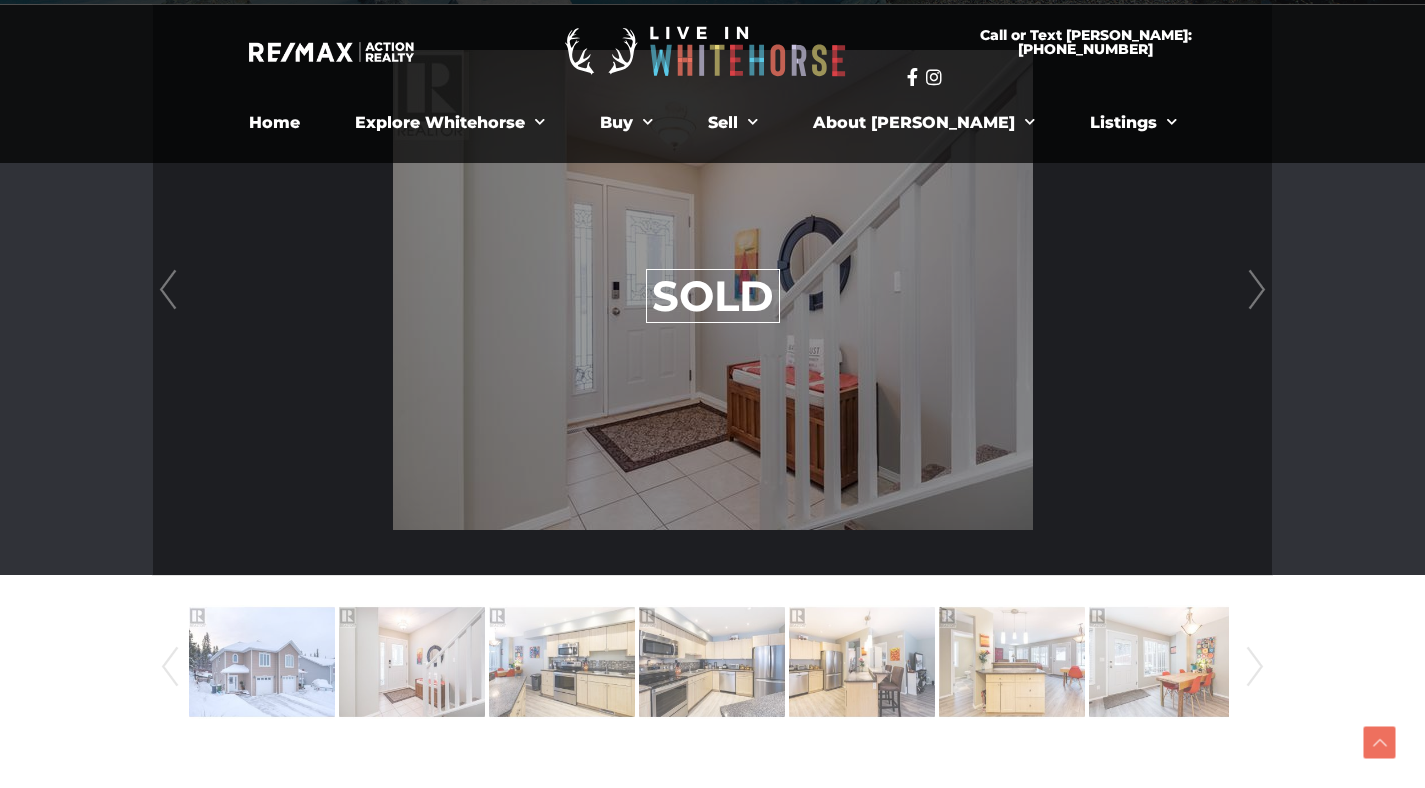 click on "Next" at bounding box center (1257, 290) 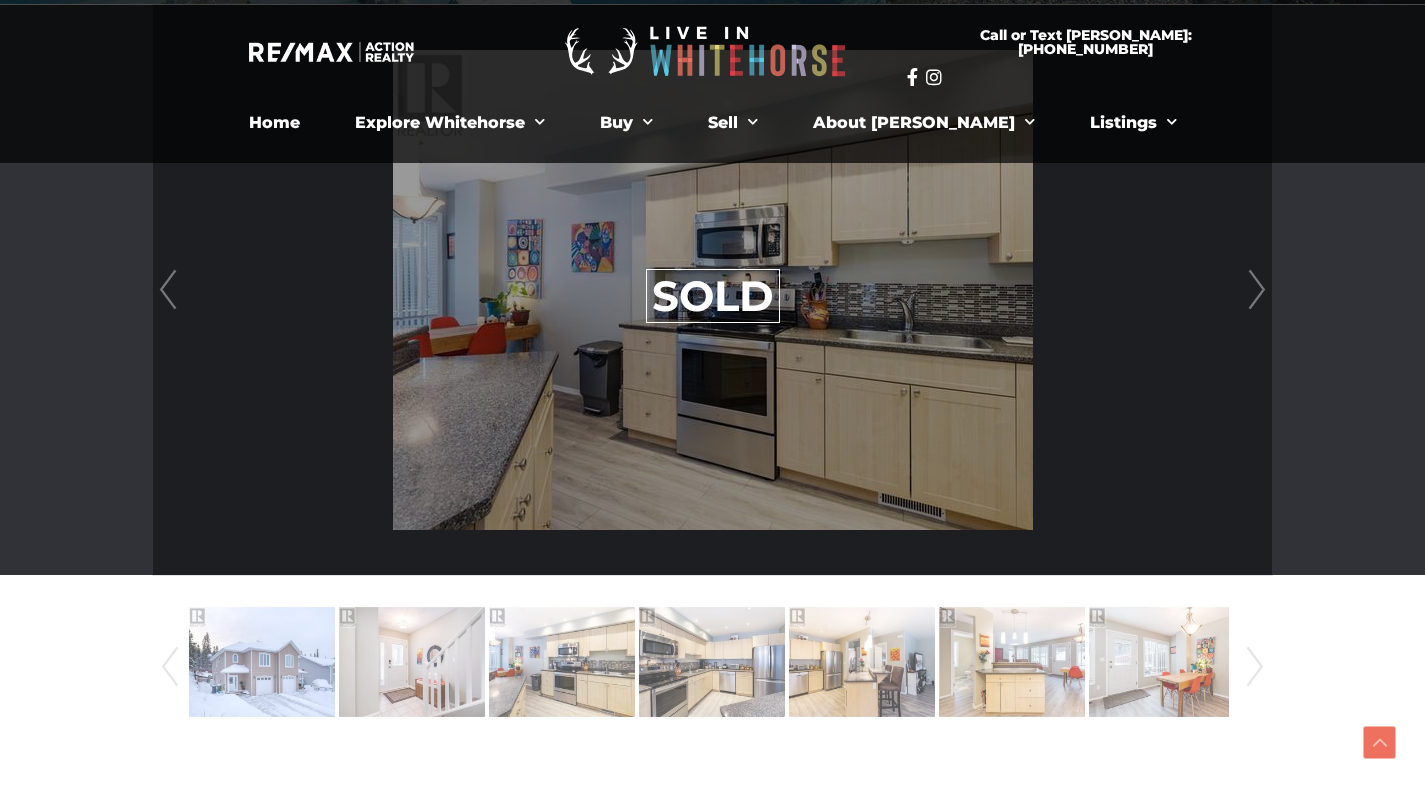 click on "Next" at bounding box center (1257, 290) 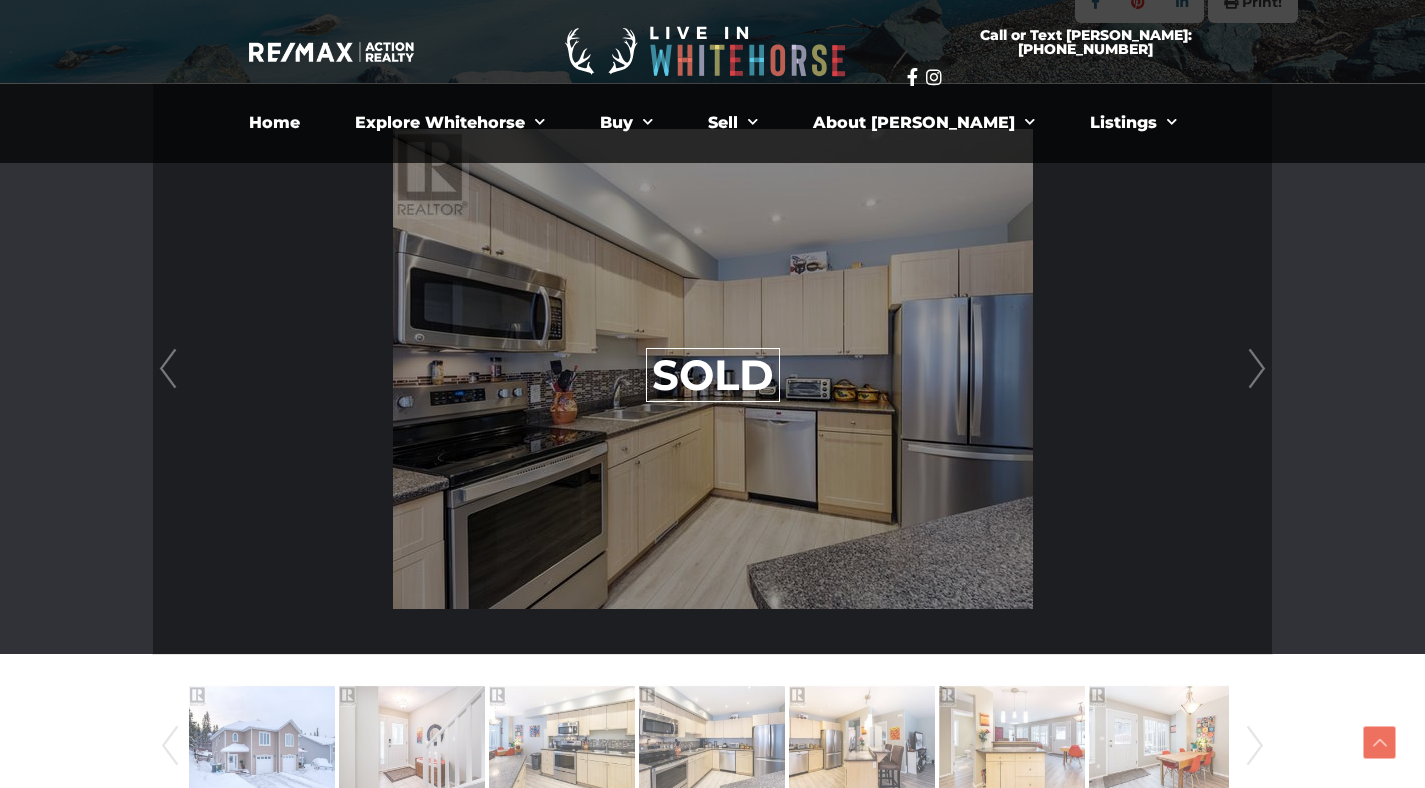 scroll, scrollTop: 474, scrollLeft: 0, axis: vertical 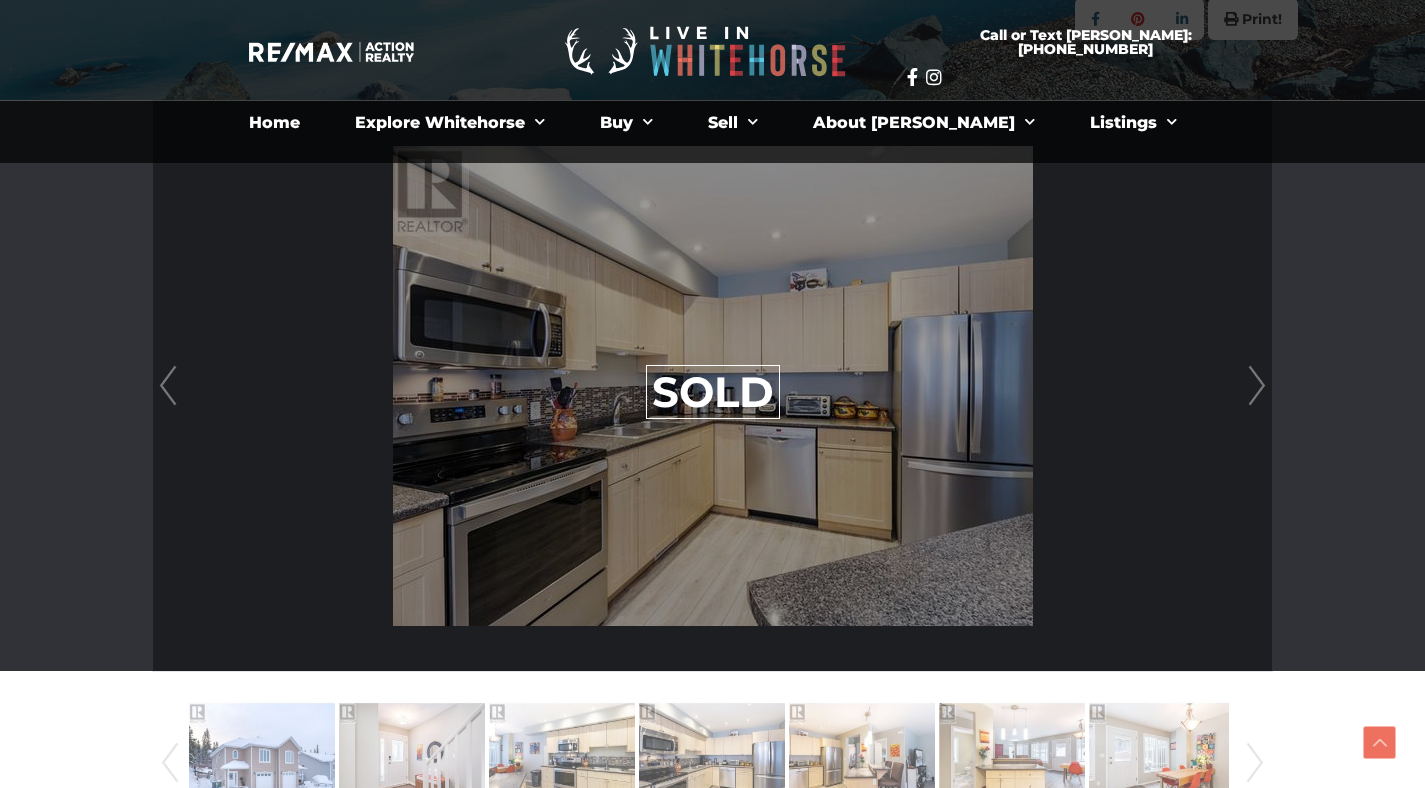 click on "Next" at bounding box center [1257, 386] 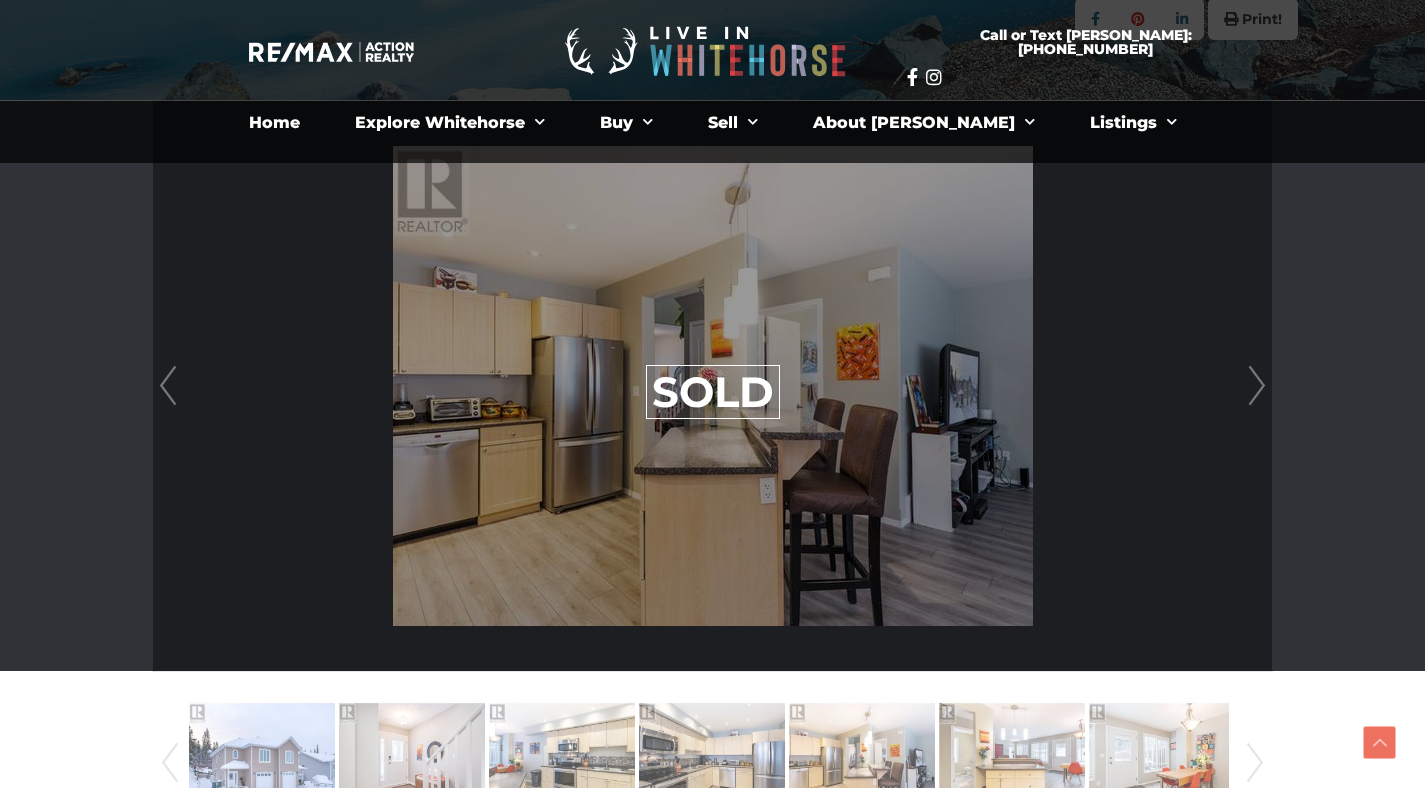 click on "Next" at bounding box center [1257, 386] 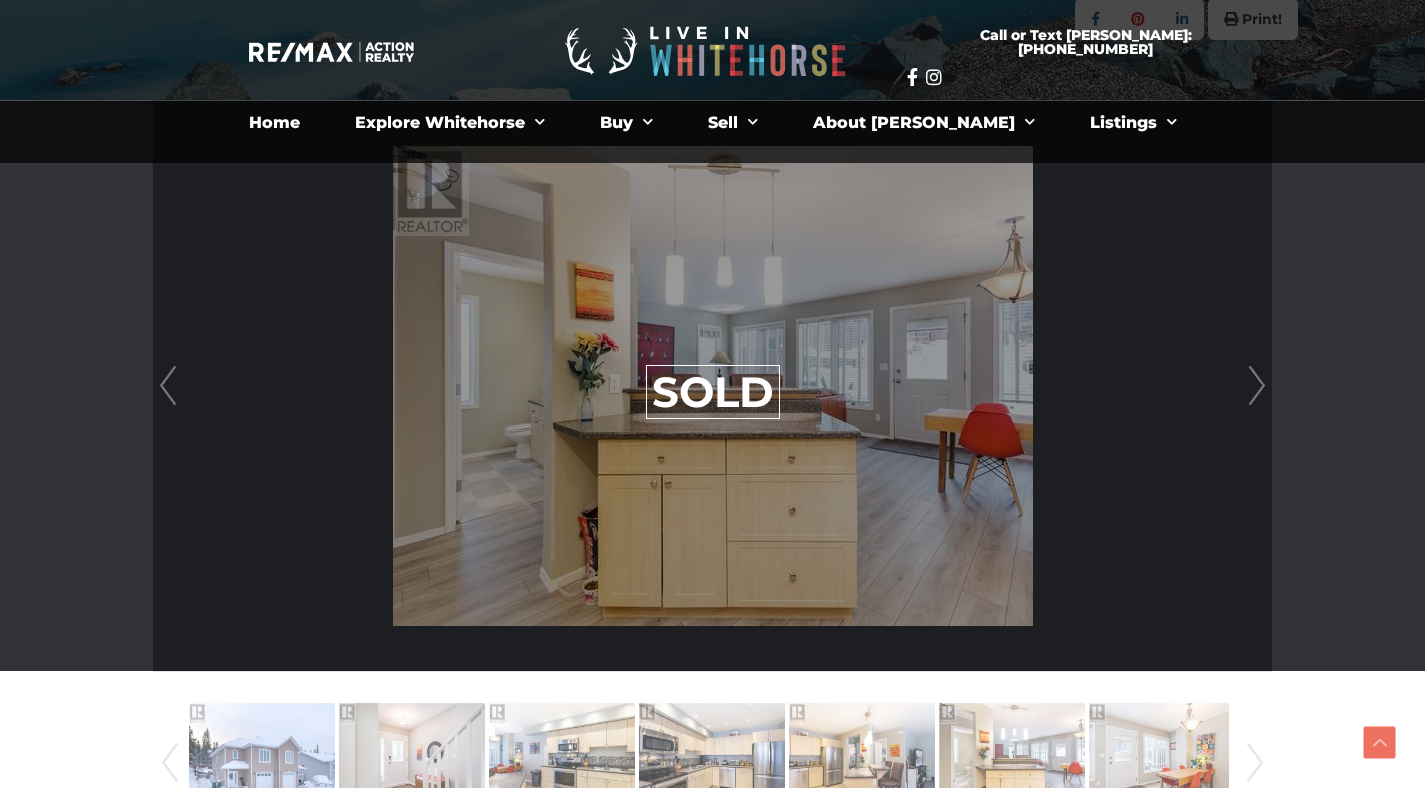 click on "Next" at bounding box center [1257, 386] 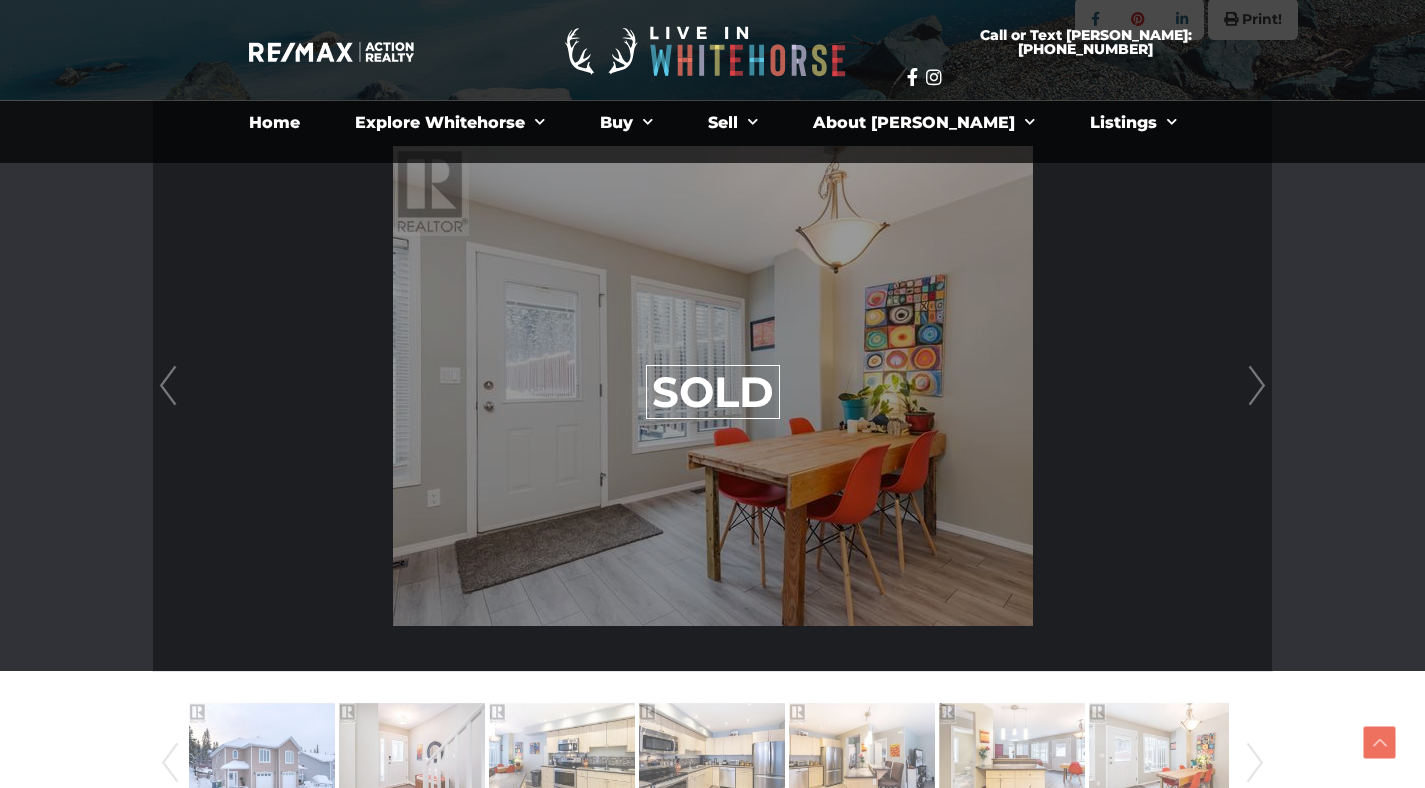click on "Next" at bounding box center (1257, 386) 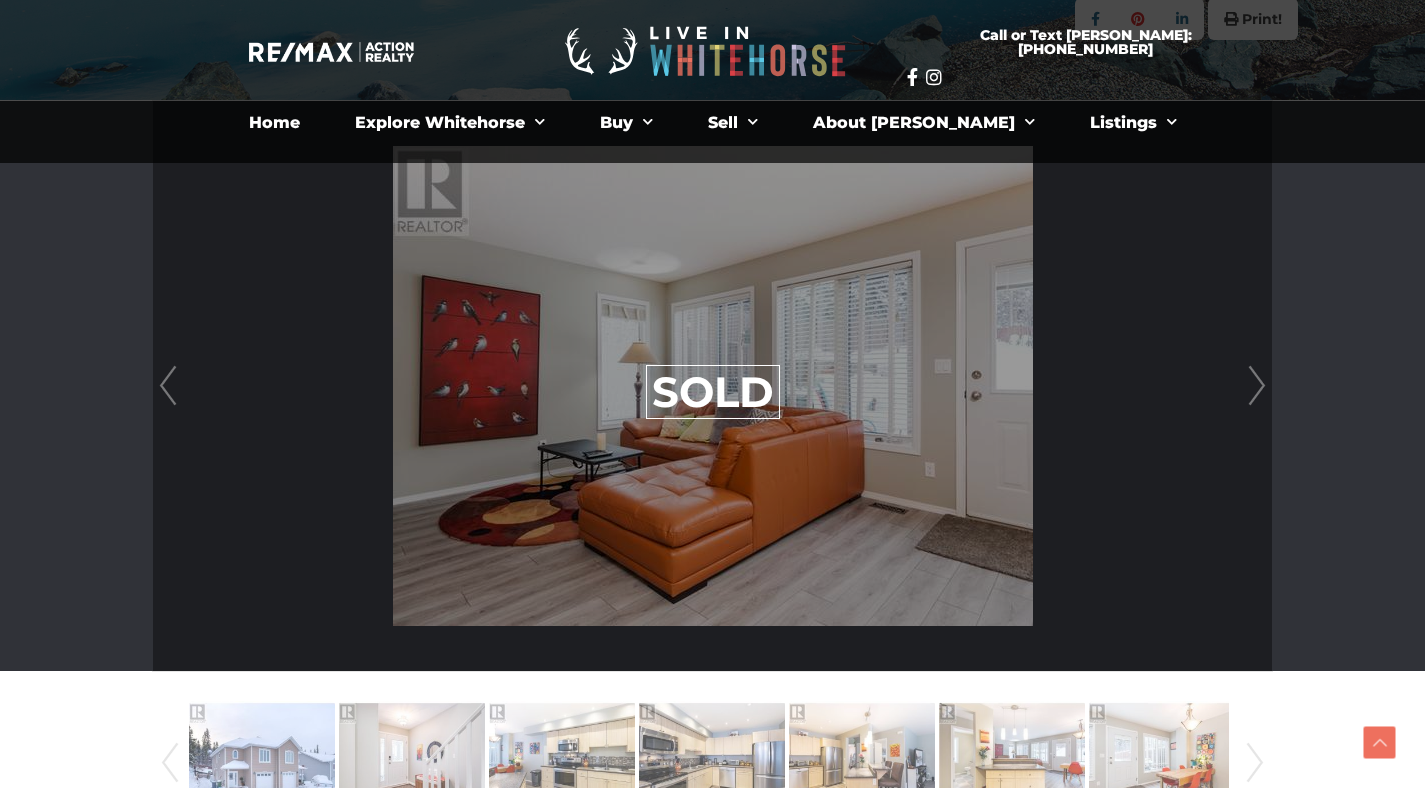 click on "Next" at bounding box center (1257, 386) 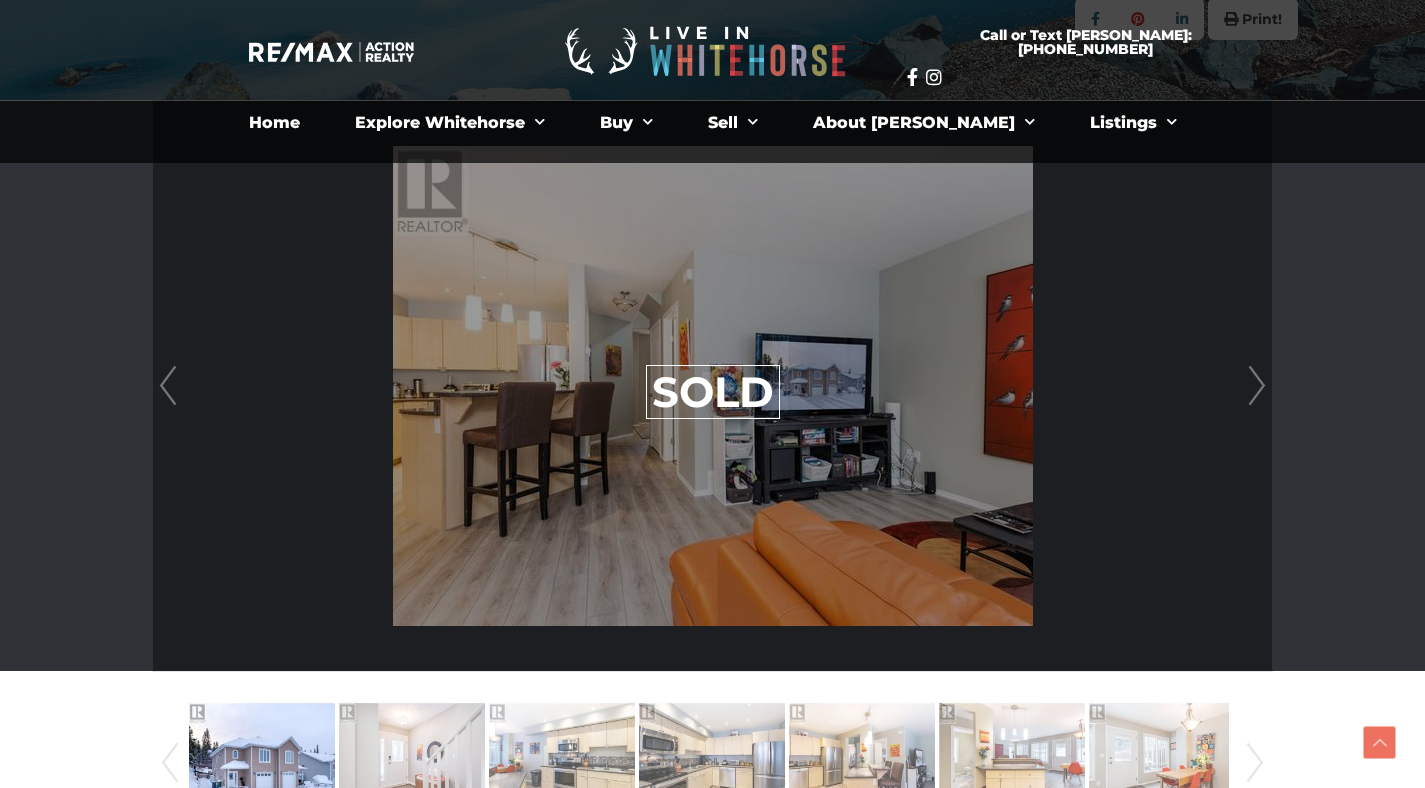 click on "Next" at bounding box center (1257, 386) 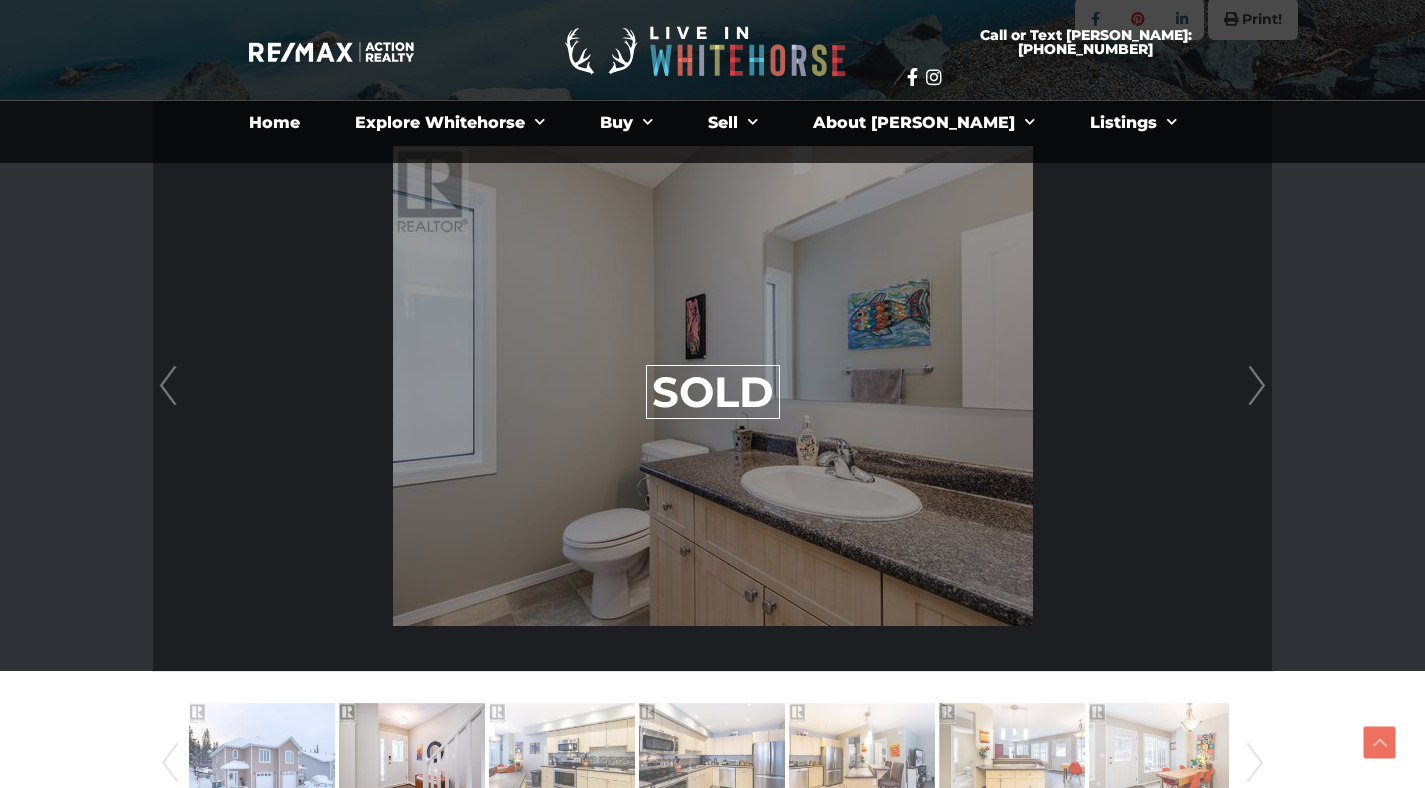 click on "Next" at bounding box center [1257, 386] 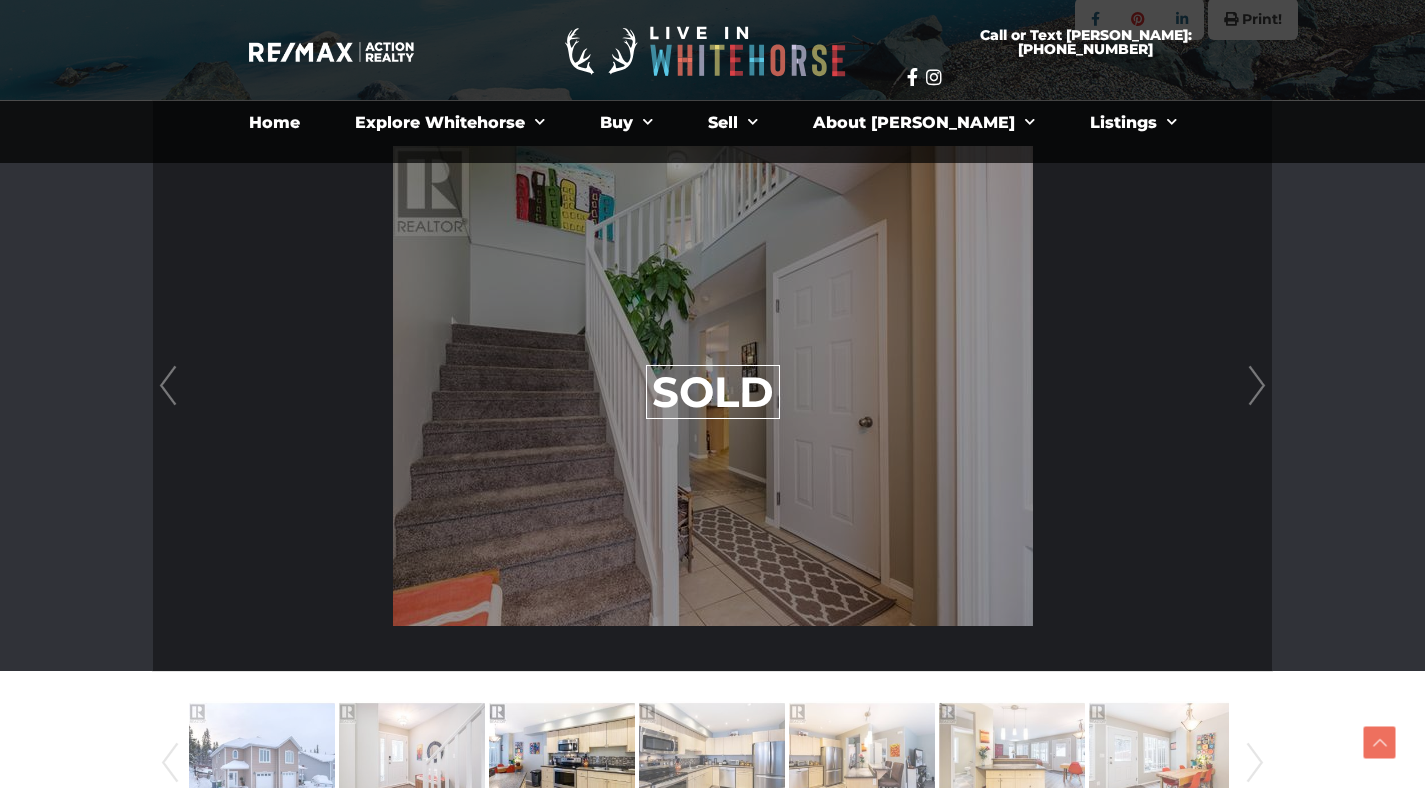 click on "Next" at bounding box center [1257, 386] 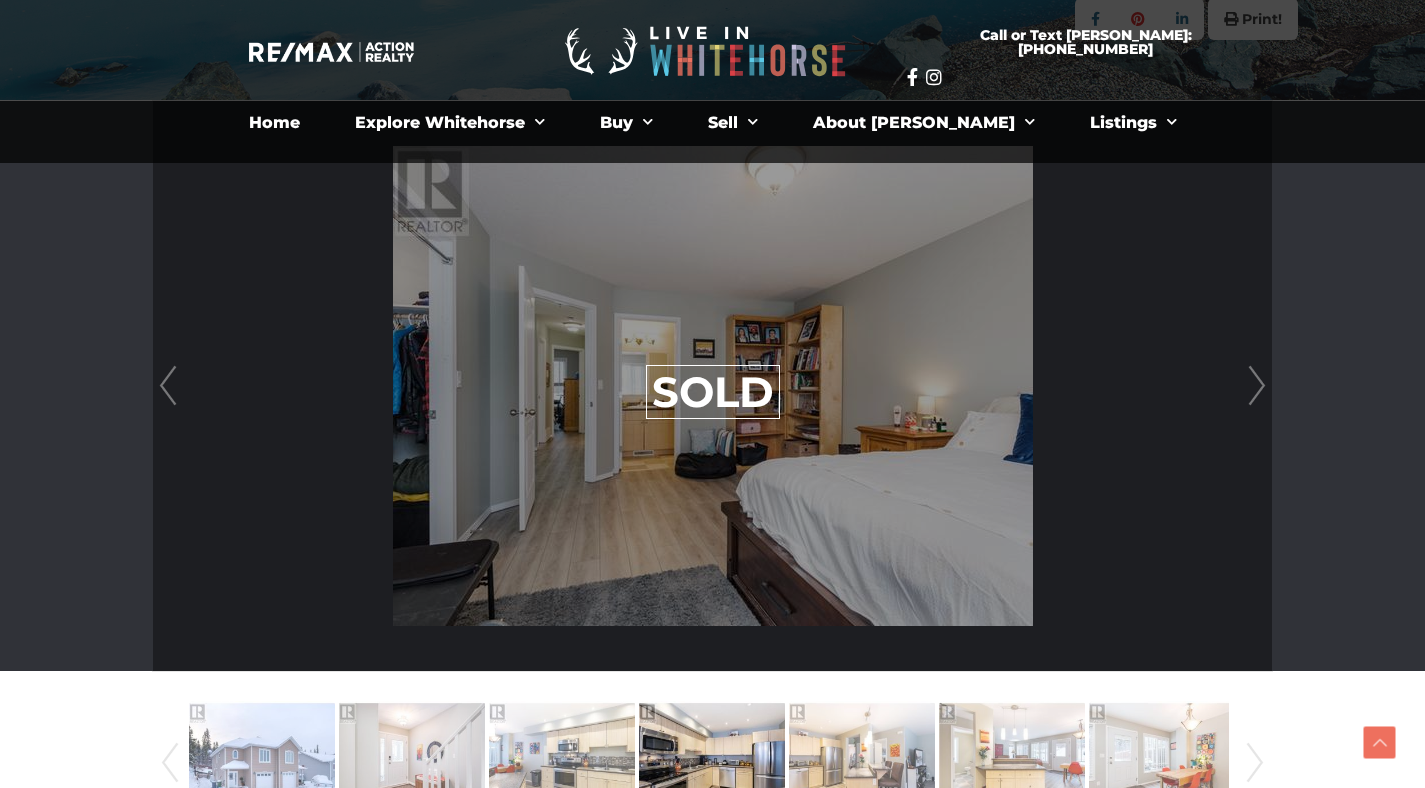 click on "Next" at bounding box center (1257, 386) 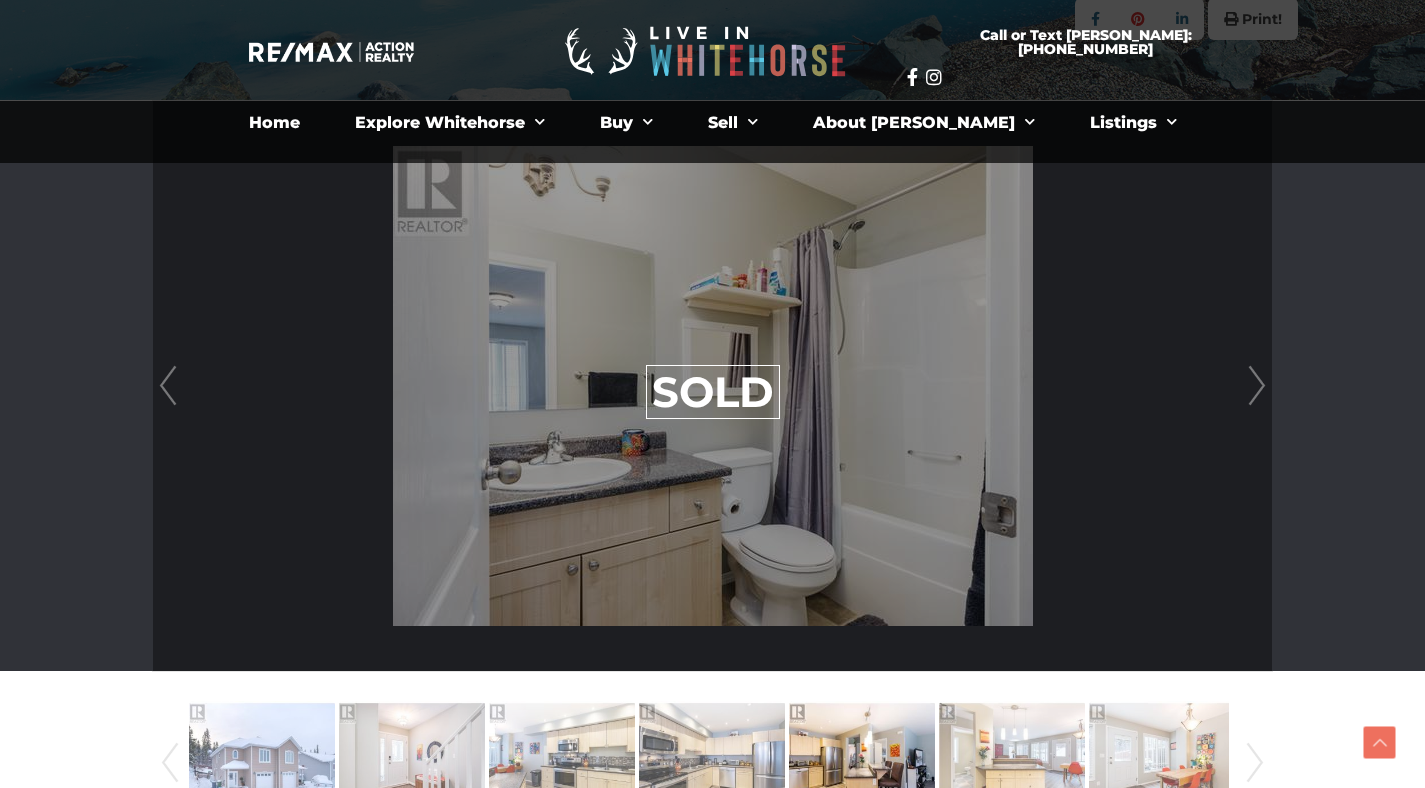 click on "Next" at bounding box center [1257, 386] 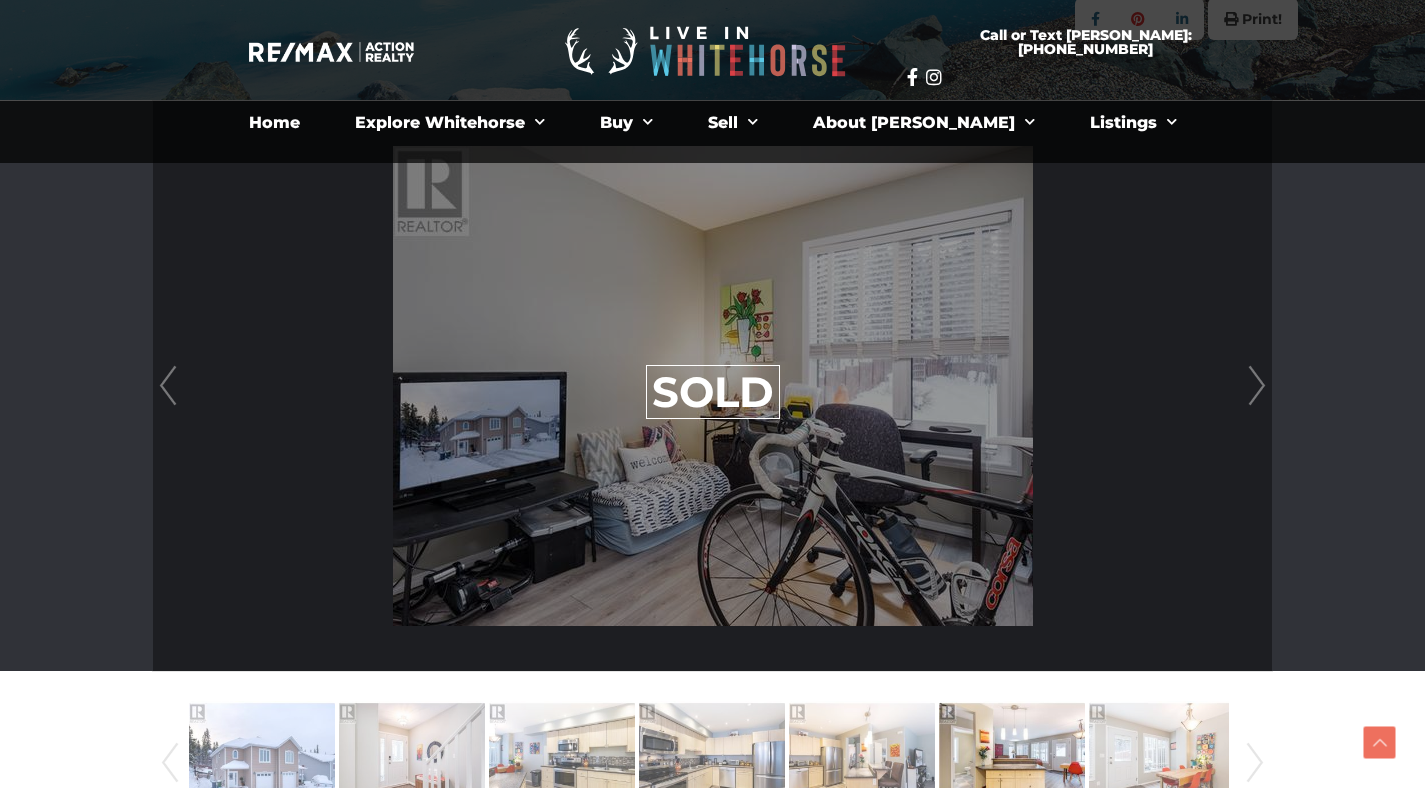 click on "Next" at bounding box center (1257, 386) 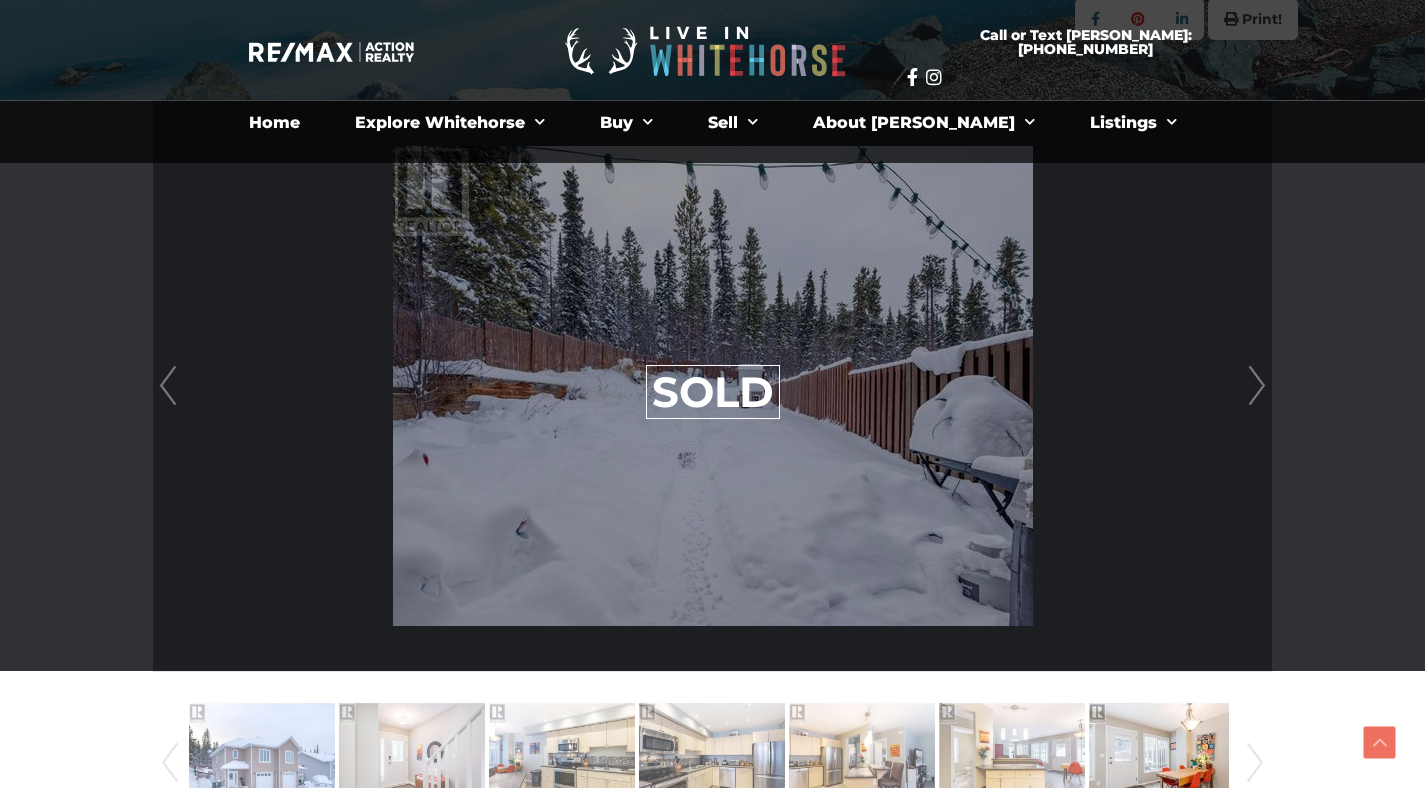 click on "Next" at bounding box center (1257, 386) 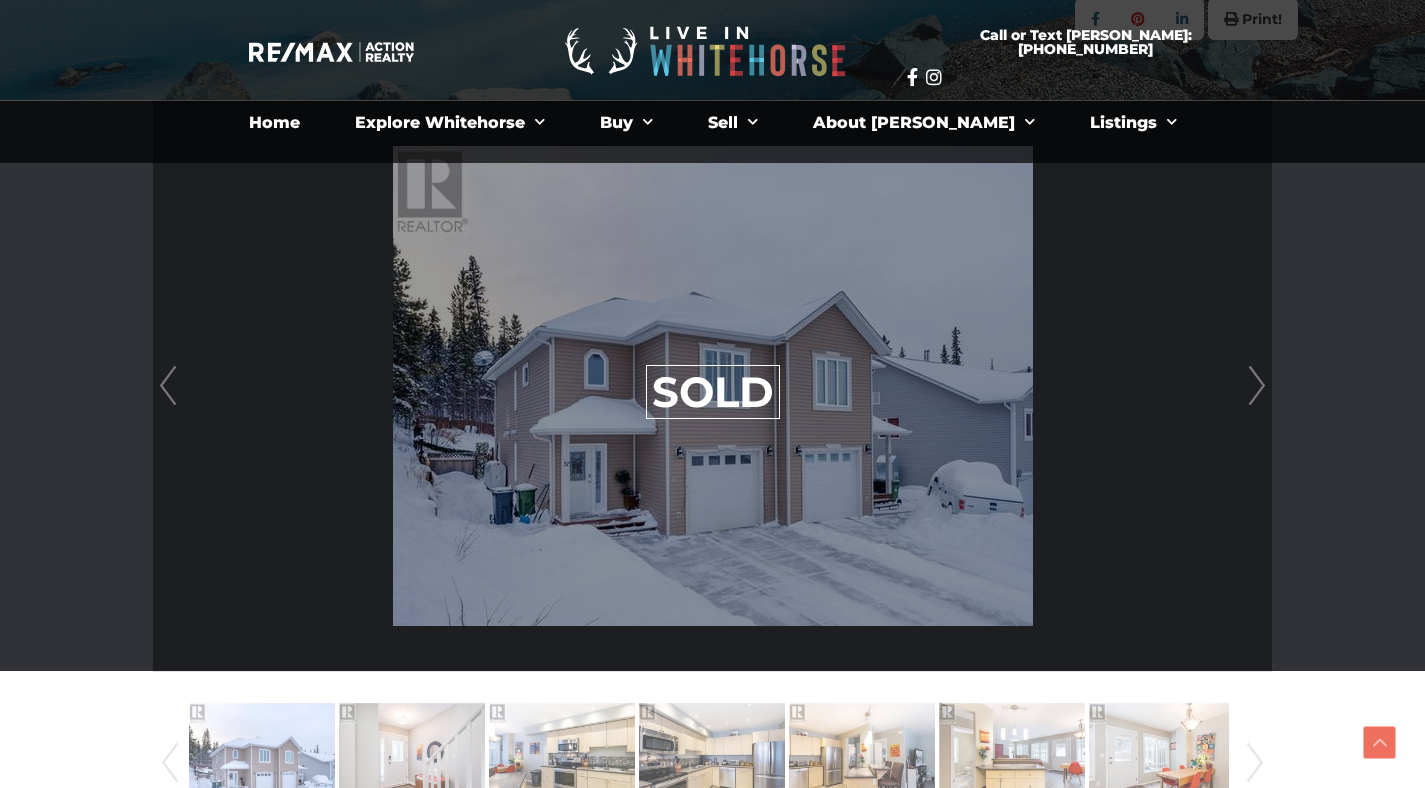 click on "Prev" at bounding box center [168, 386] 